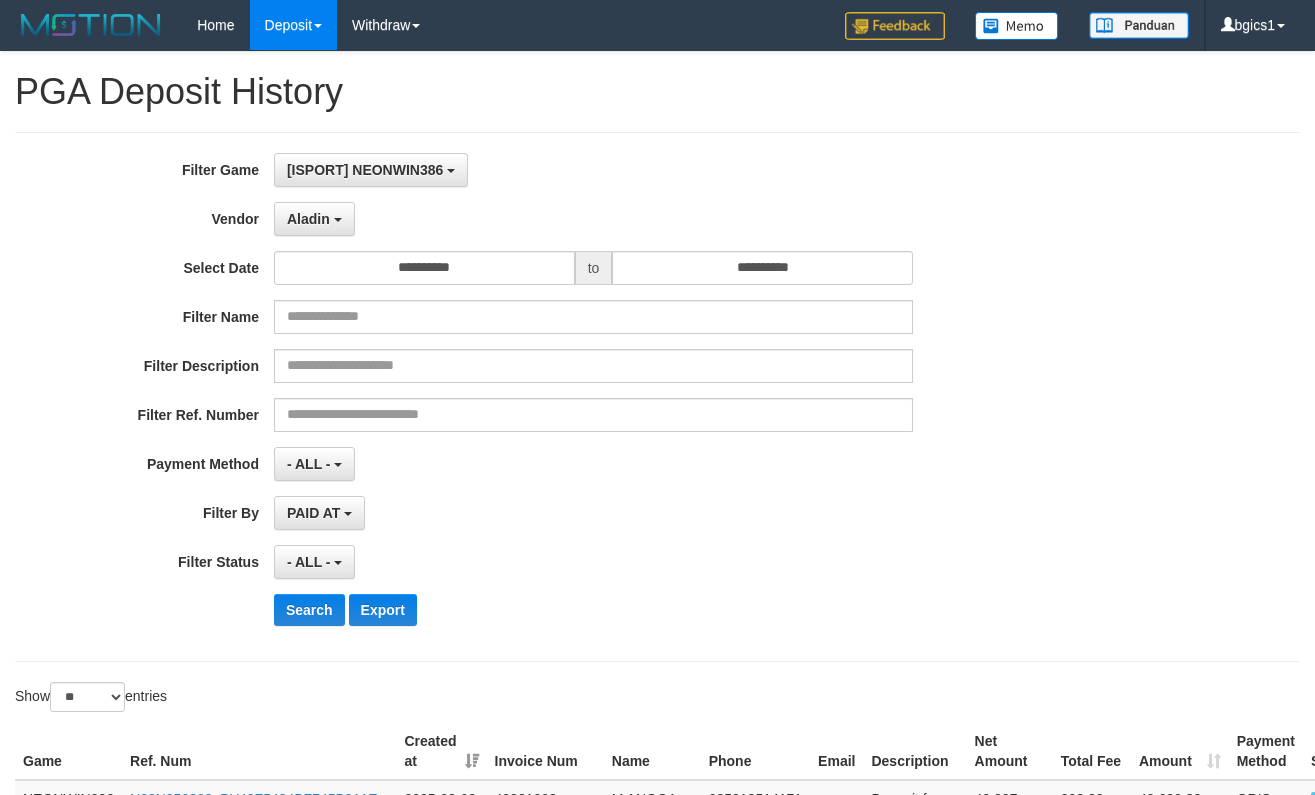 select on "**********" 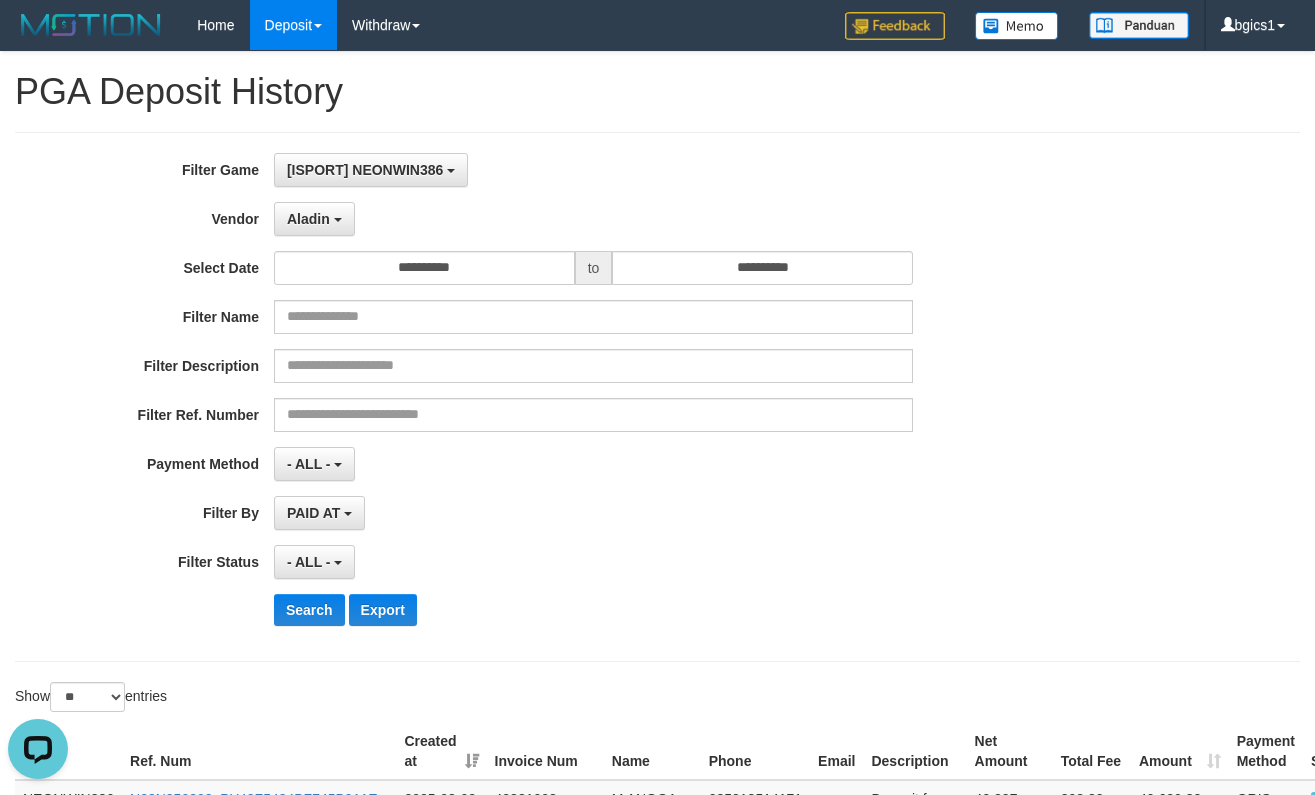 scroll, scrollTop: 18, scrollLeft: 0, axis: vertical 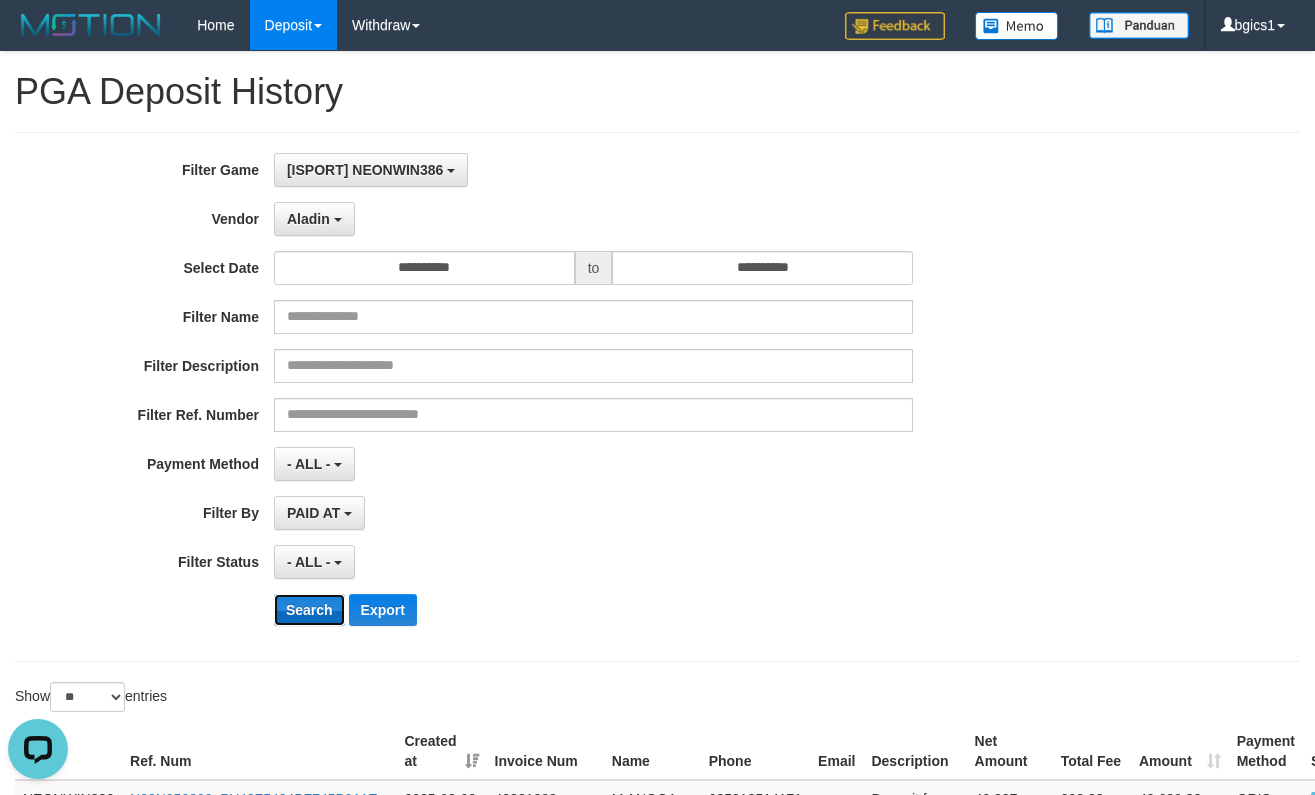 click on "Search" at bounding box center (309, 610) 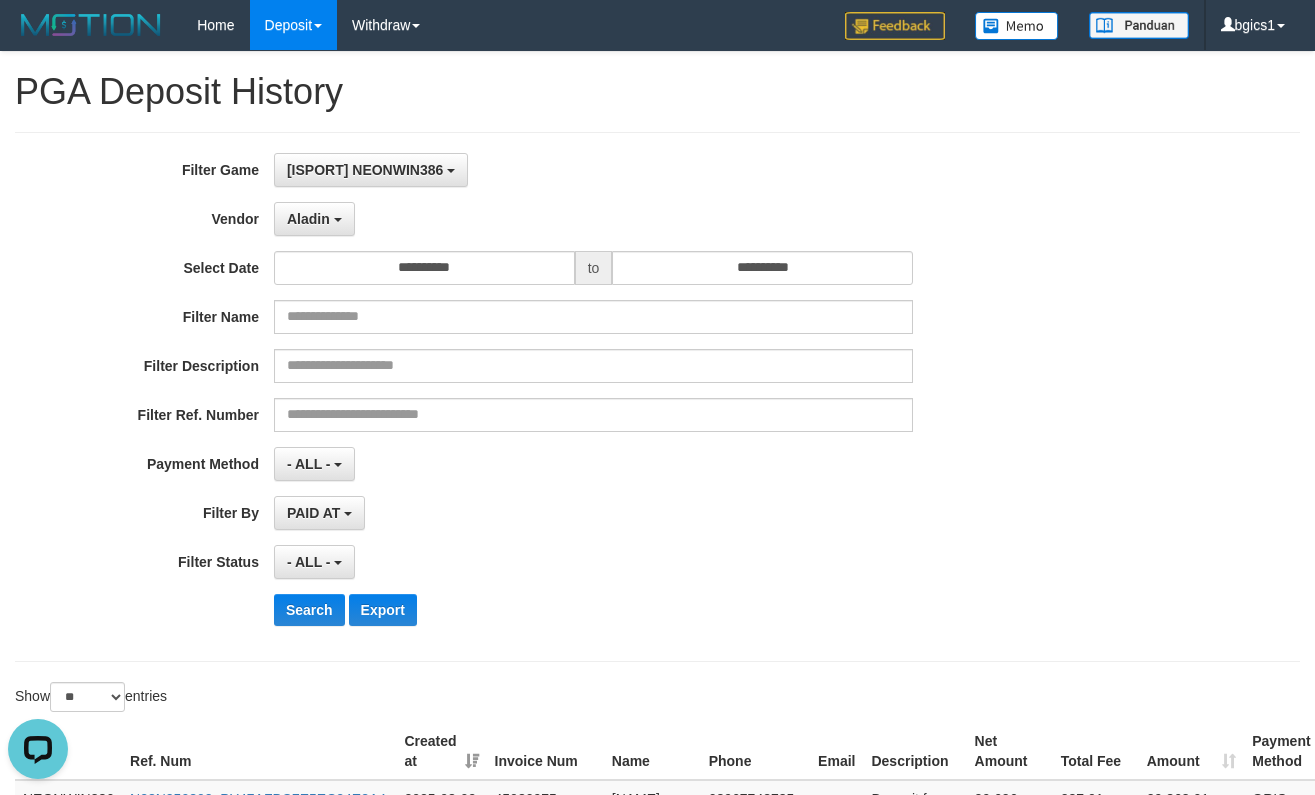click on "- ALL -    SELECT ALL  - ALL -  SELECT STATUS
PENDING/UNPAID
PAID
CANCELED
EXPIRED" at bounding box center [593, 562] 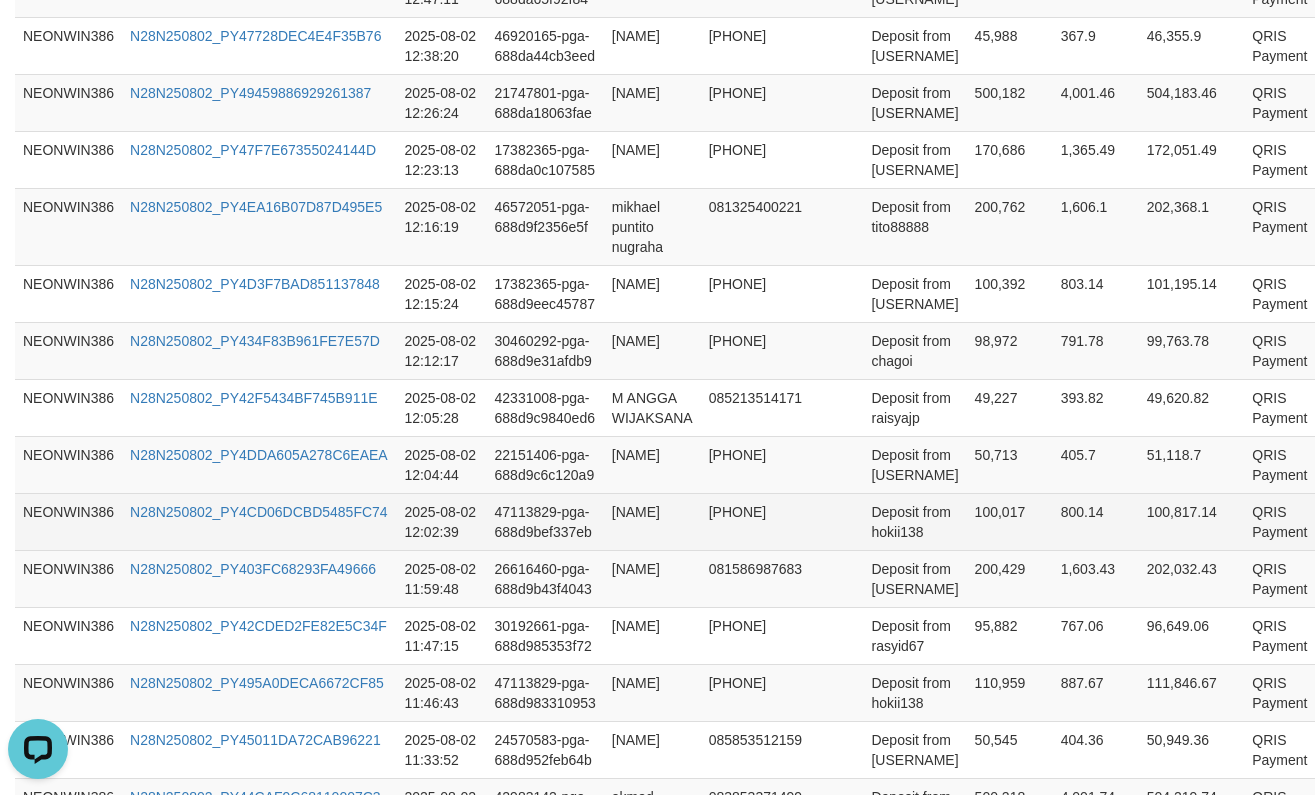 scroll, scrollTop: 487, scrollLeft: 0, axis: vertical 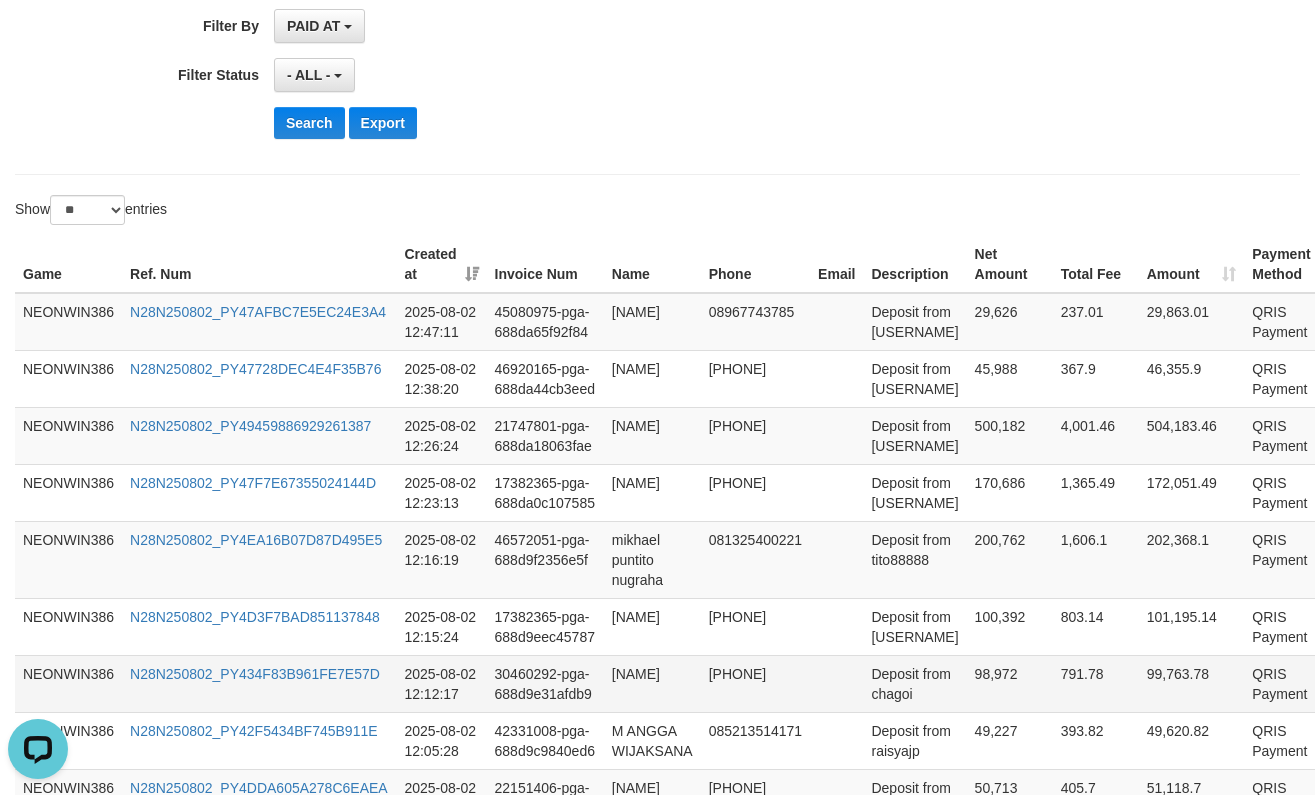 click on "98,972" at bounding box center [1010, 683] 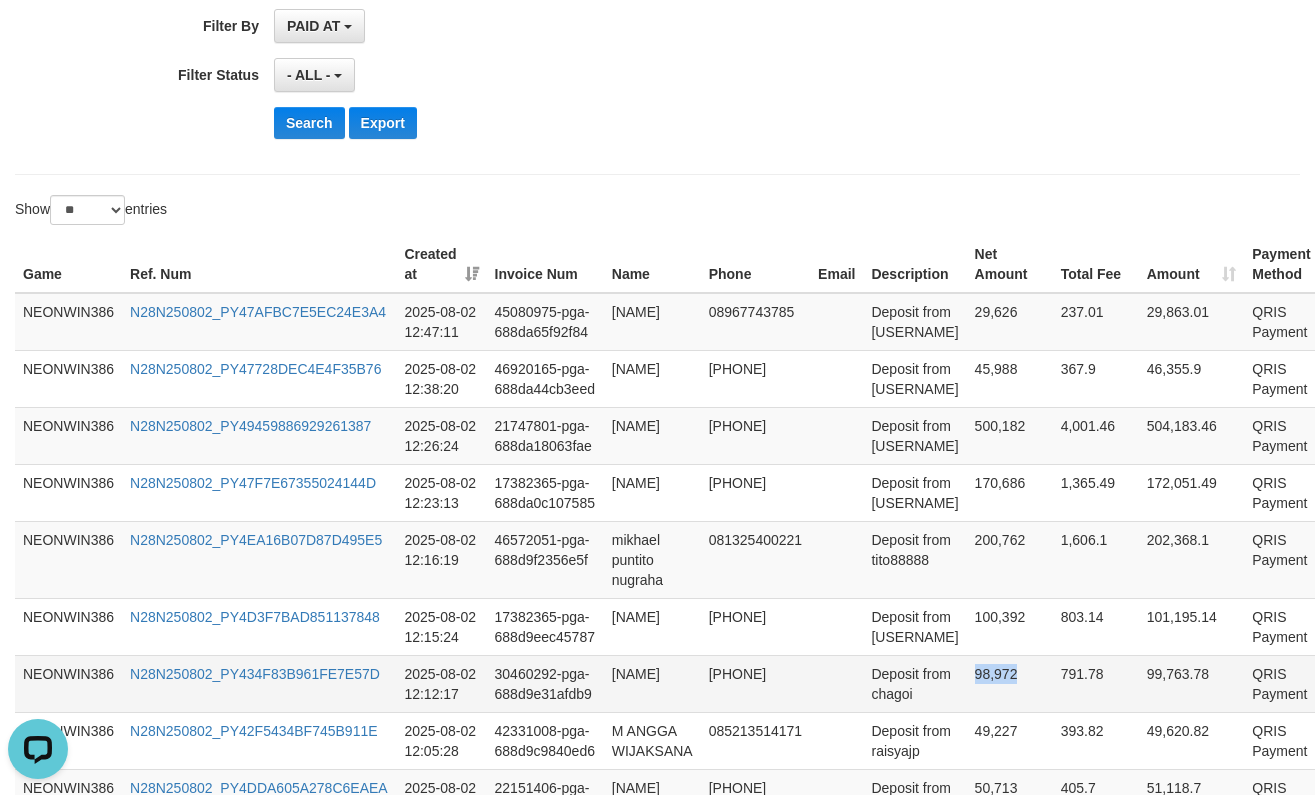 click on "98,972" at bounding box center [1010, 683] 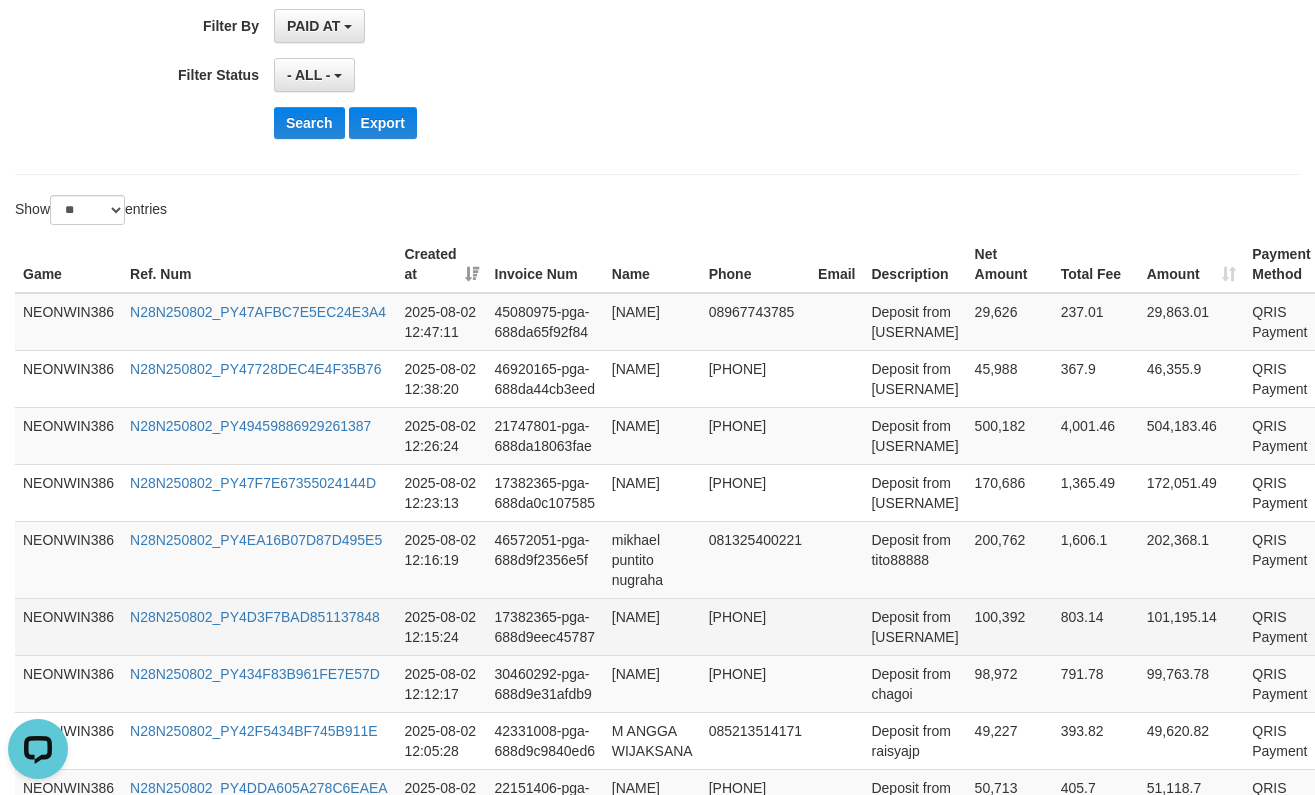 click on "100,392" at bounding box center [1010, 626] 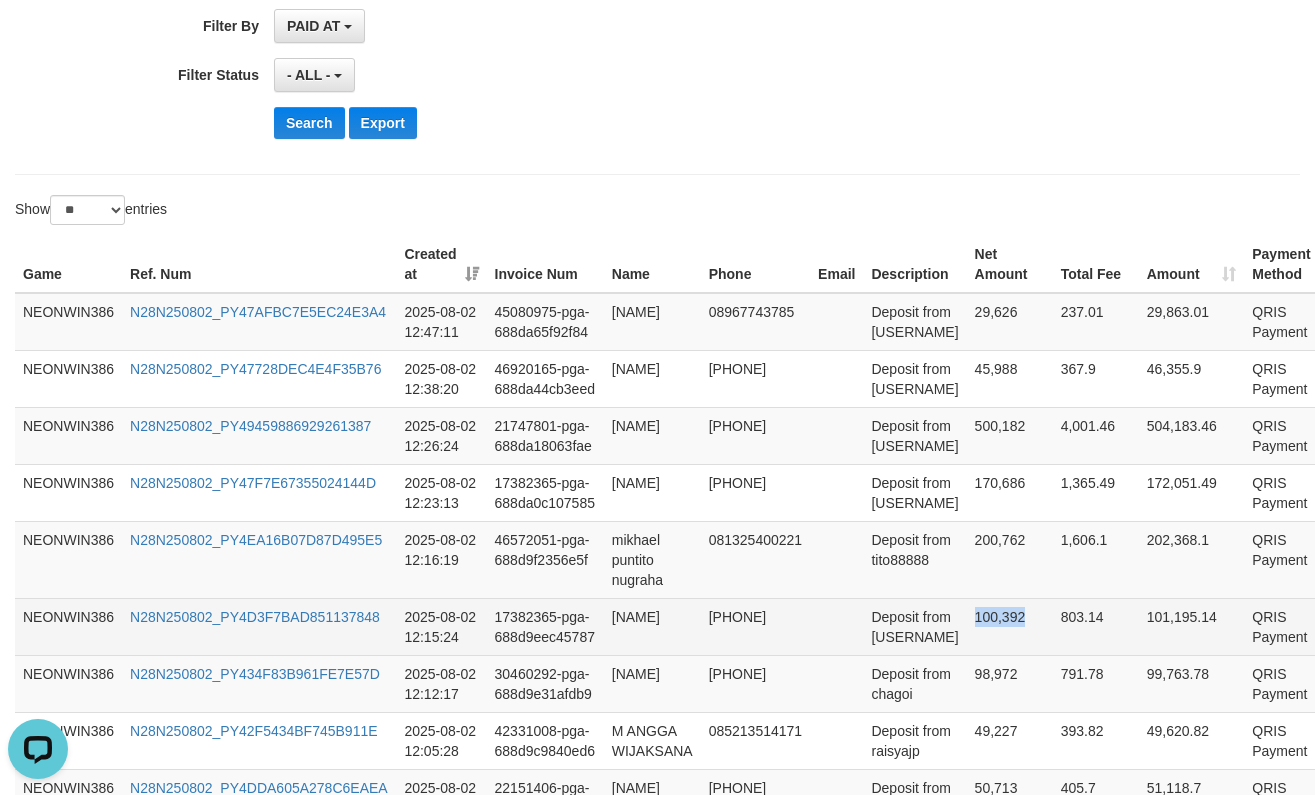 click on "100,392" at bounding box center (1010, 626) 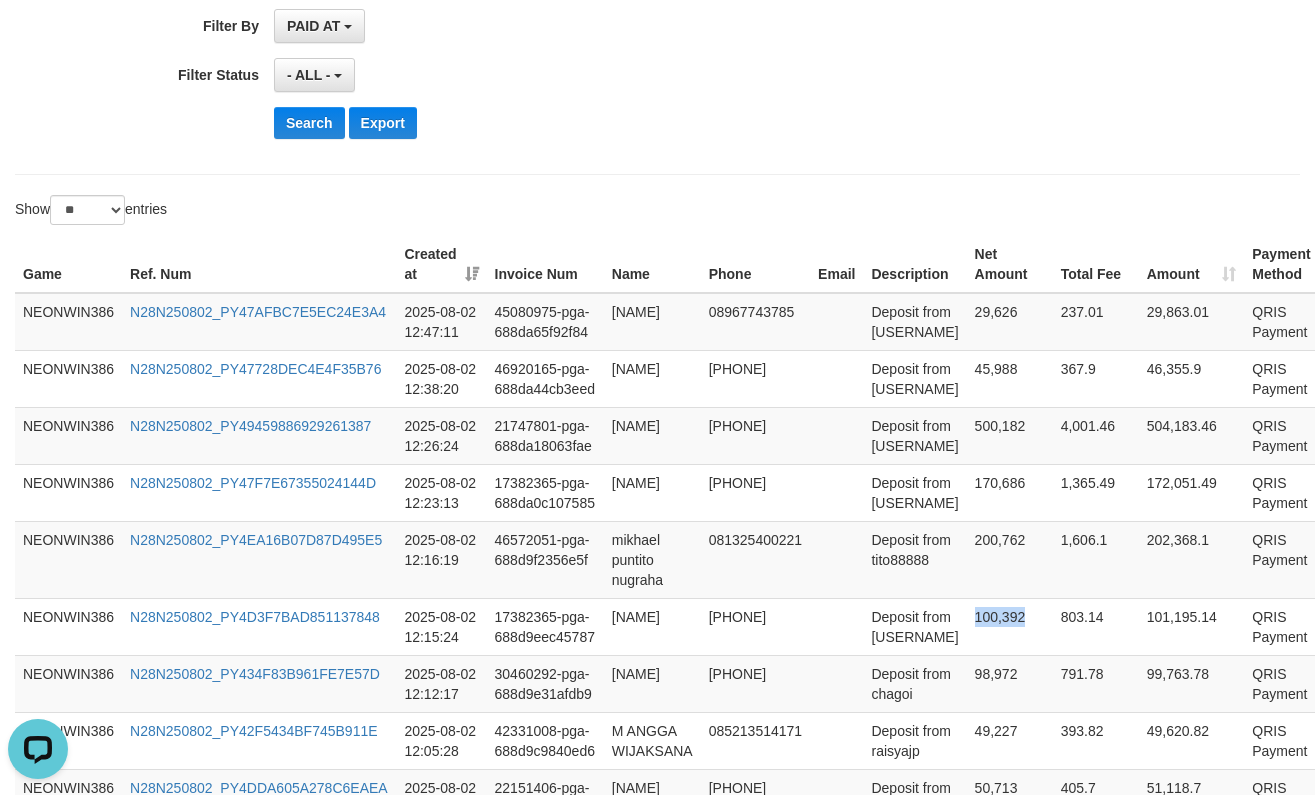 copy on "100,392" 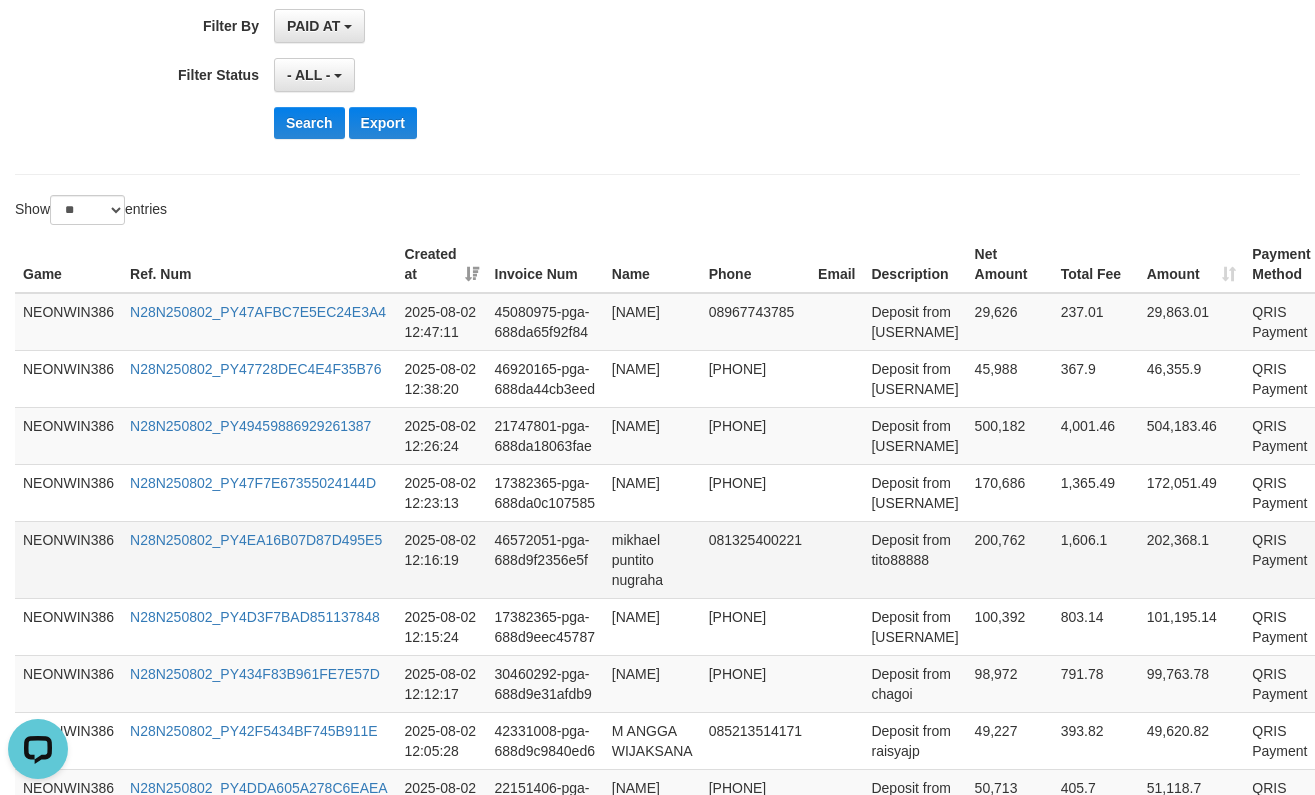click on "200,762" at bounding box center [1010, 559] 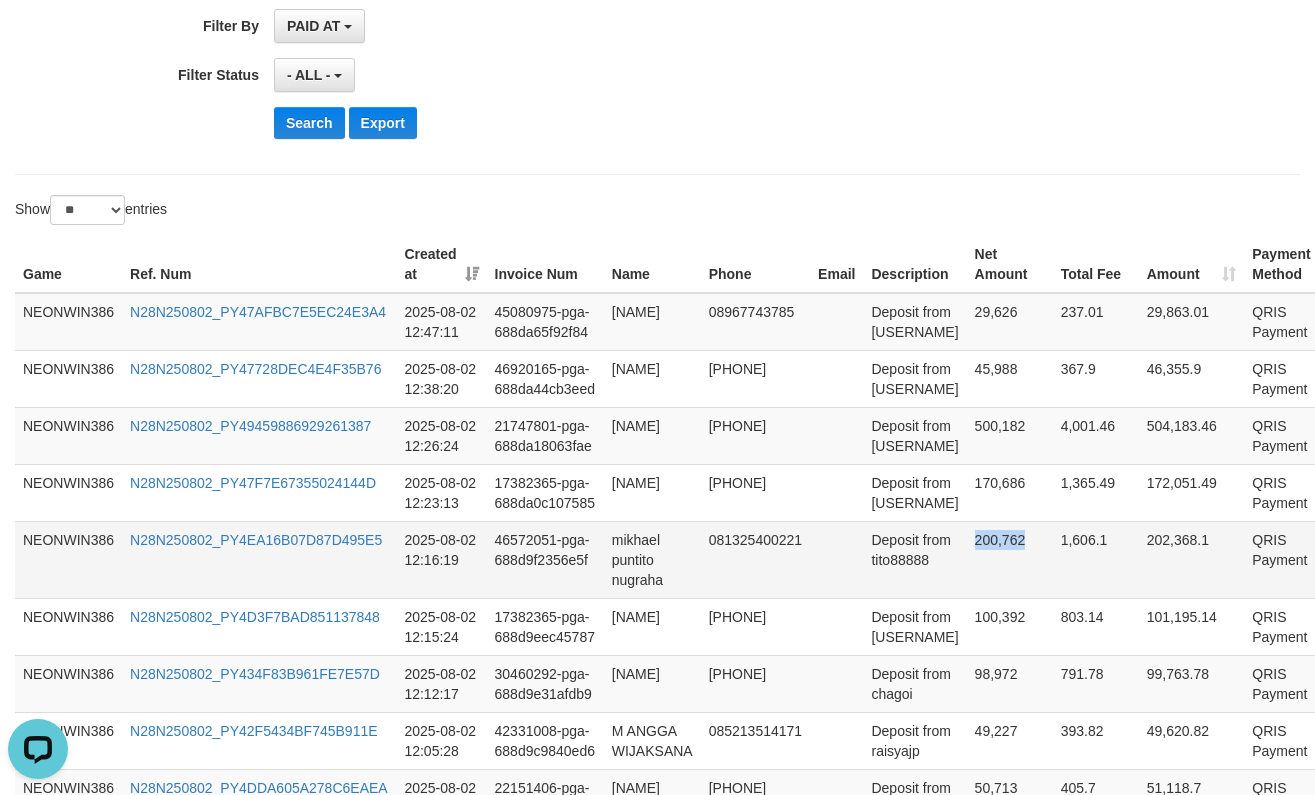 click on "200,762" at bounding box center (1010, 559) 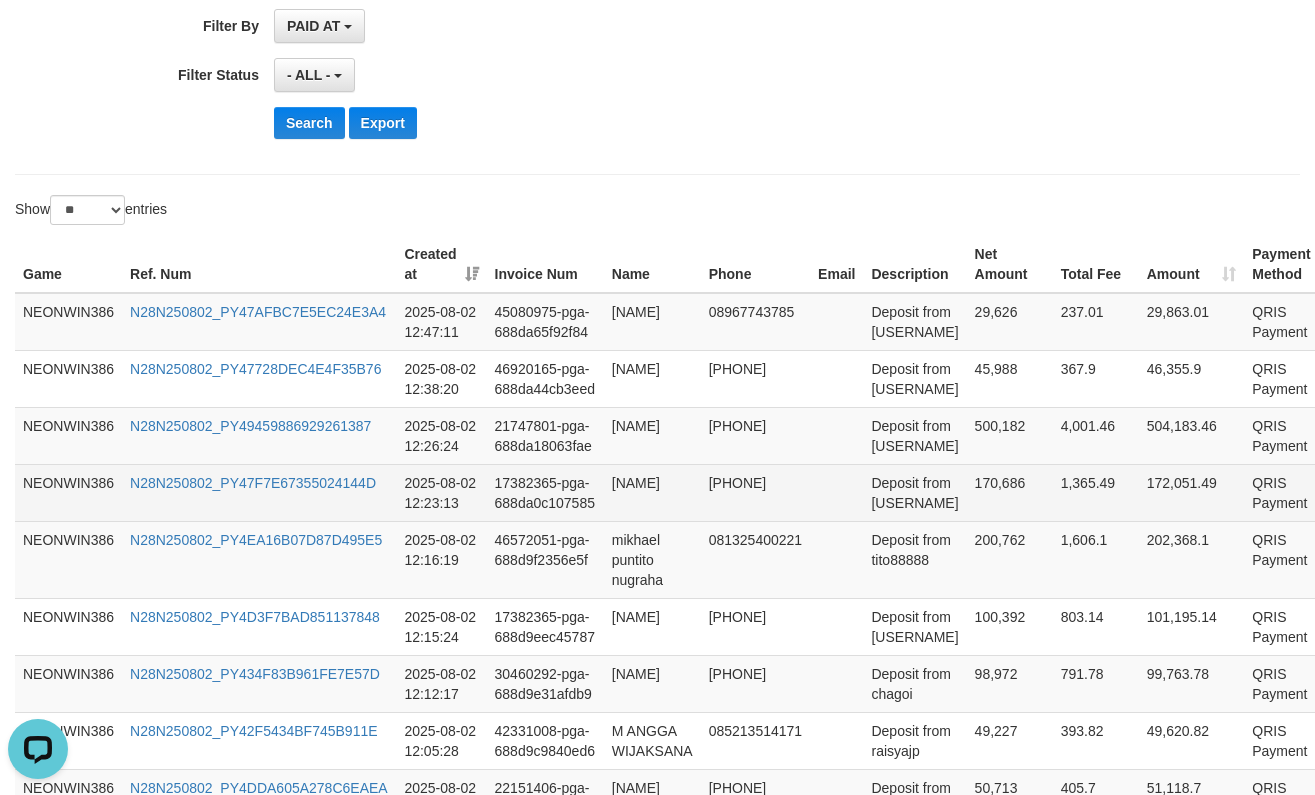 click on "170,686" at bounding box center [1010, 492] 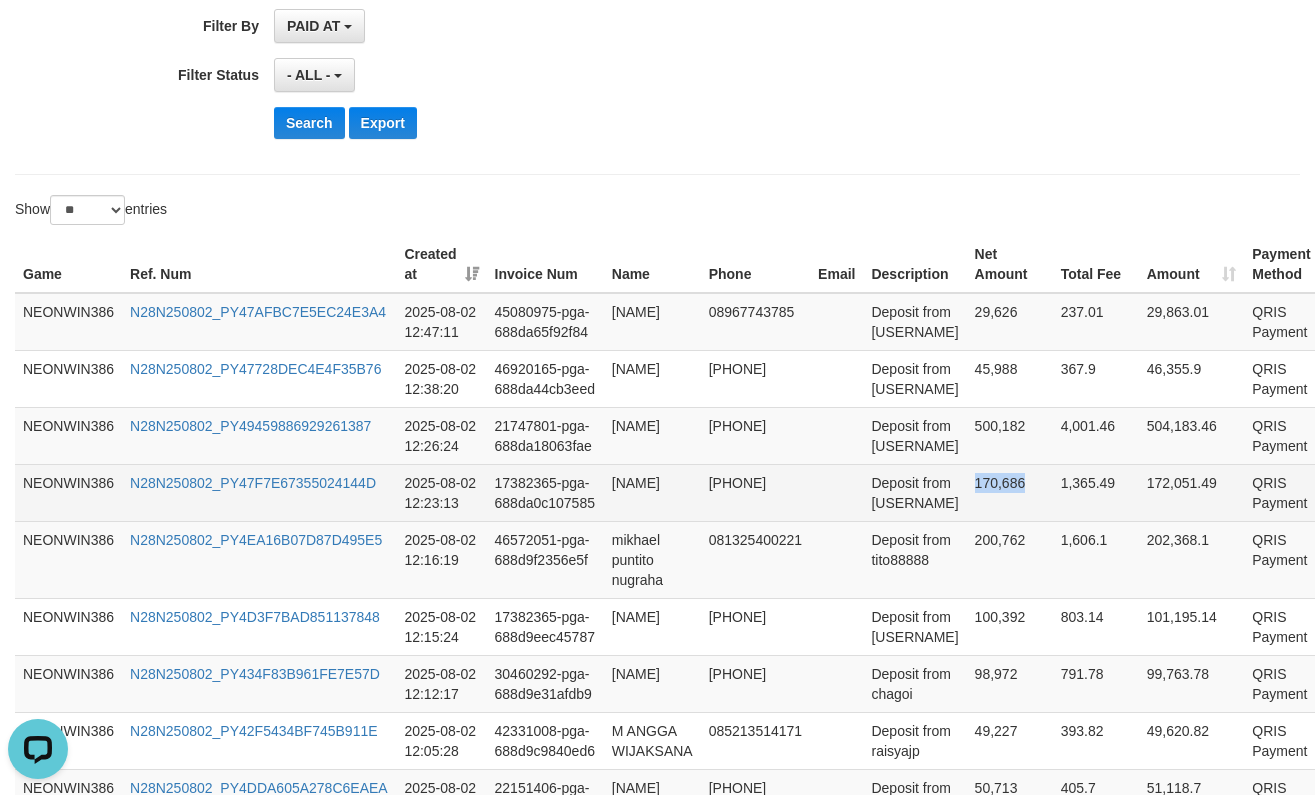 click on "170,686" at bounding box center [1010, 492] 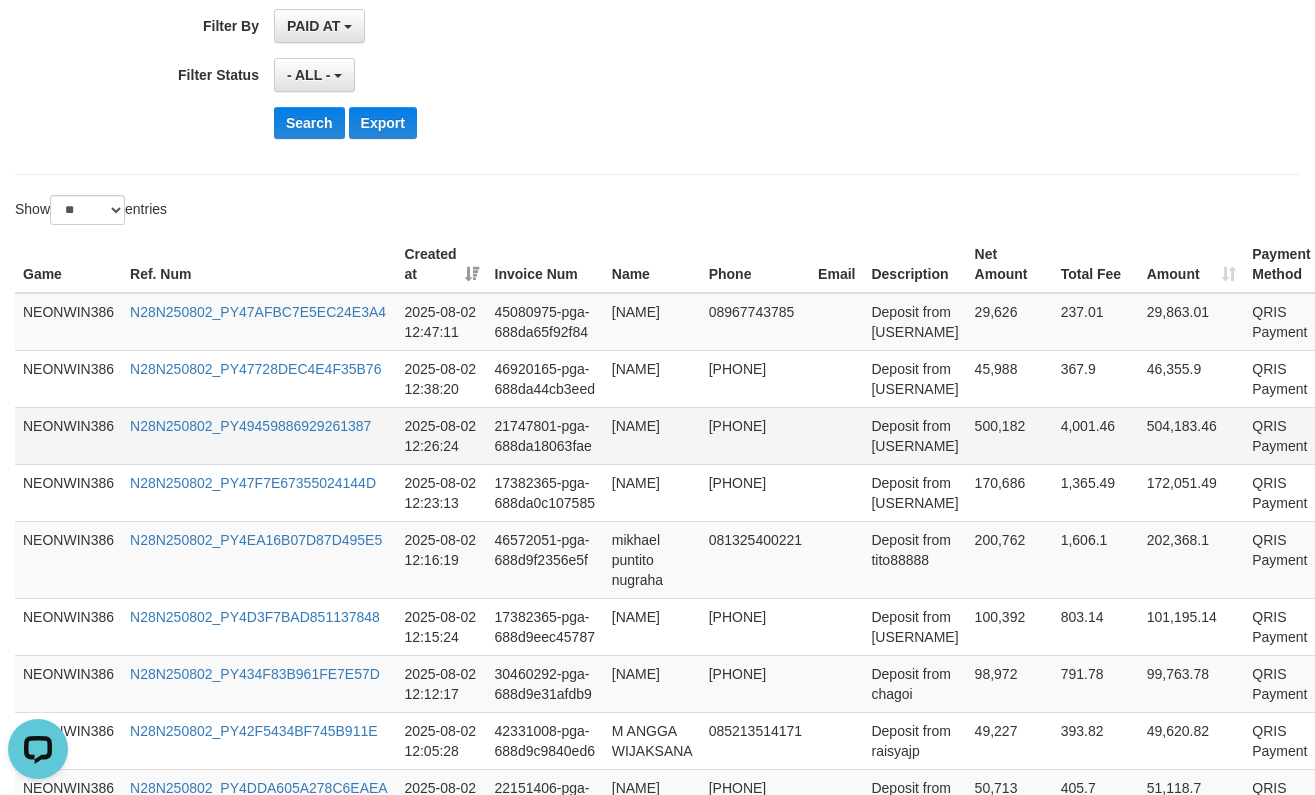 click on "500,182" at bounding box center [1010, 435] 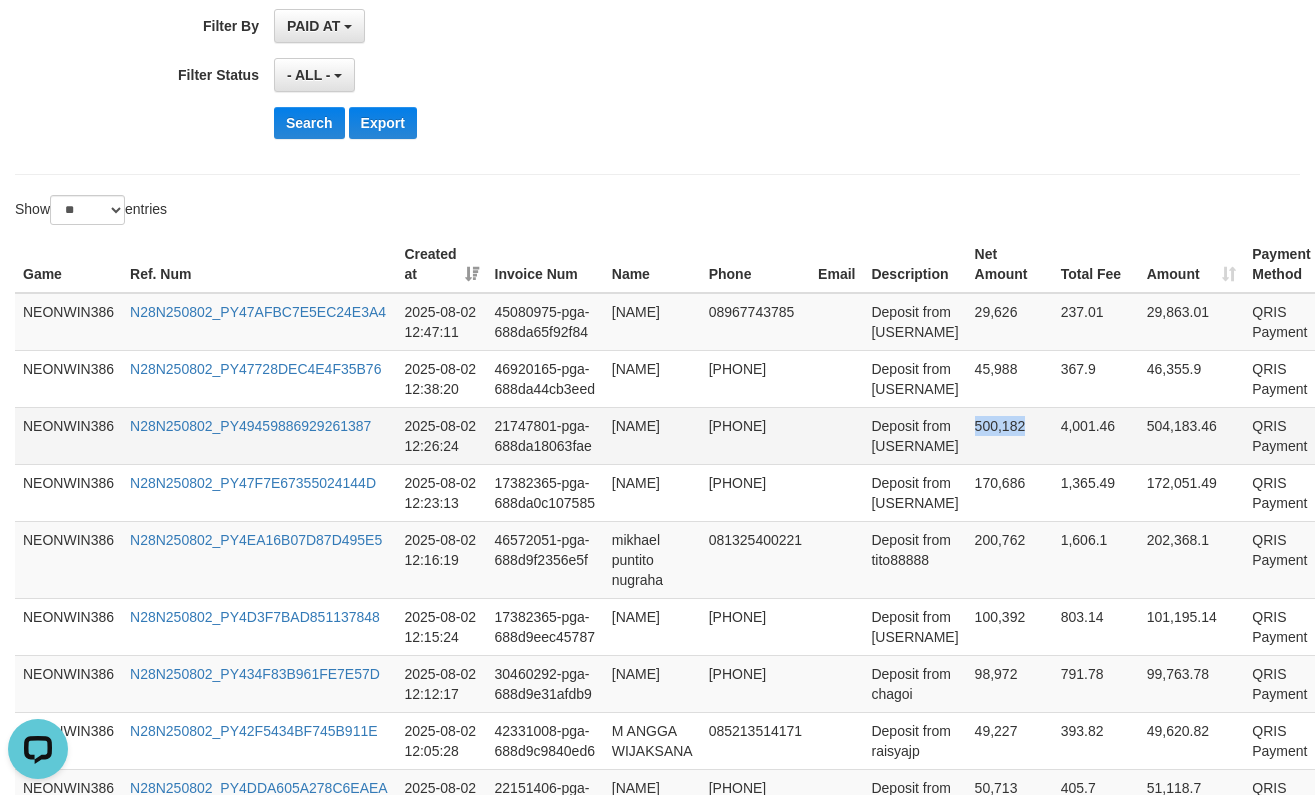 click on "500,182" at bounding box center [1010, 435] 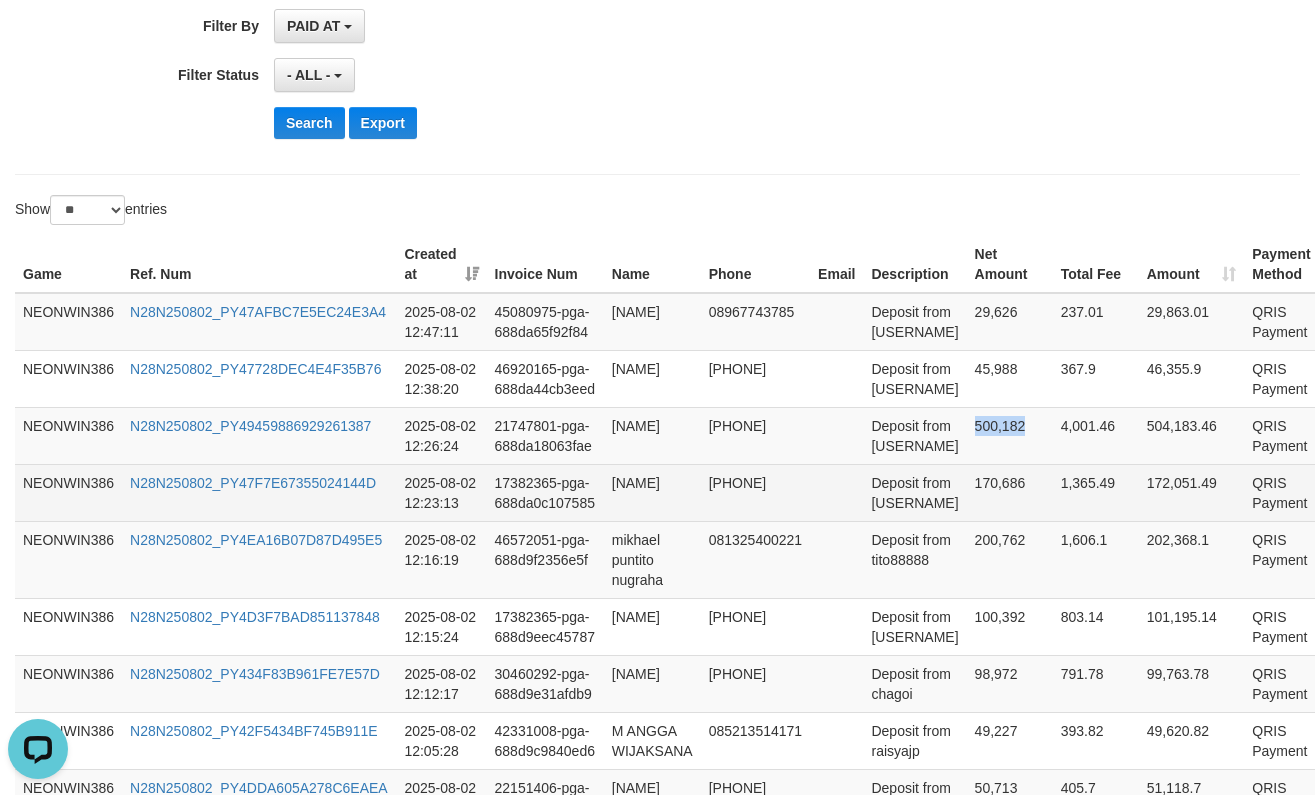 copy on "500,182" 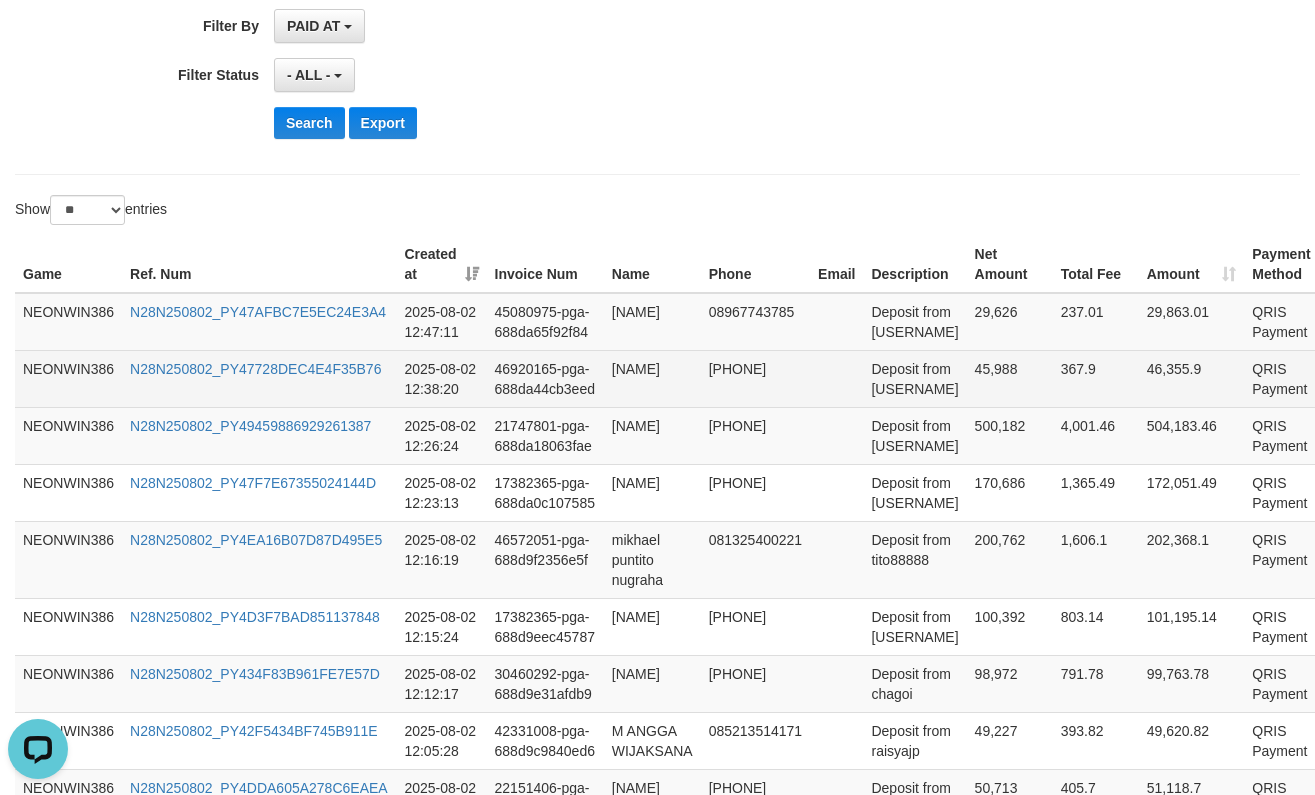 click on "45,988" at bounding box center (1010, 378) 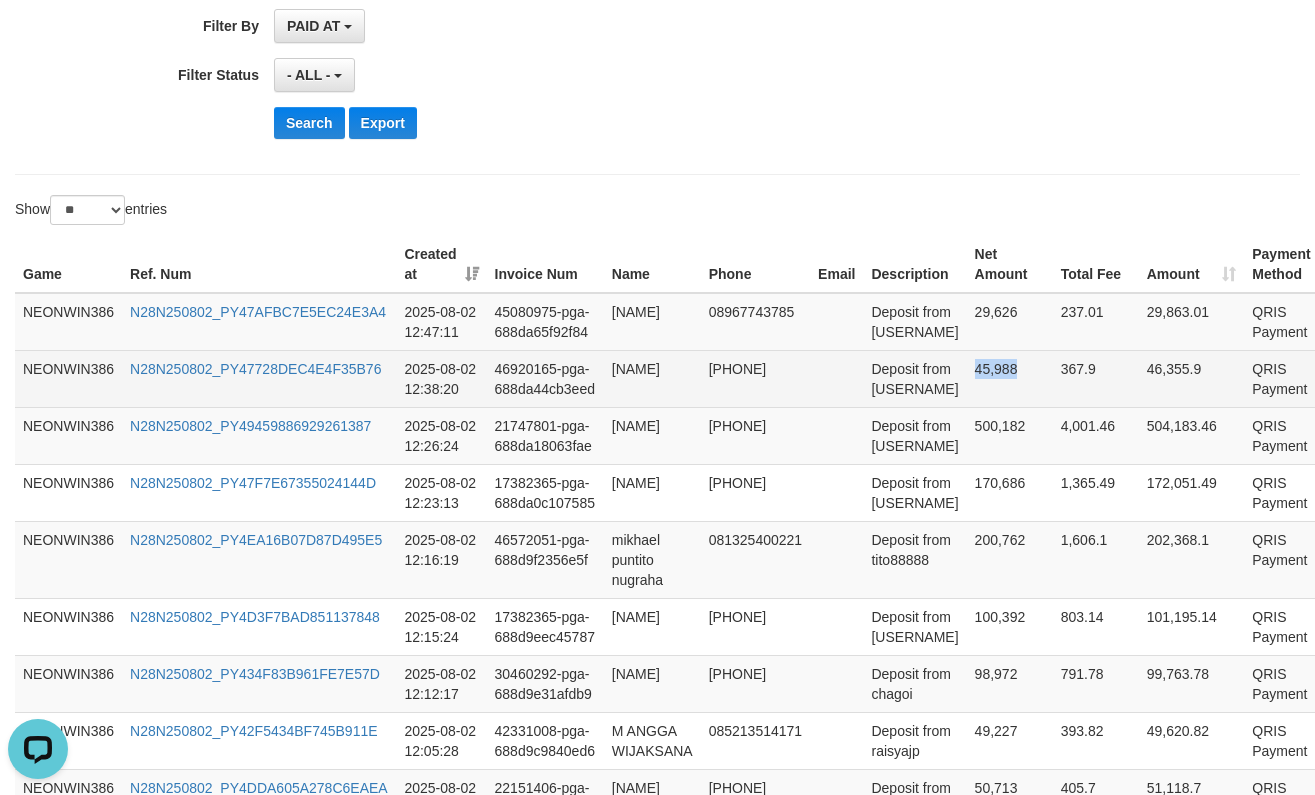 click on "45,988" at bounding box center (1010, 378) 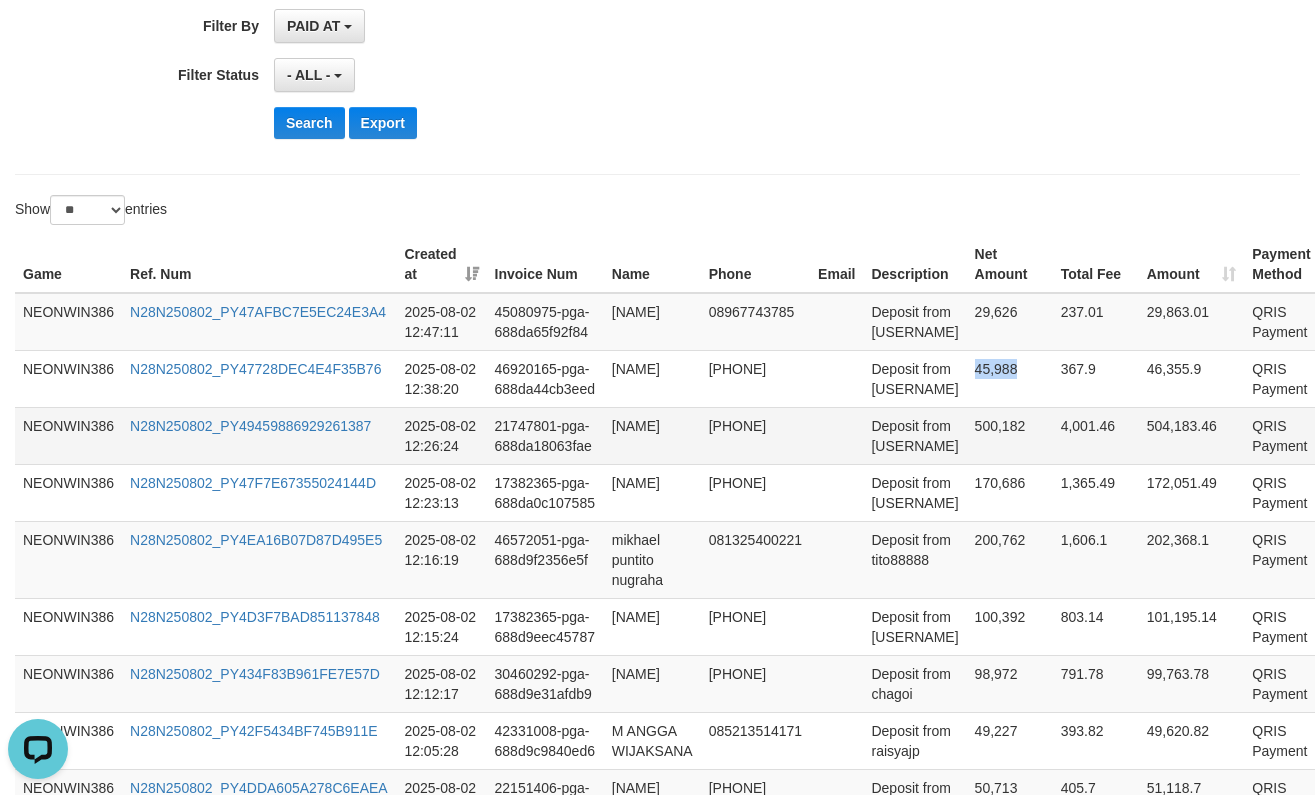 copy on "45,988" 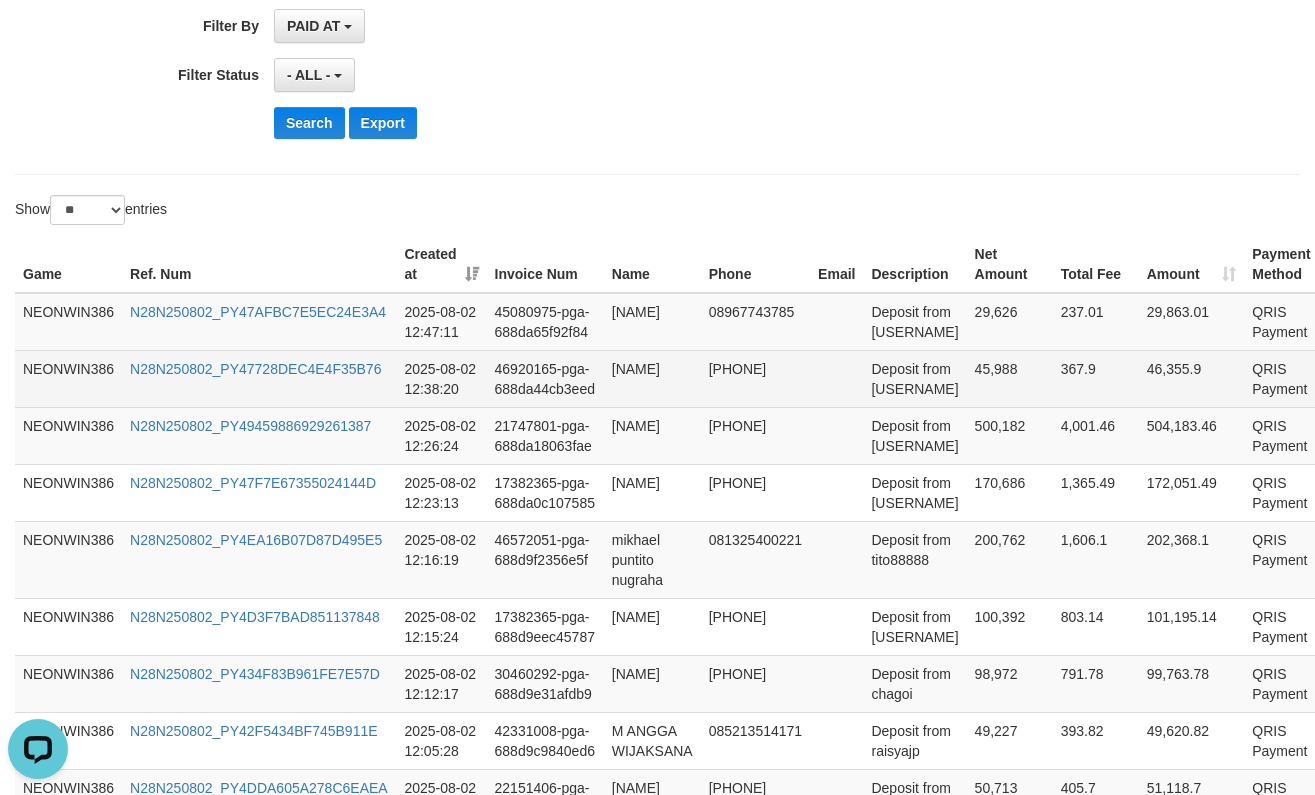 click on "[NAME]" at bounding box center [652, 378] 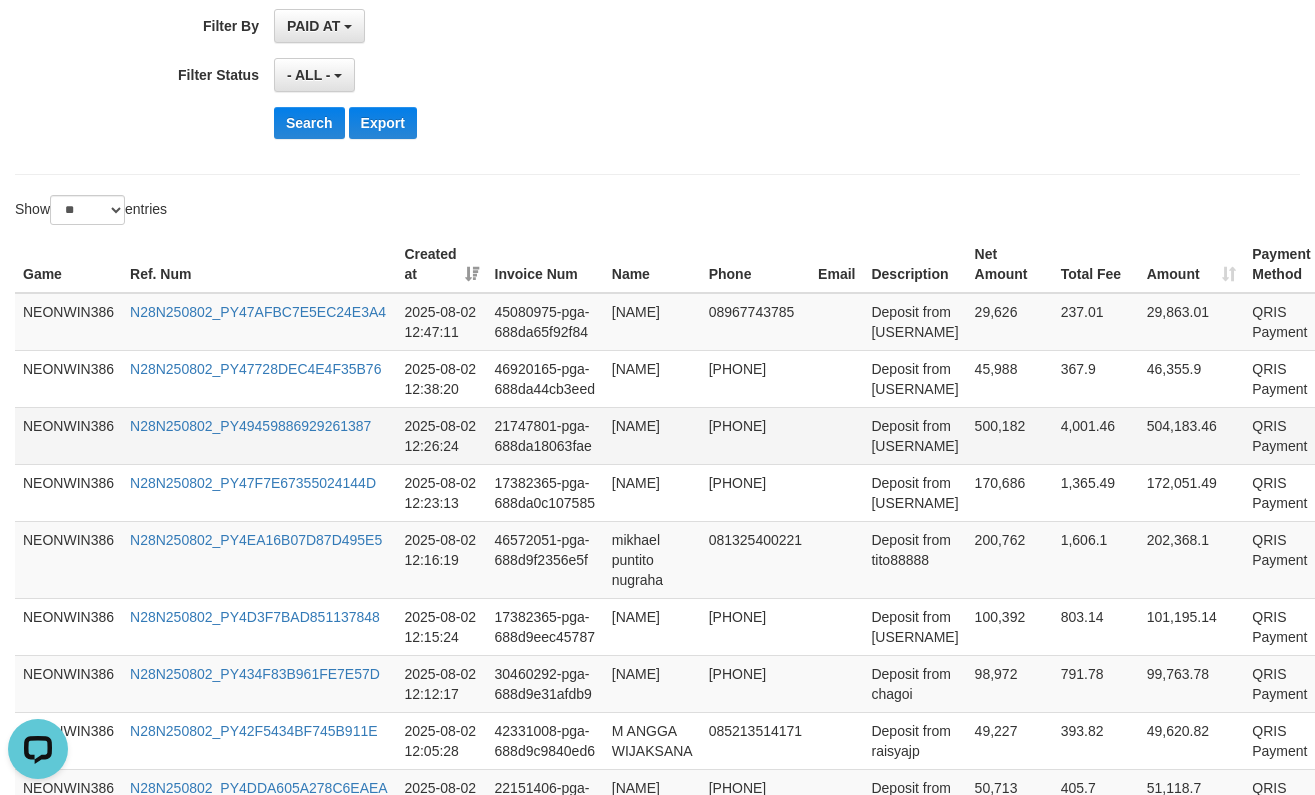 copy on "[NAME]" 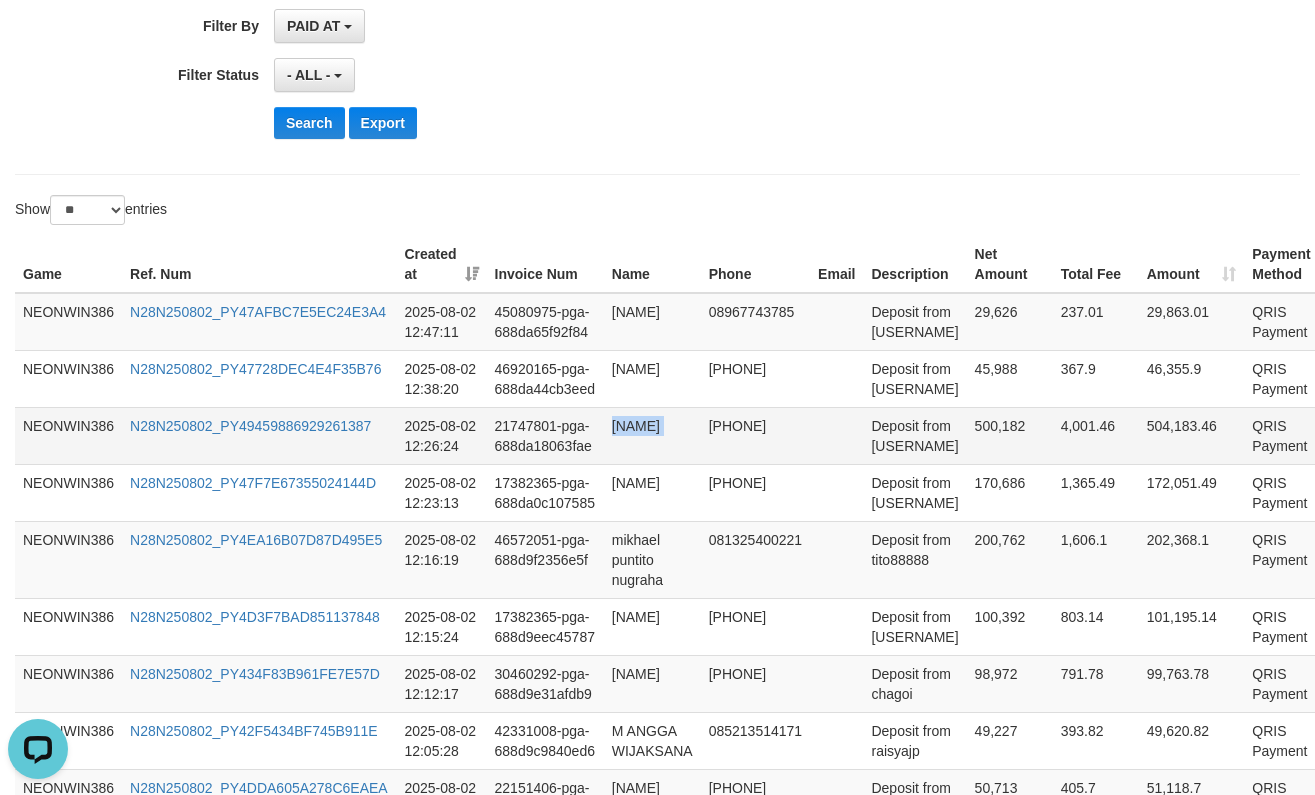 click on "[NAME]" at bounding box center (652, 435) 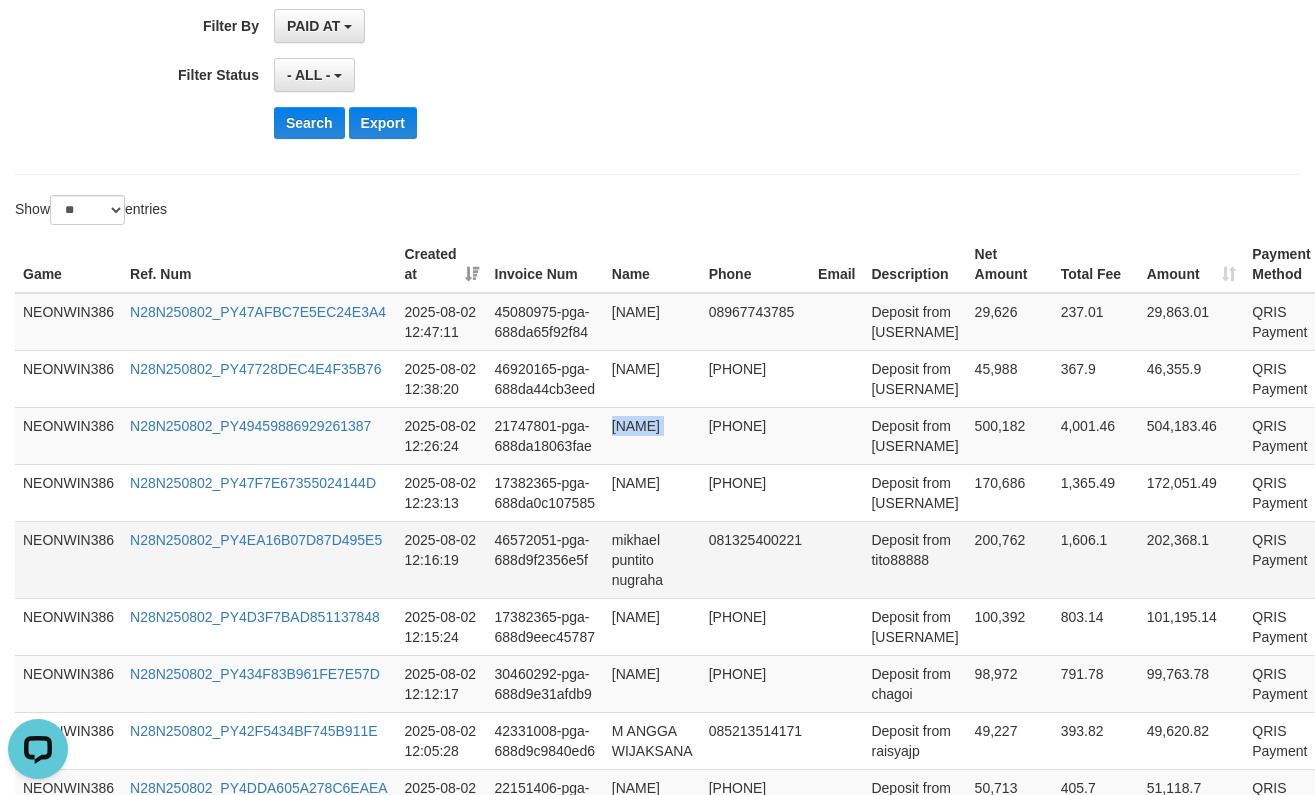 copy on "[NAME]" 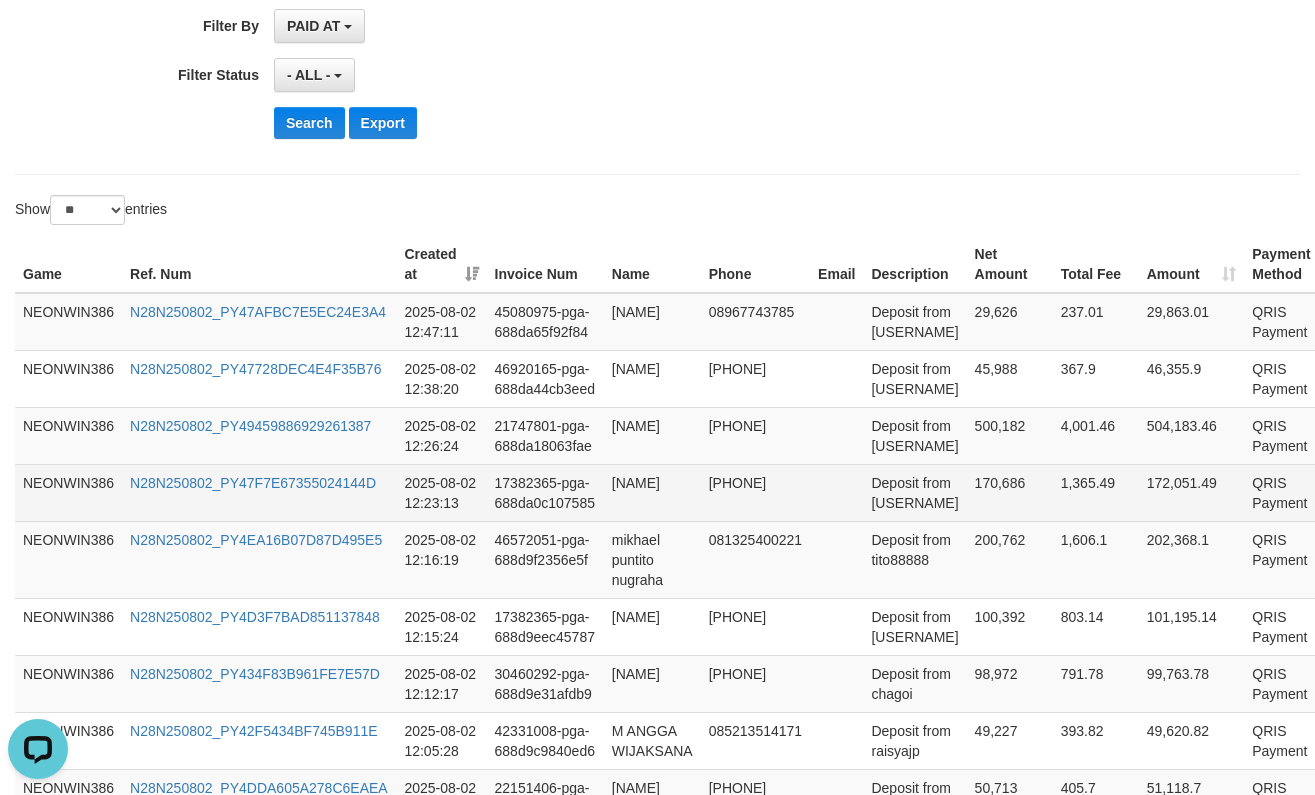 click on "[NAME]" at bounding box center [652, 492] 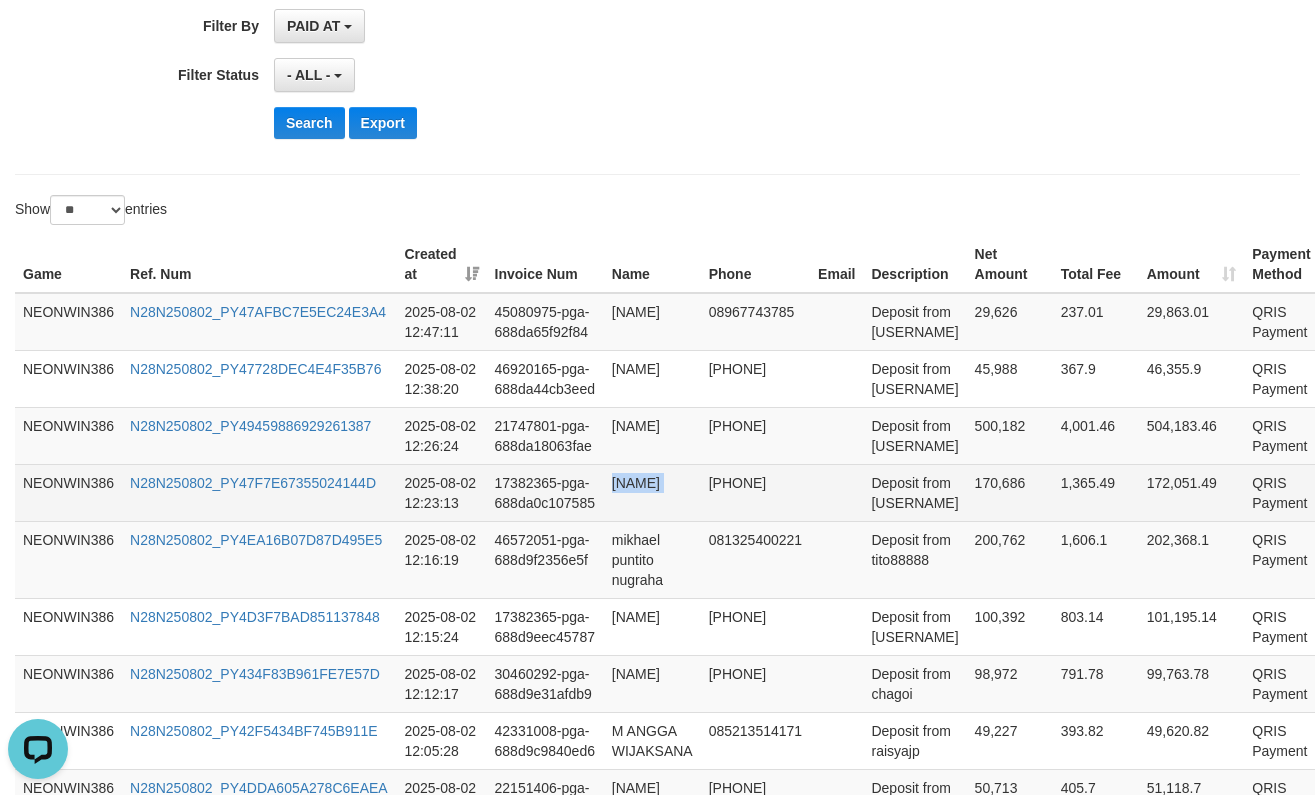 click on "[NAME]" at bounding box center [652, 492] 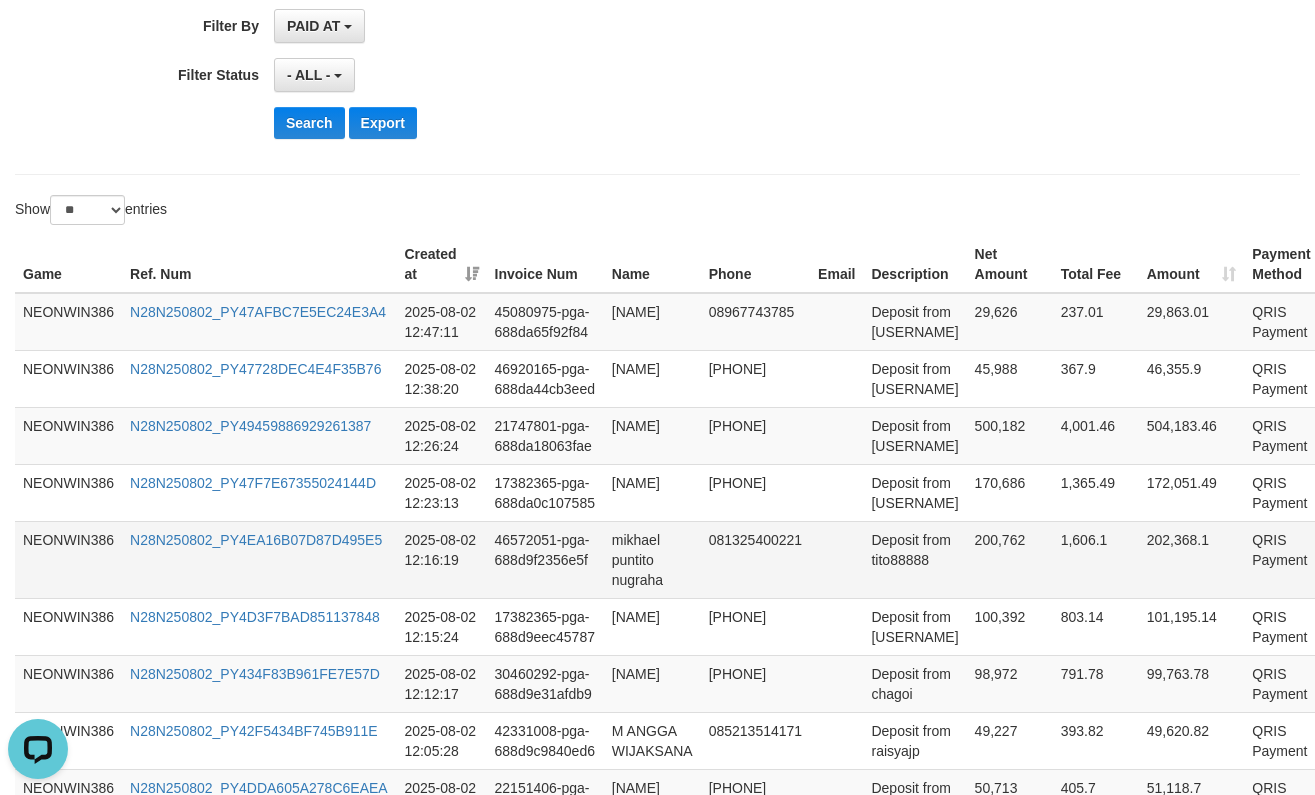 click on "mikhael puntito nugraha" at bounding box center [652, 559] 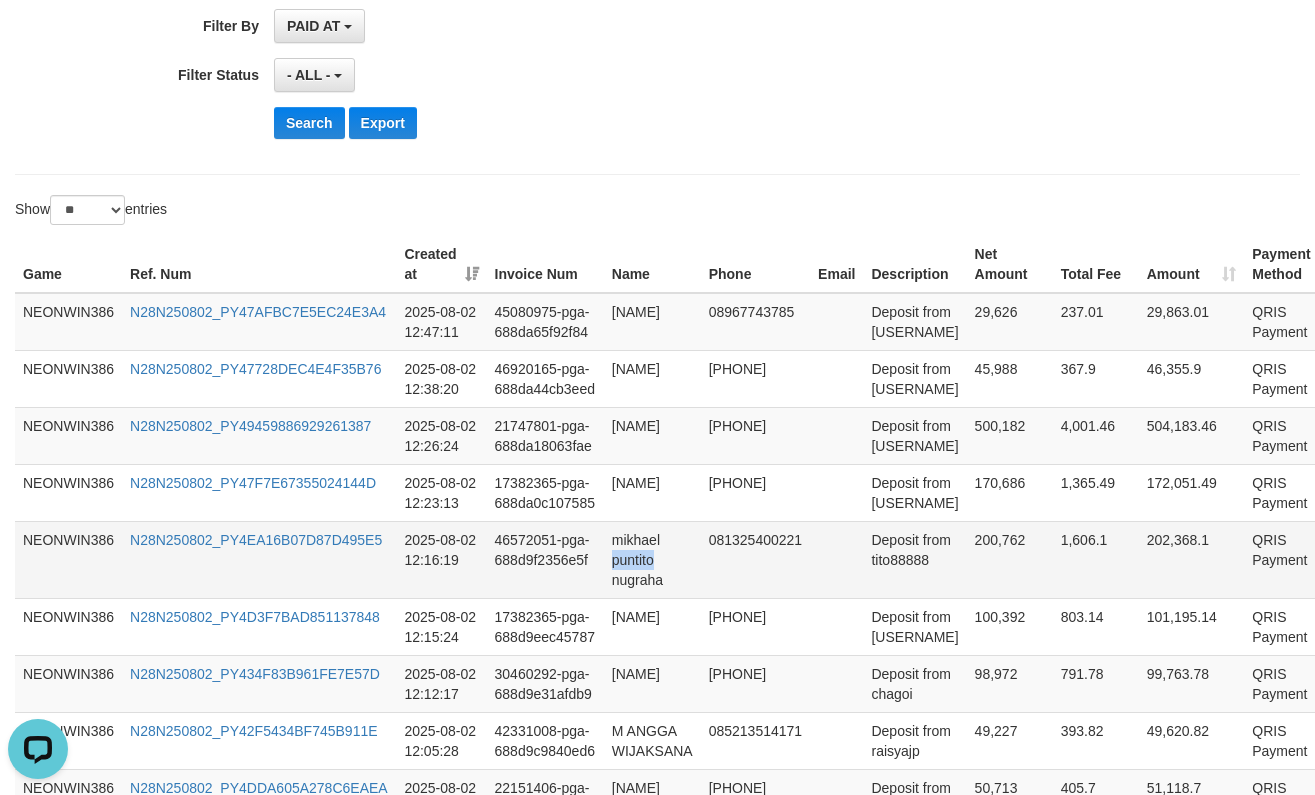 click on "mikhael puntito nugraha" at bounding box center (652, 559) 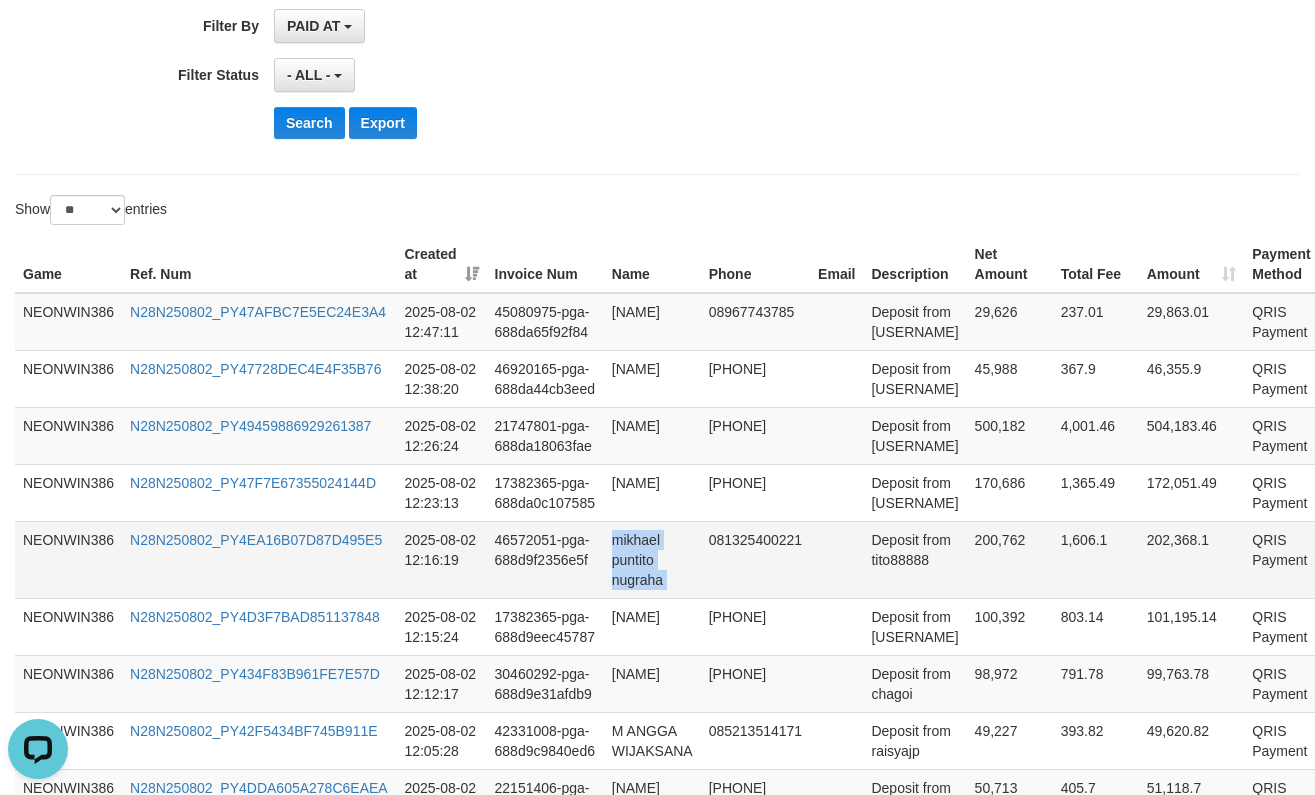 click on "mikhael puntito nugraha" at bounding box center [652, 559] 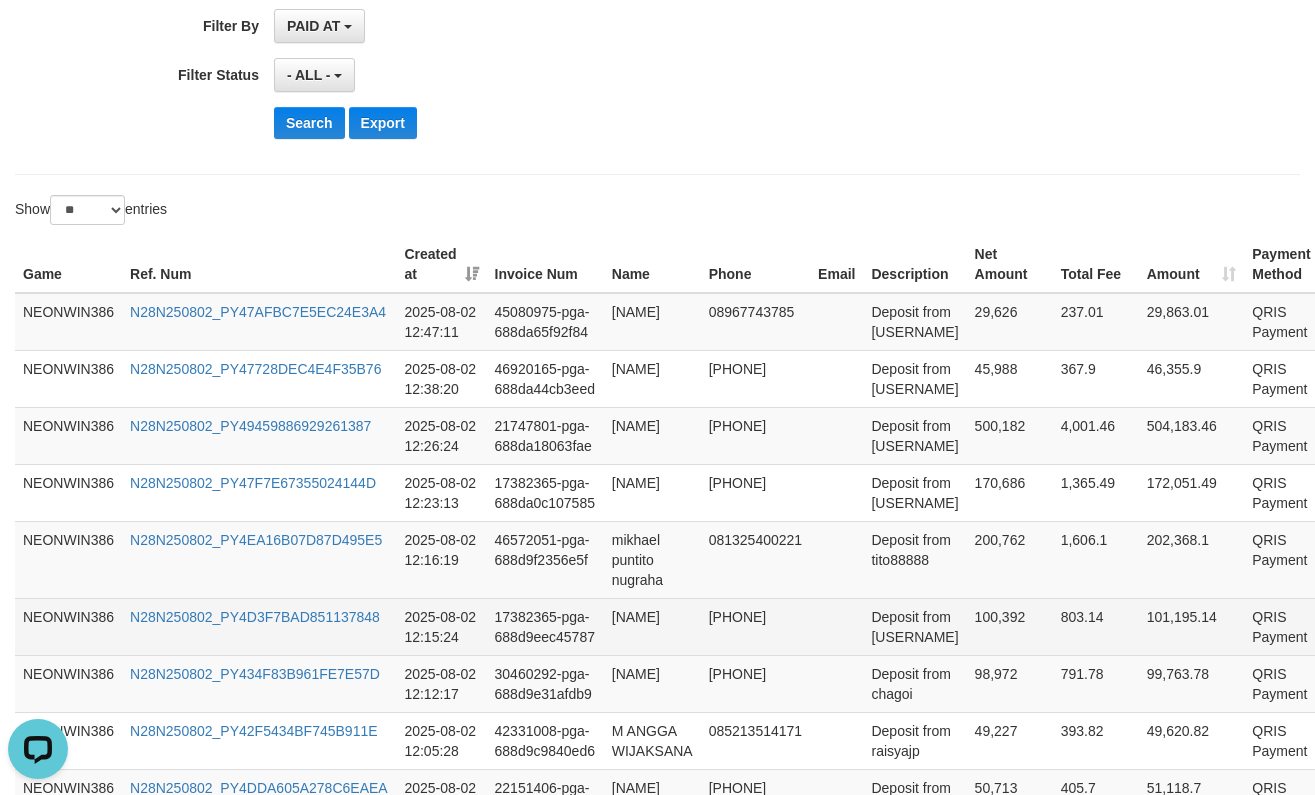 click on "[NAME]" at bounding box center (652, 626) 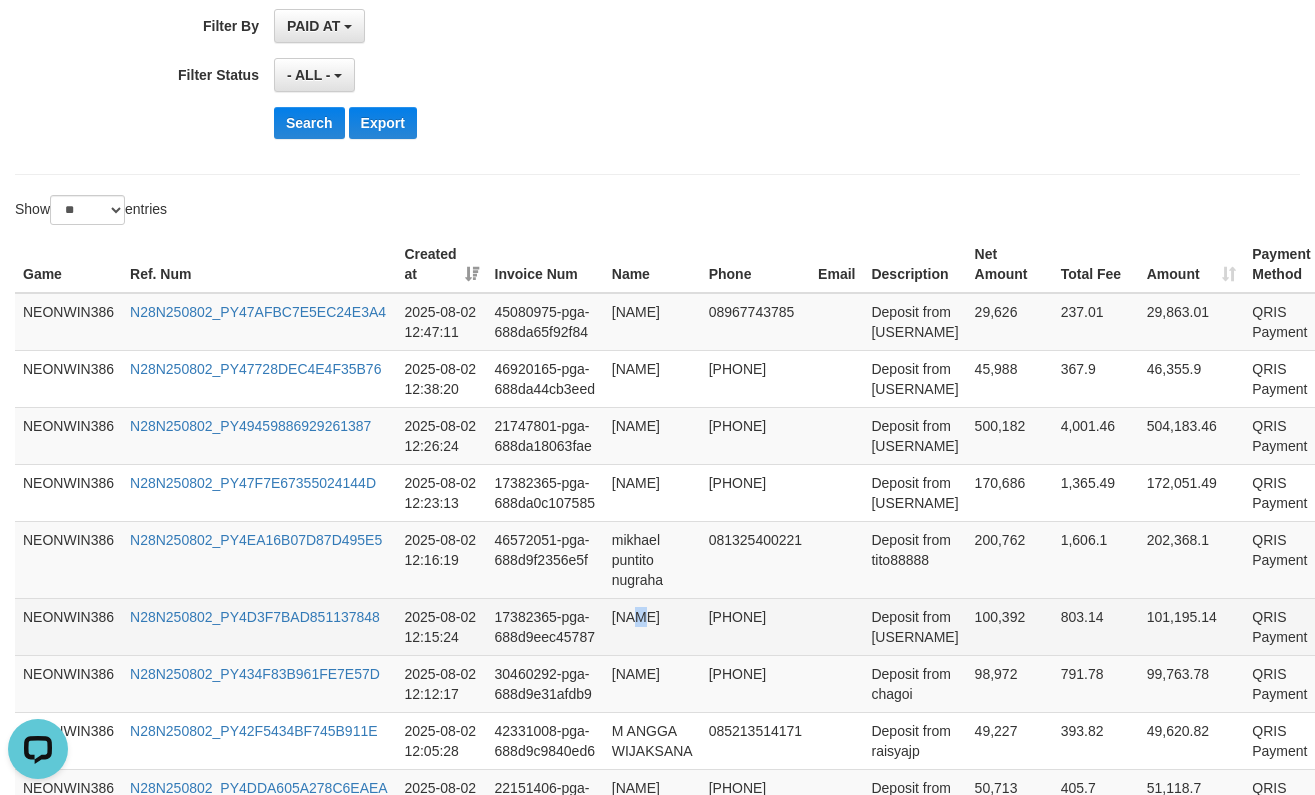 click on "[NAME]" at bounding box center [652, 626] 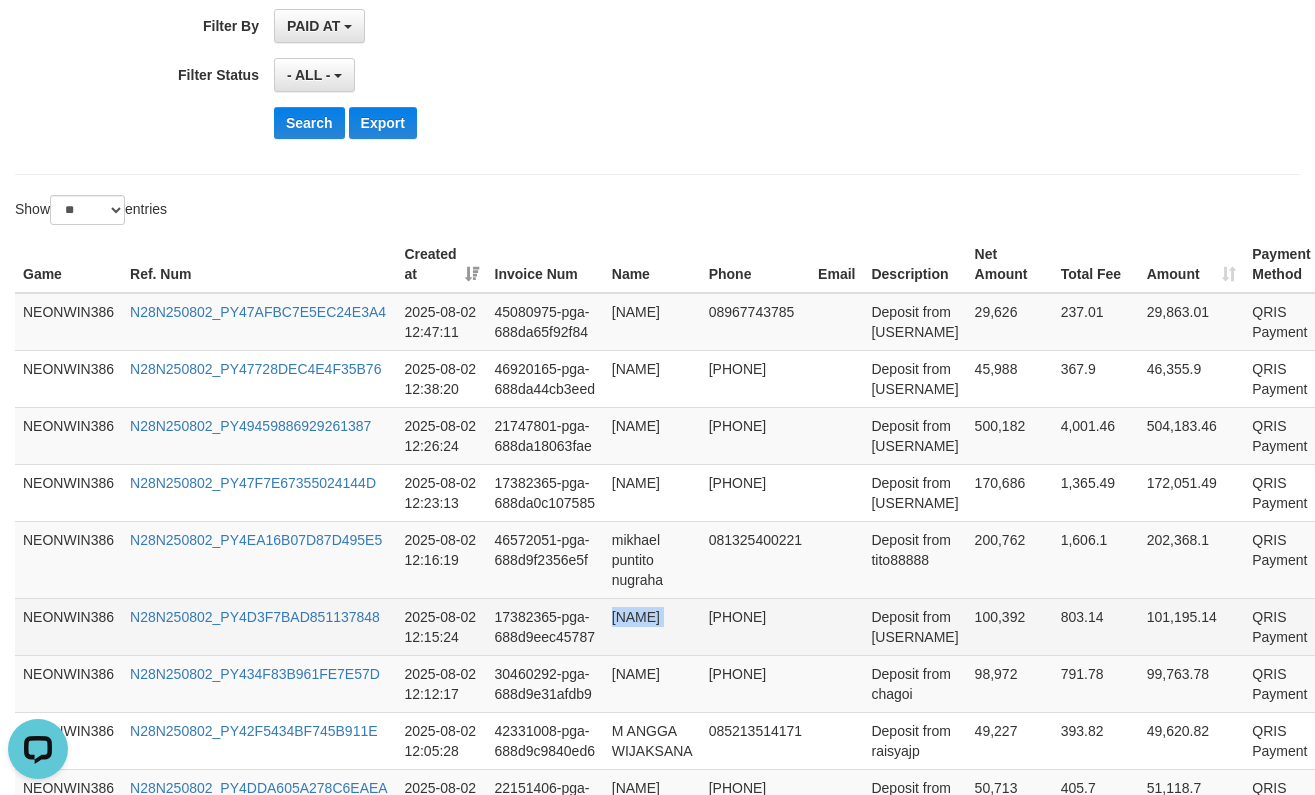 click on "[NAME]" at bounding box center [652, 626] 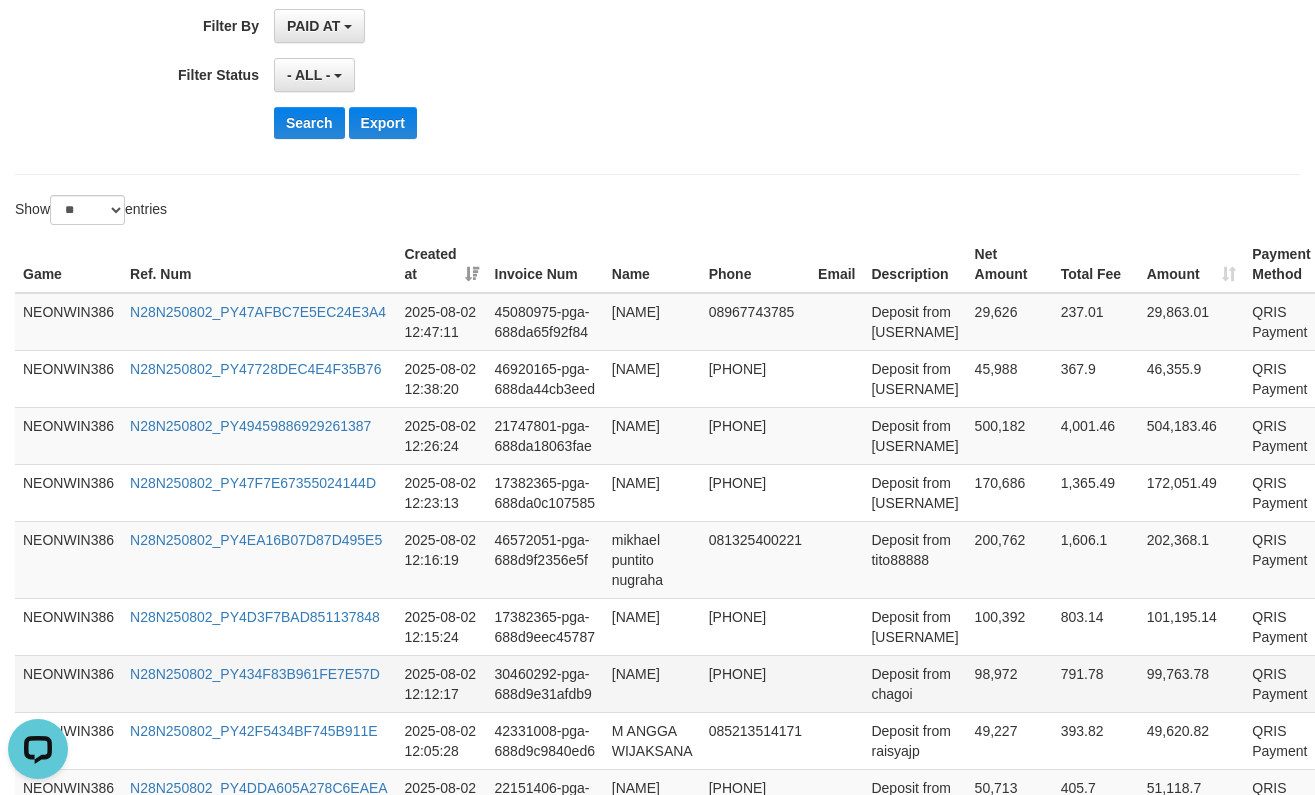 click on "[NAME]" at bounding box center (652, 683) 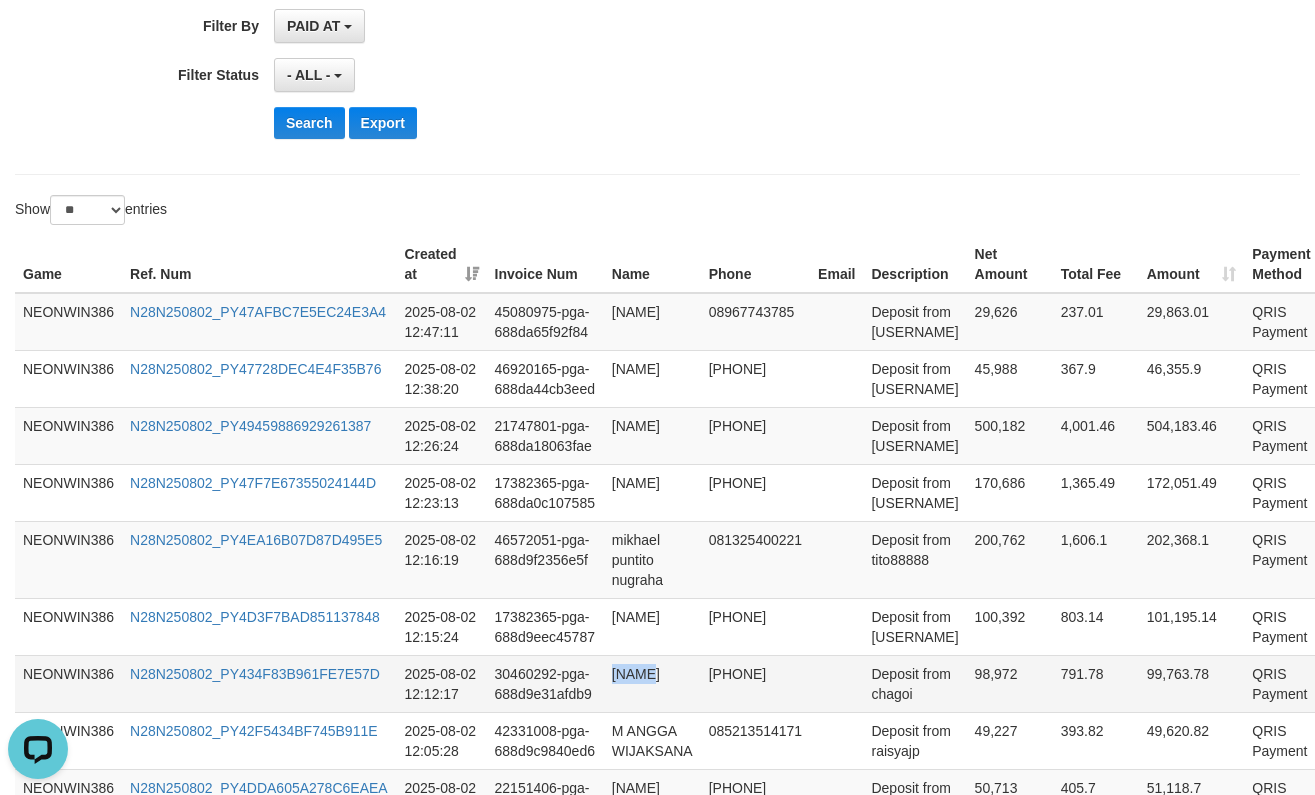 click on "[NAME]" at bounding box center (652, 683) 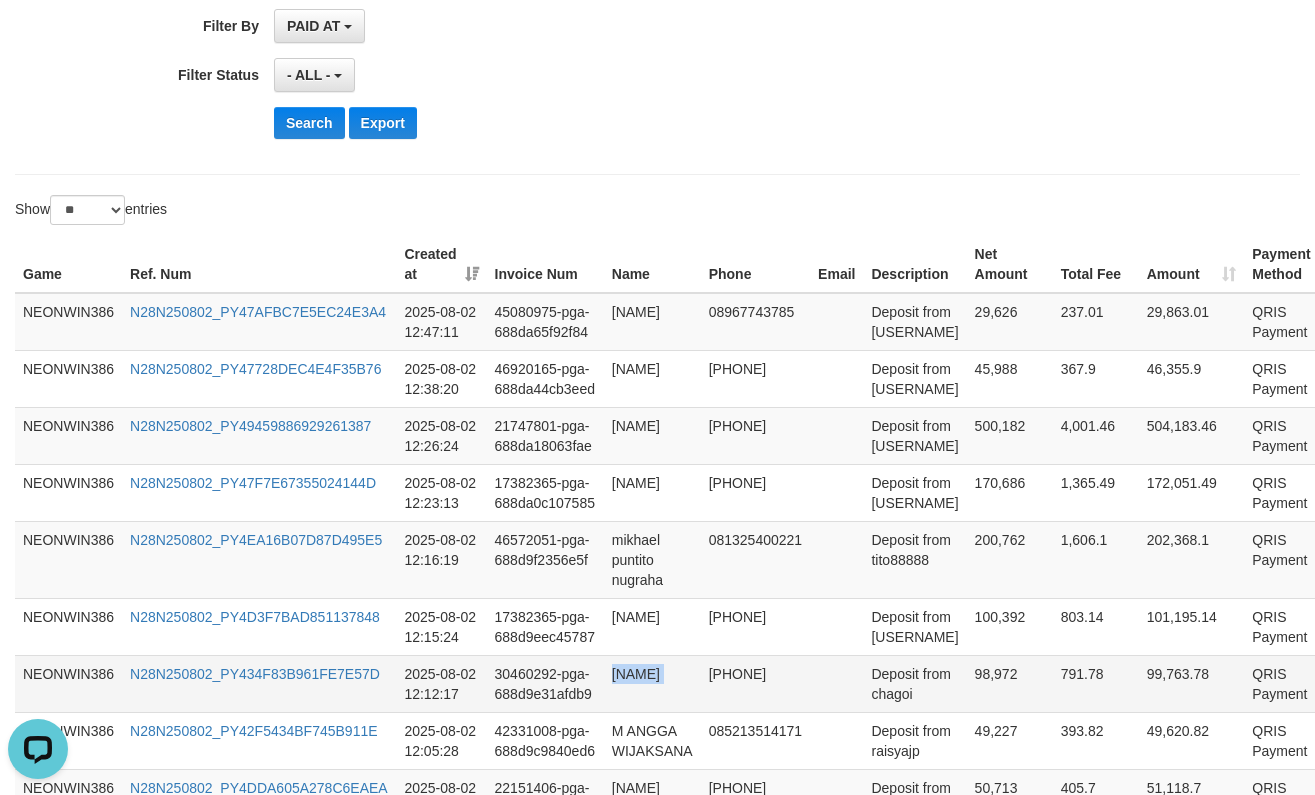 click on "[NAME]" at bounding box center (652, 683) 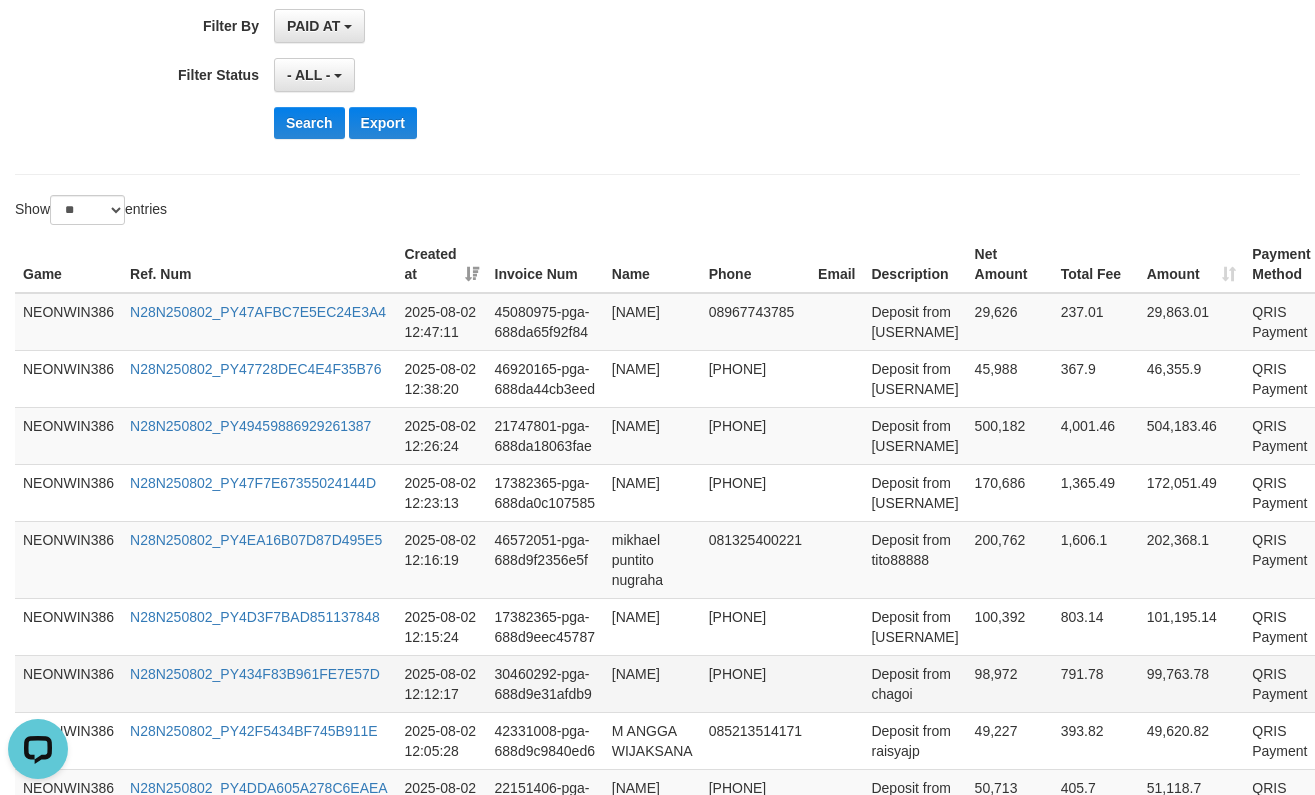 click on "Deposit from chagoi" at bounding box center [914, 683] 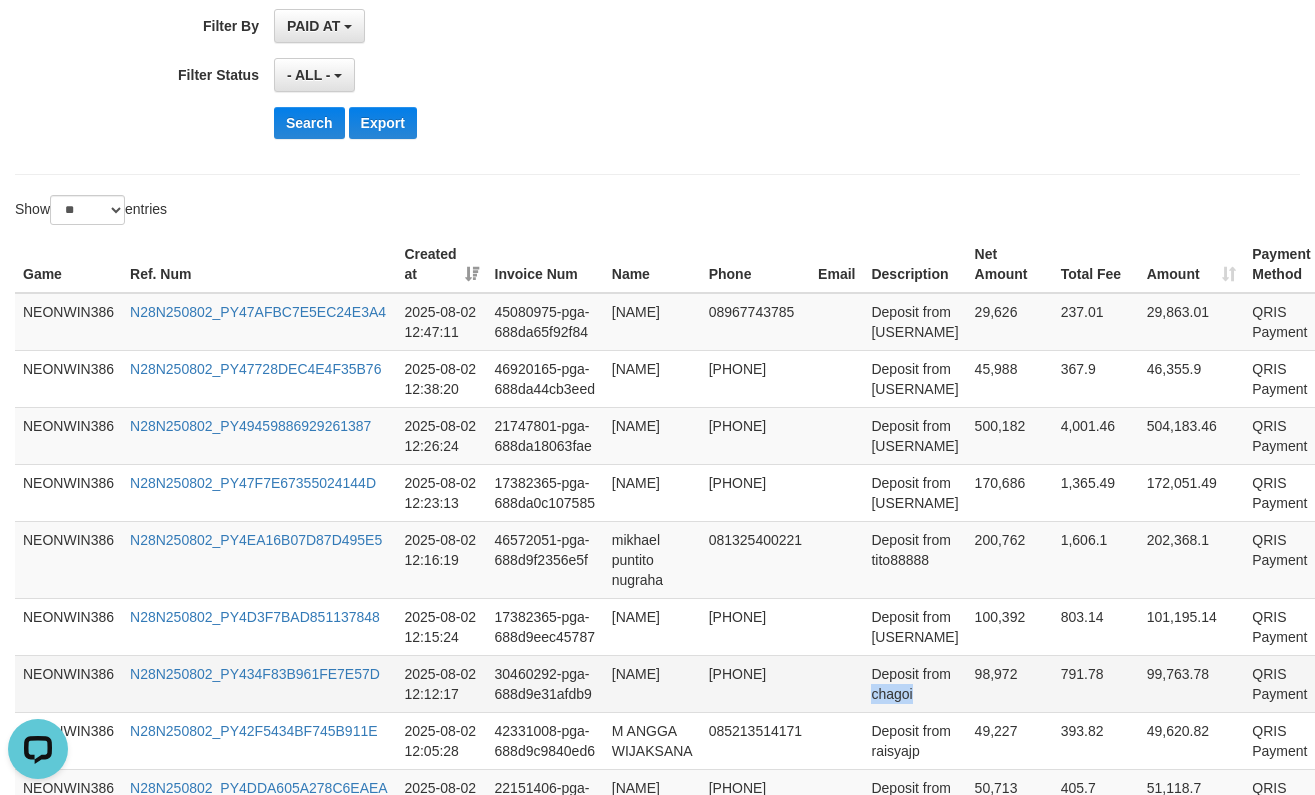 click on "Deposit from chagoi" at bounding box center [914, 683] 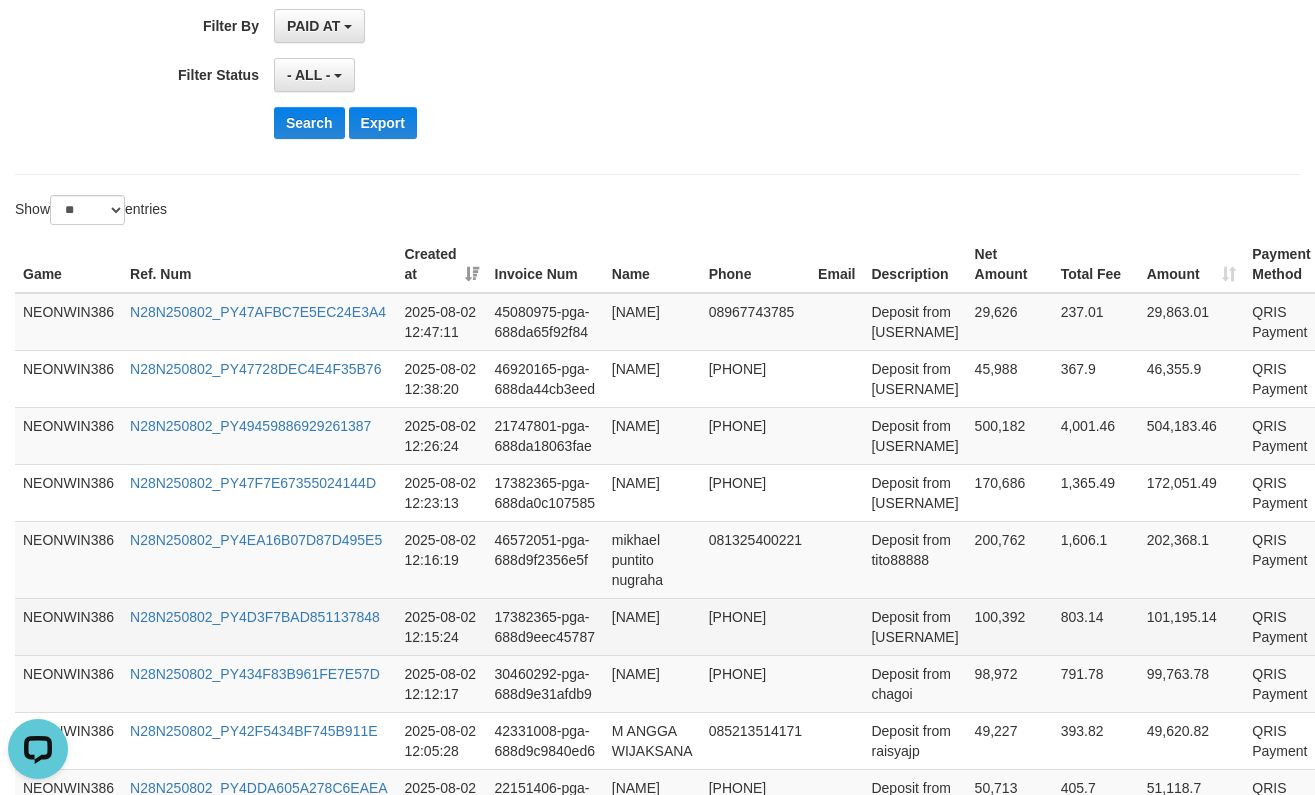 click on "Deposit from [USERNAME]" at bounding box center [914, 626] 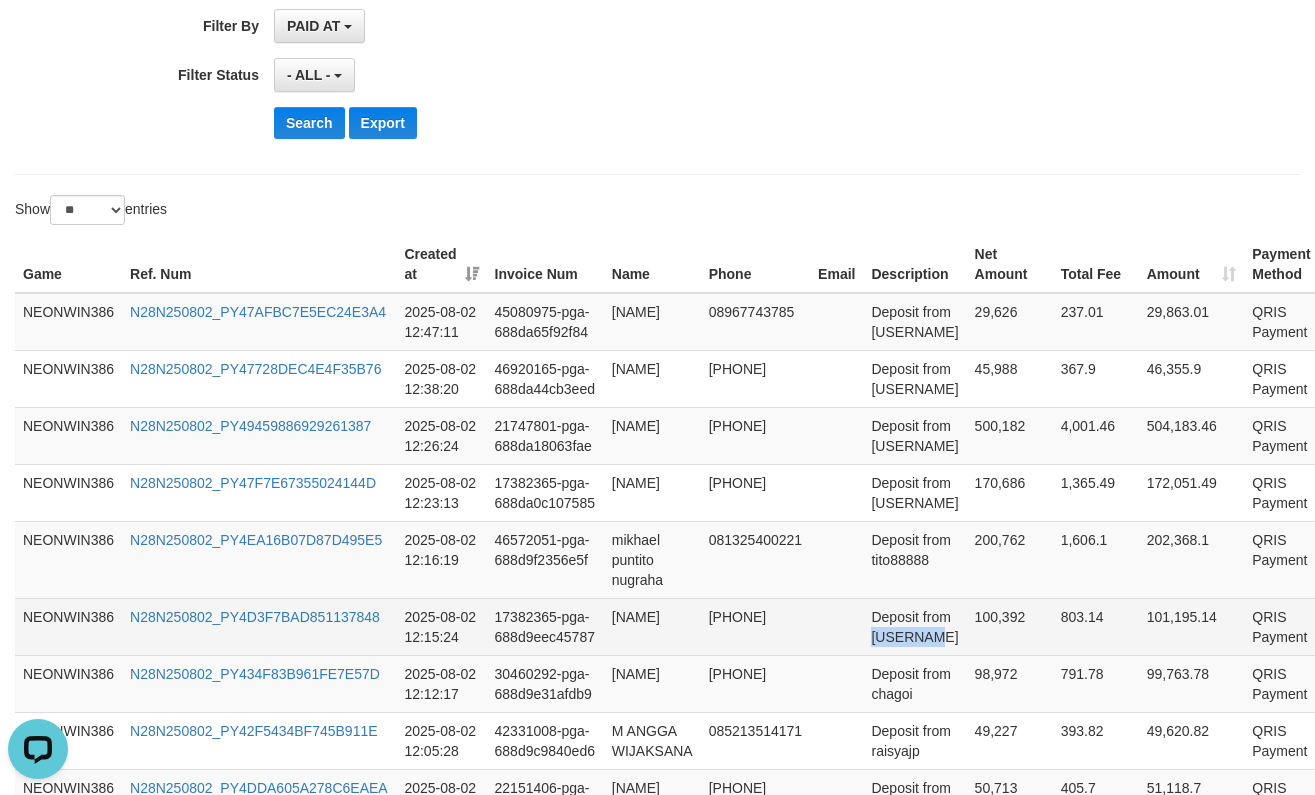 click on "Deposit from [USERNAME]" at bounding box center (914, 626) 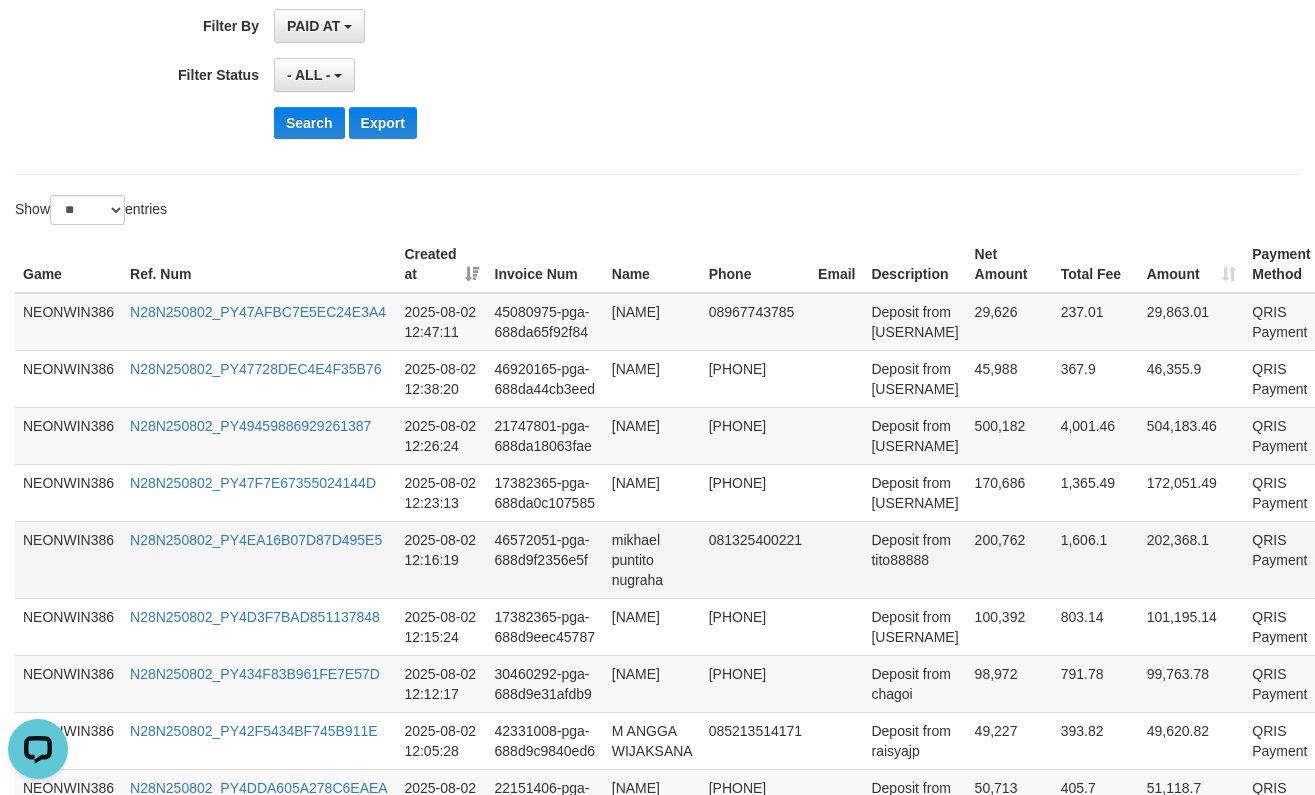 click on "Deposit from tito88888" at bounding box center (914, 559) 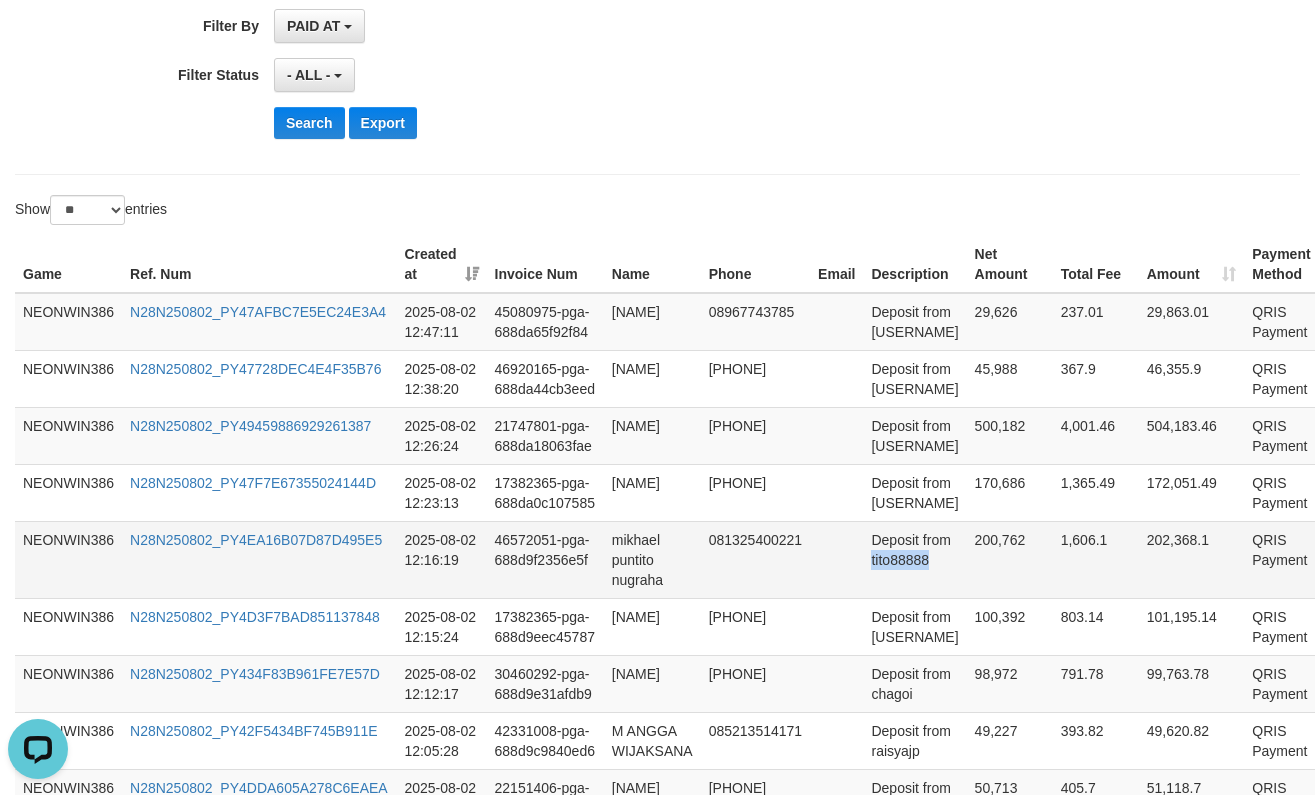 click on "Deposit from tito88888" at bounding box center (914, 559) 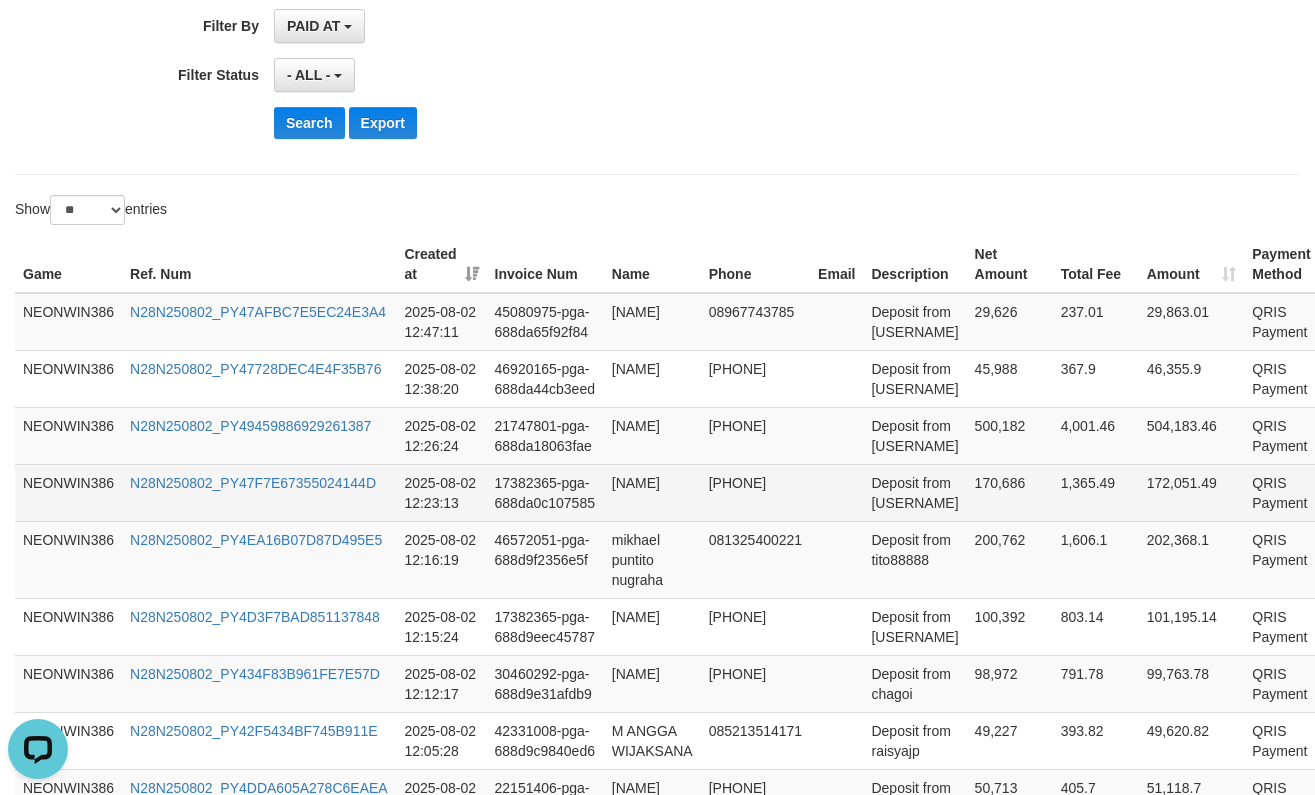 click on "Deposit from [USERNAME]" at bounding box center (914, 492) 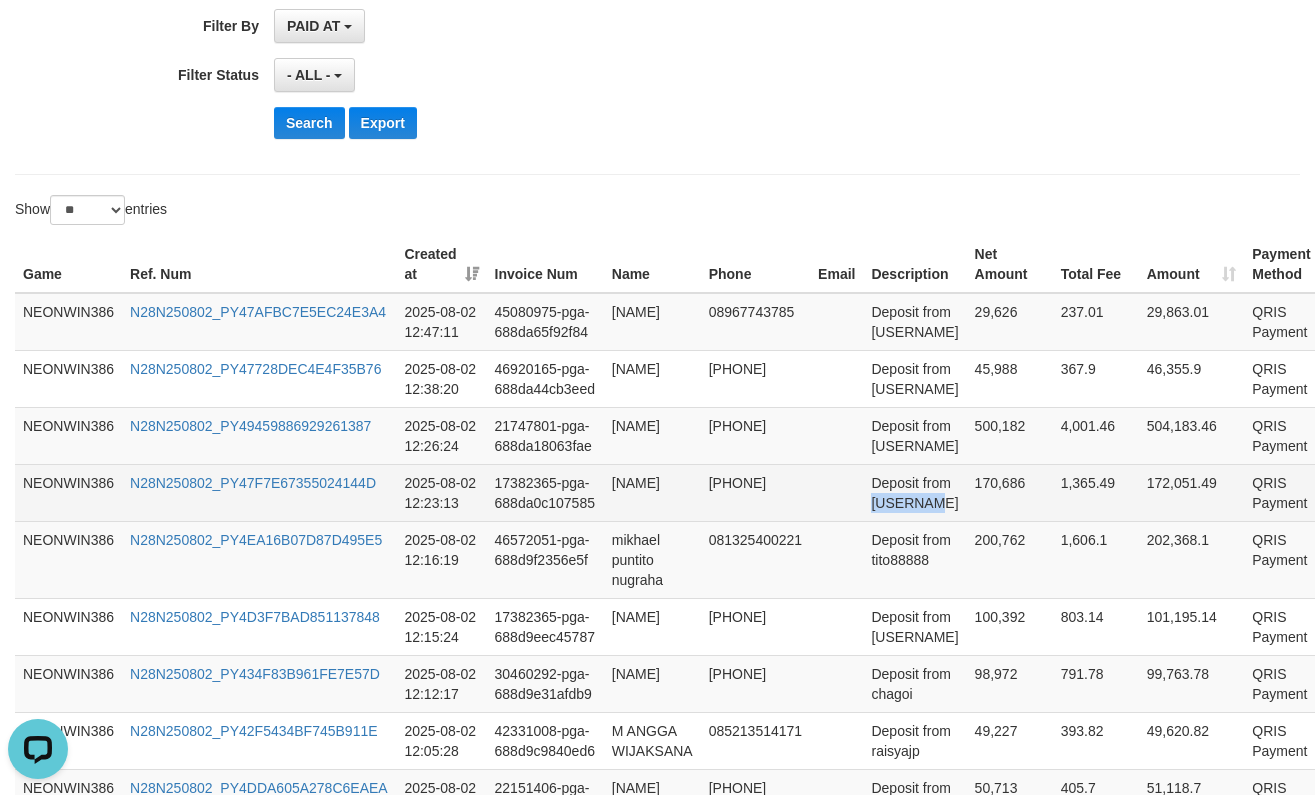 click on "Deposit from [USERNAME]" at bounding box center [914, 492] 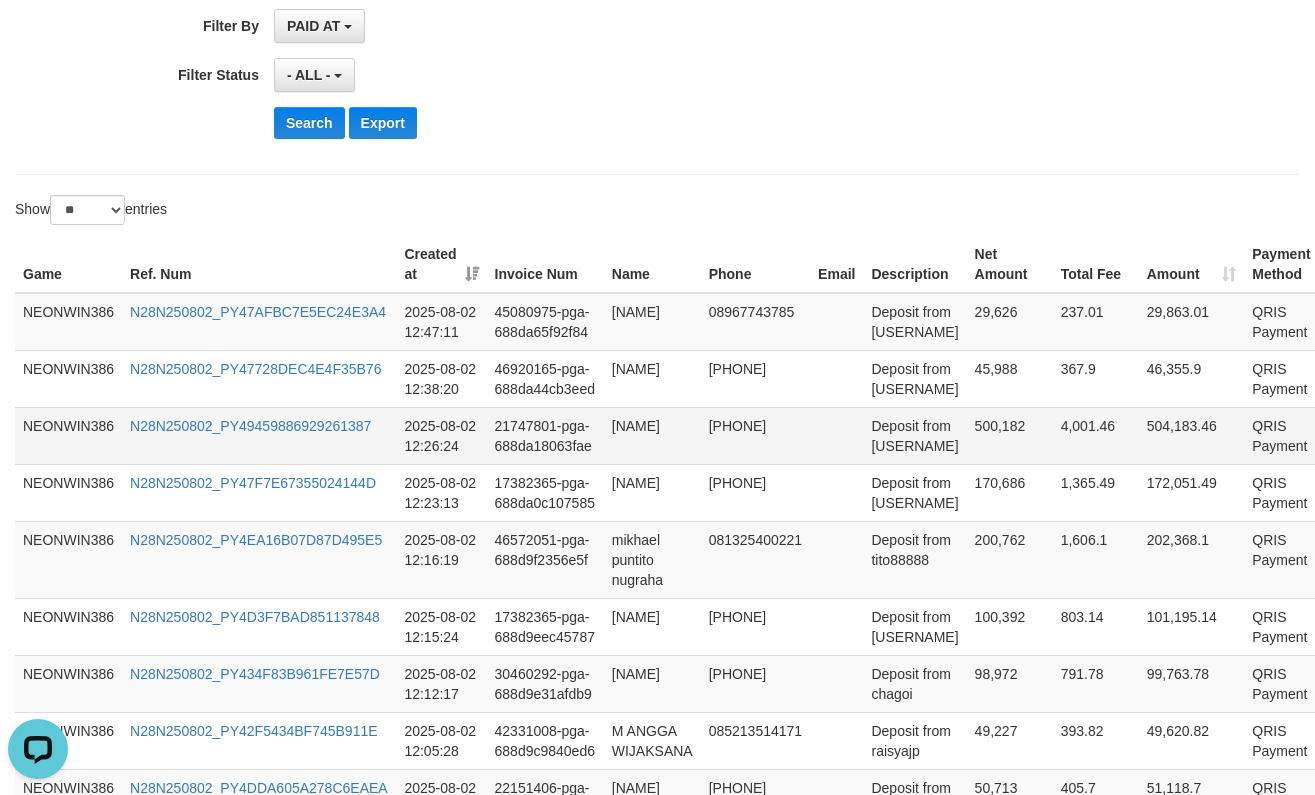 click on "Deposit from [USERNAME]" at bounding box center (914, 435) 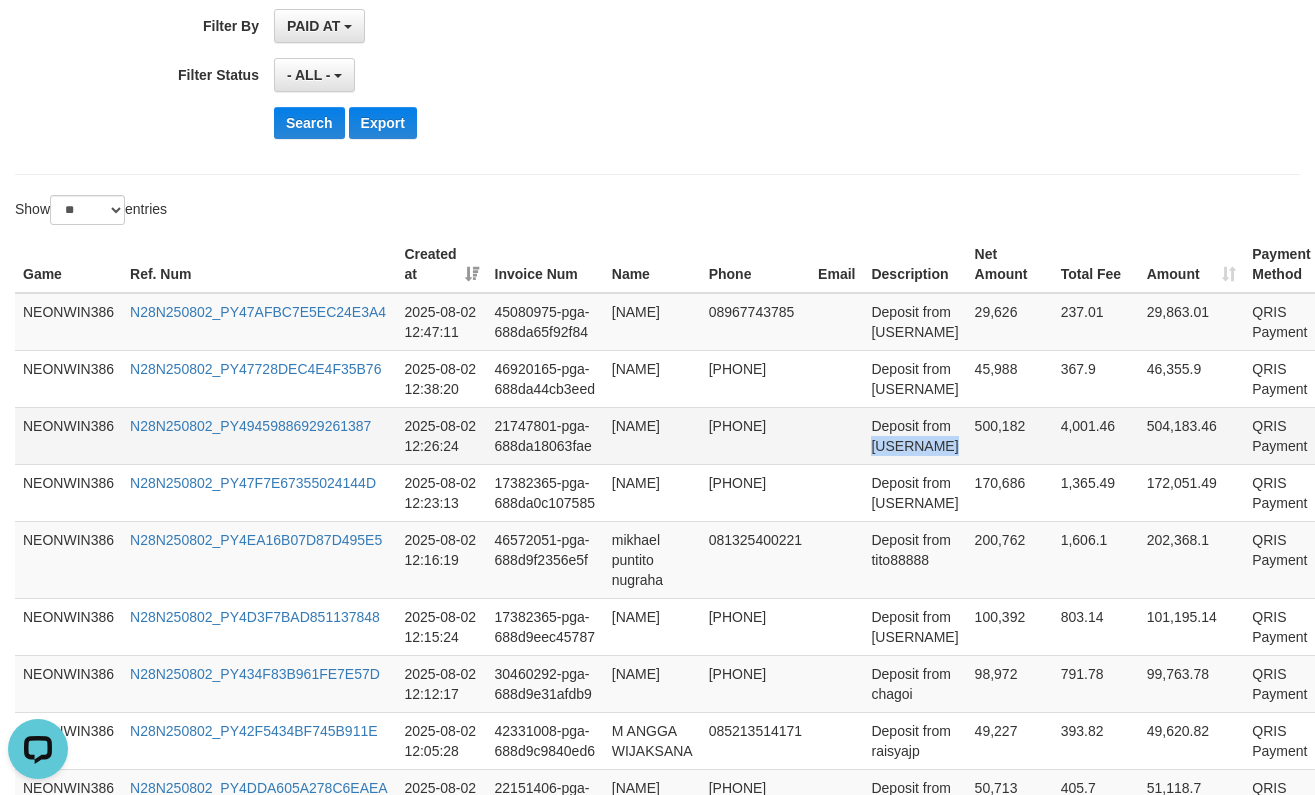 click on "Deposit from [USERNAME]" at bounding box center (914, 435) 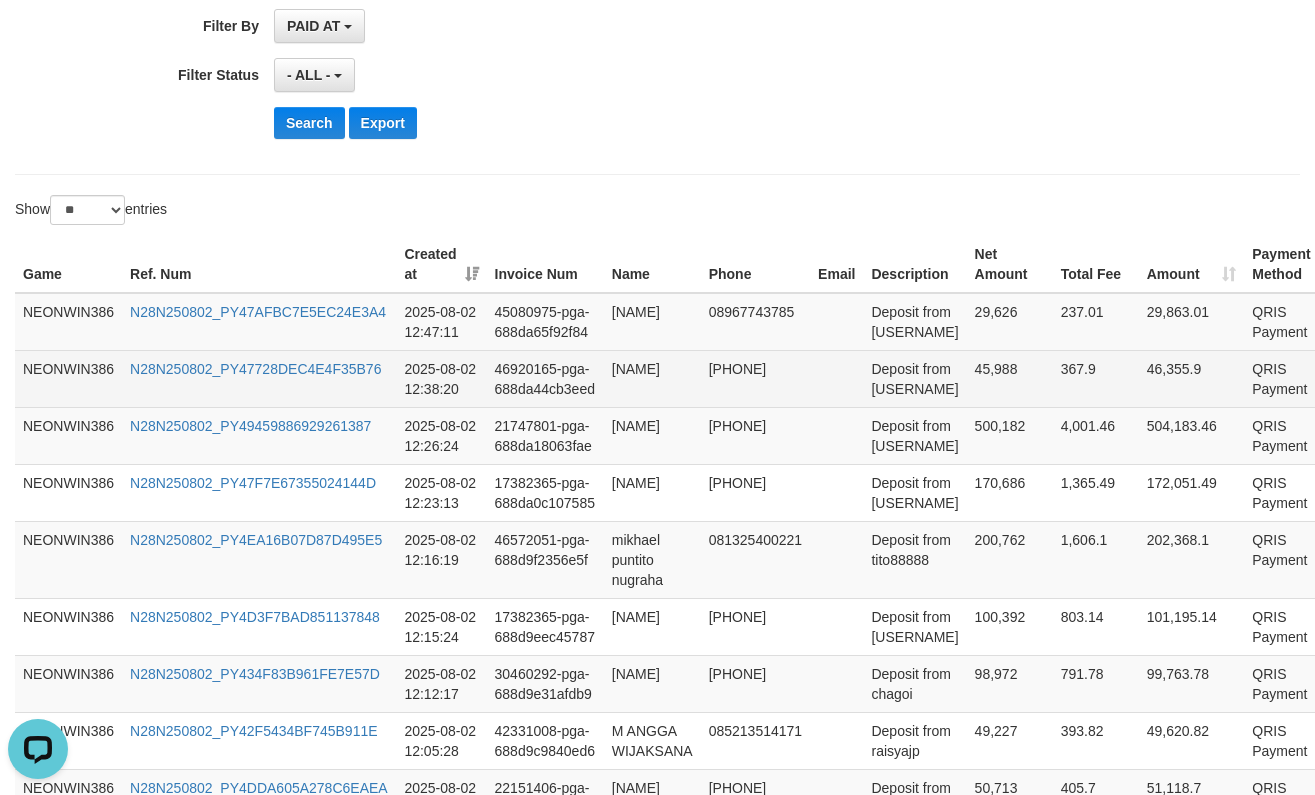 click on "Deposit from [USERNAME]" at bounding box center (914, 378) 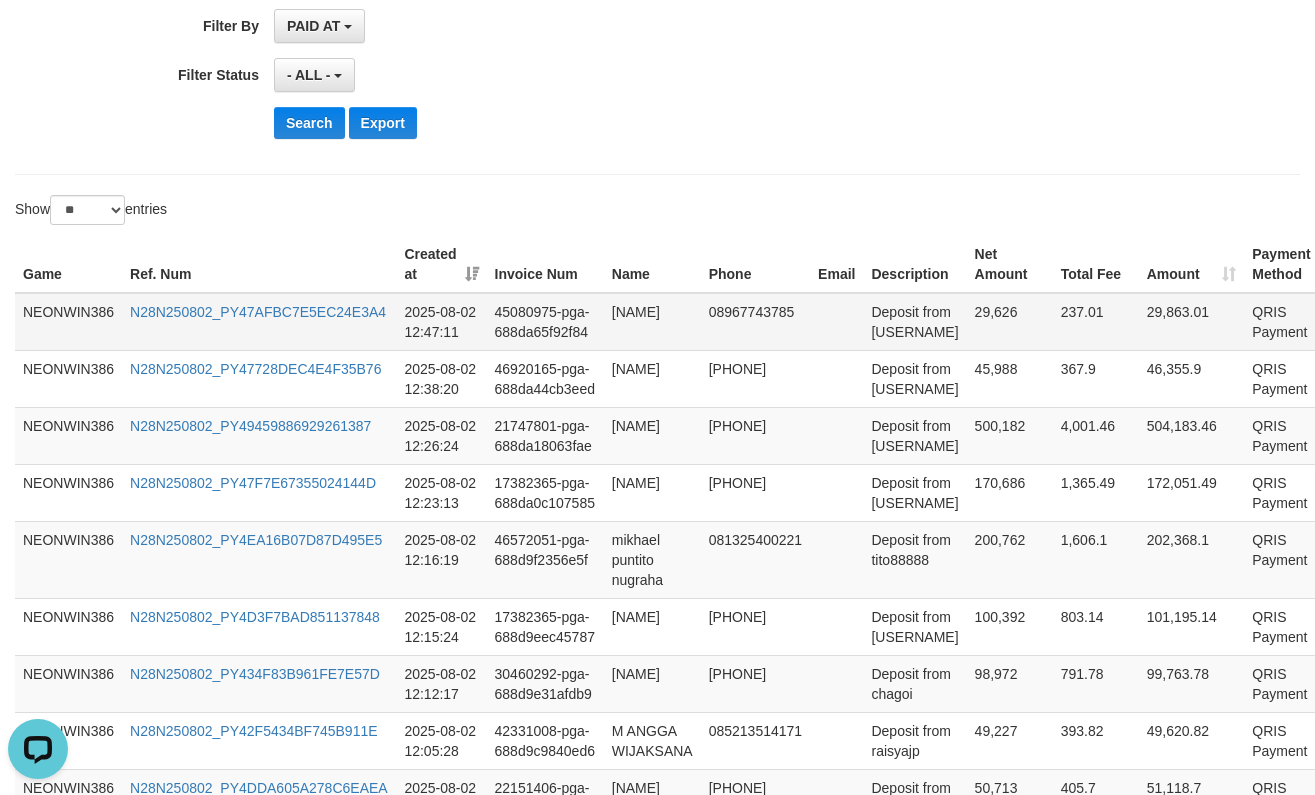 click on "29,626" at bounding box center (1010, 322) 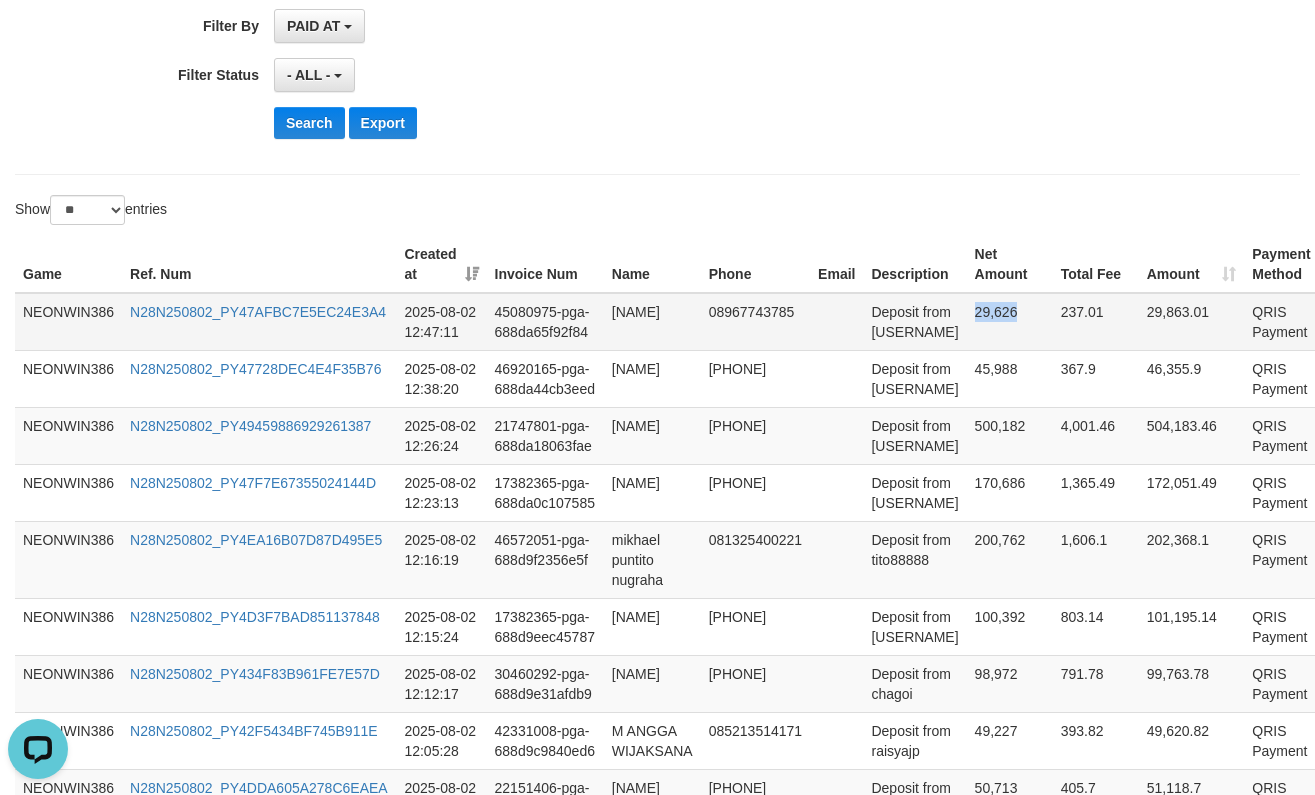 click on "29,626" at bounding box center (1010, 322) 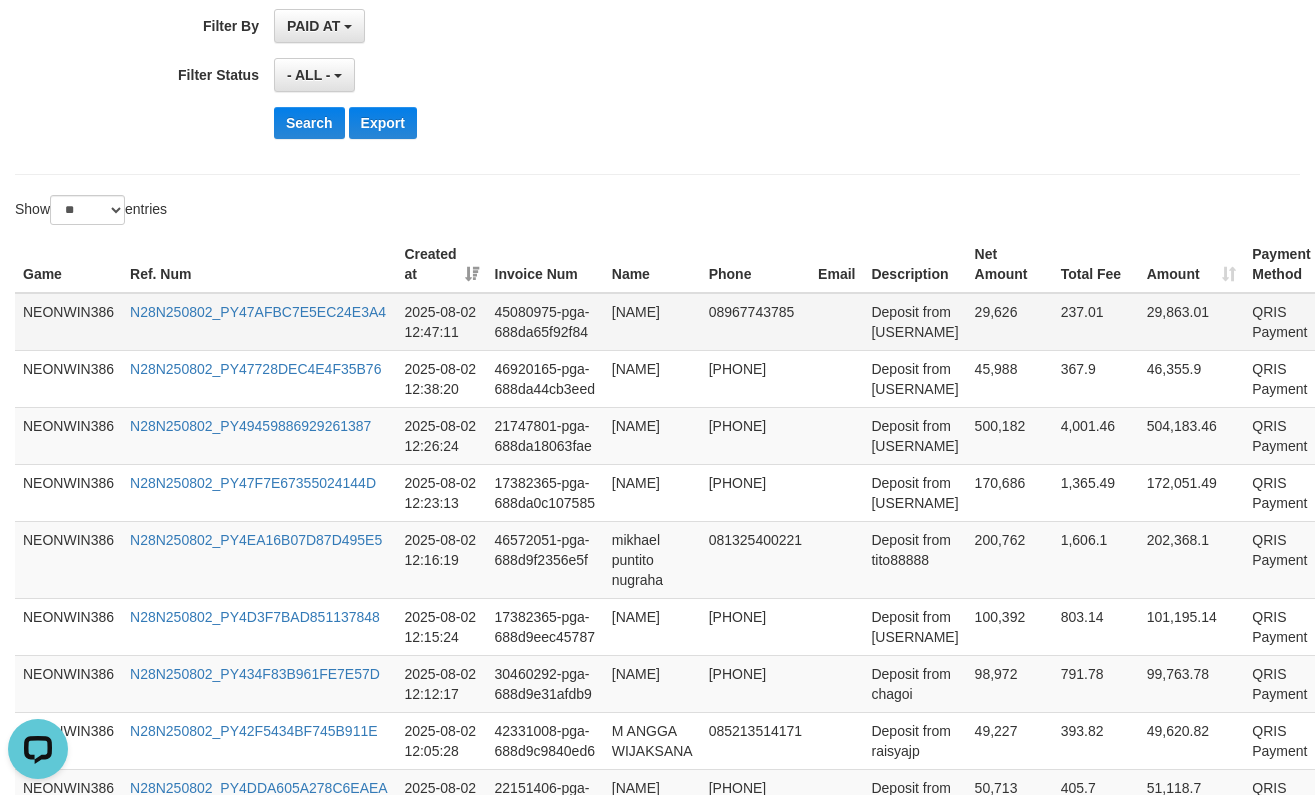 click on "[NAME]" at bounding box center [652, 322] 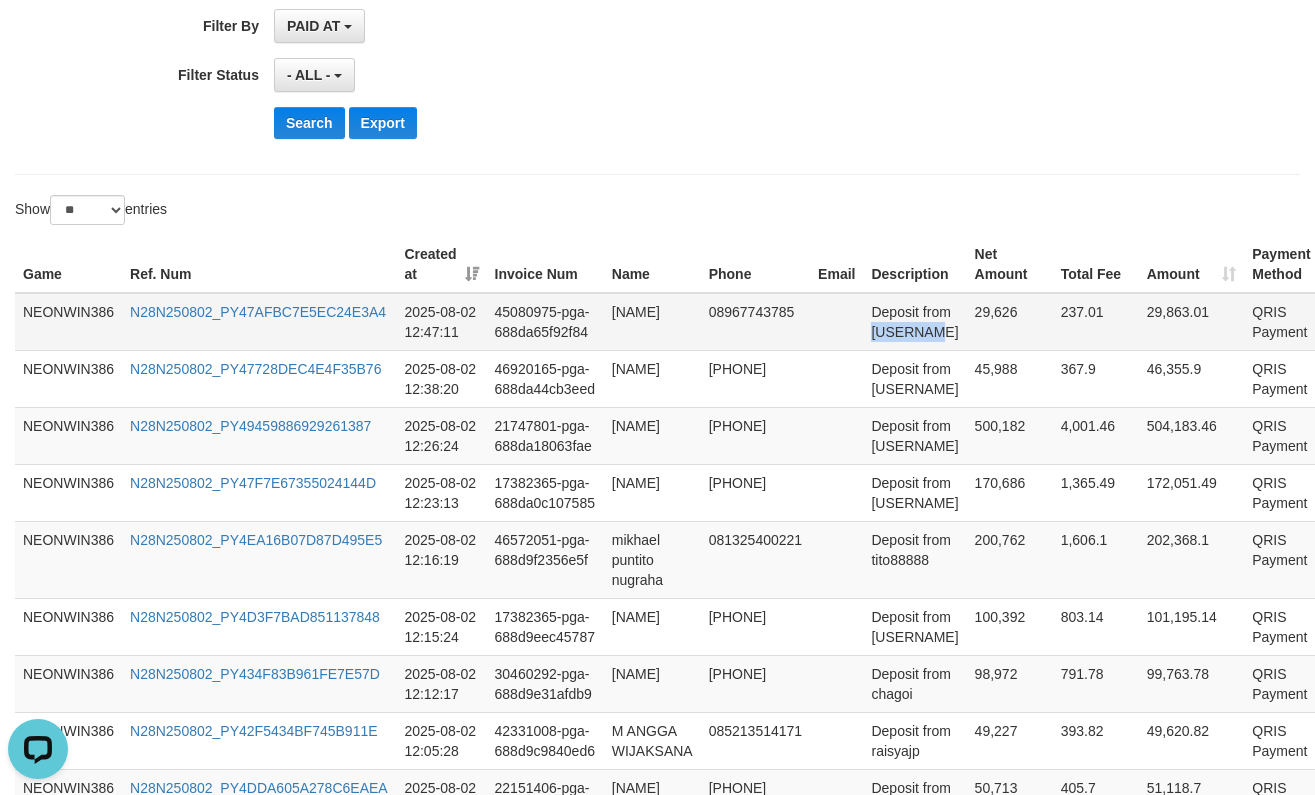 click on "Deposit from [USERNAME]" at bounding box center [914, 322] 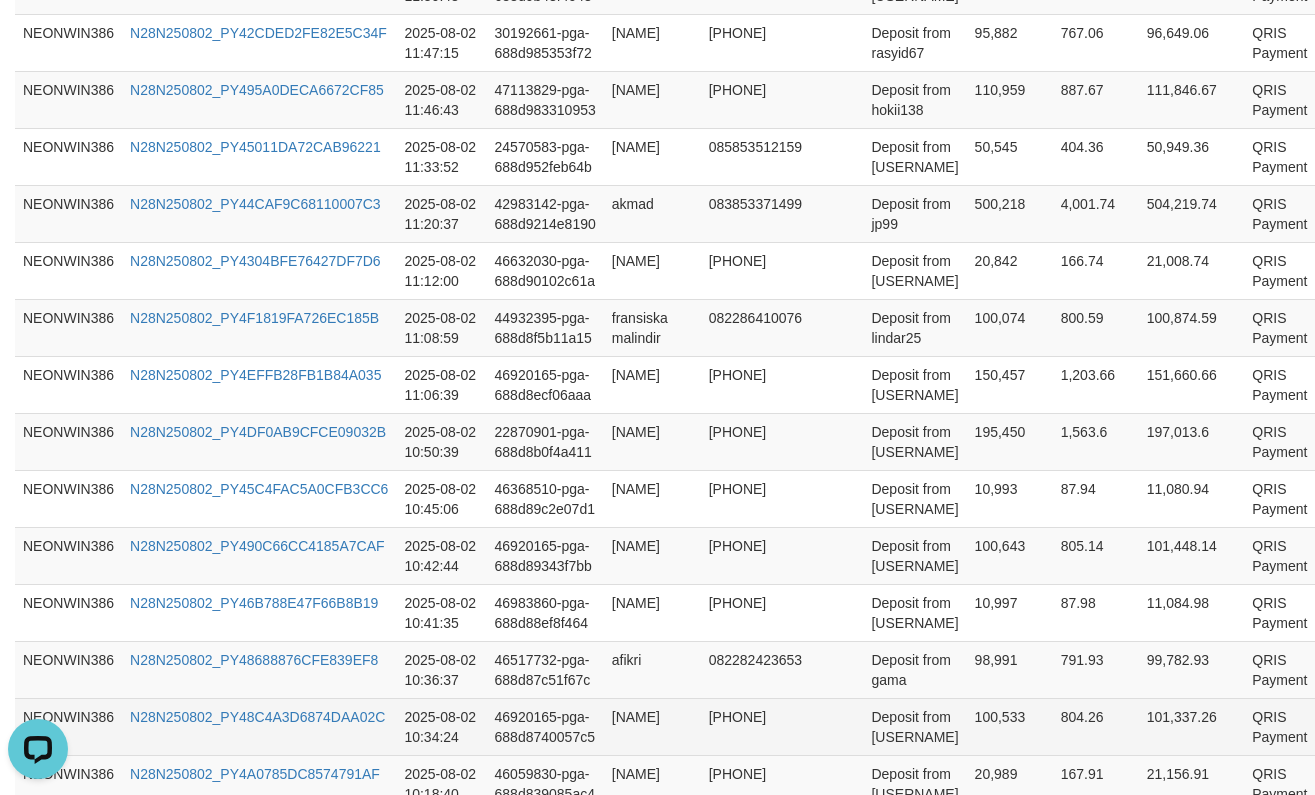 scroll, scrollTop: 1647, scrollLeft: 0, axis: vertical 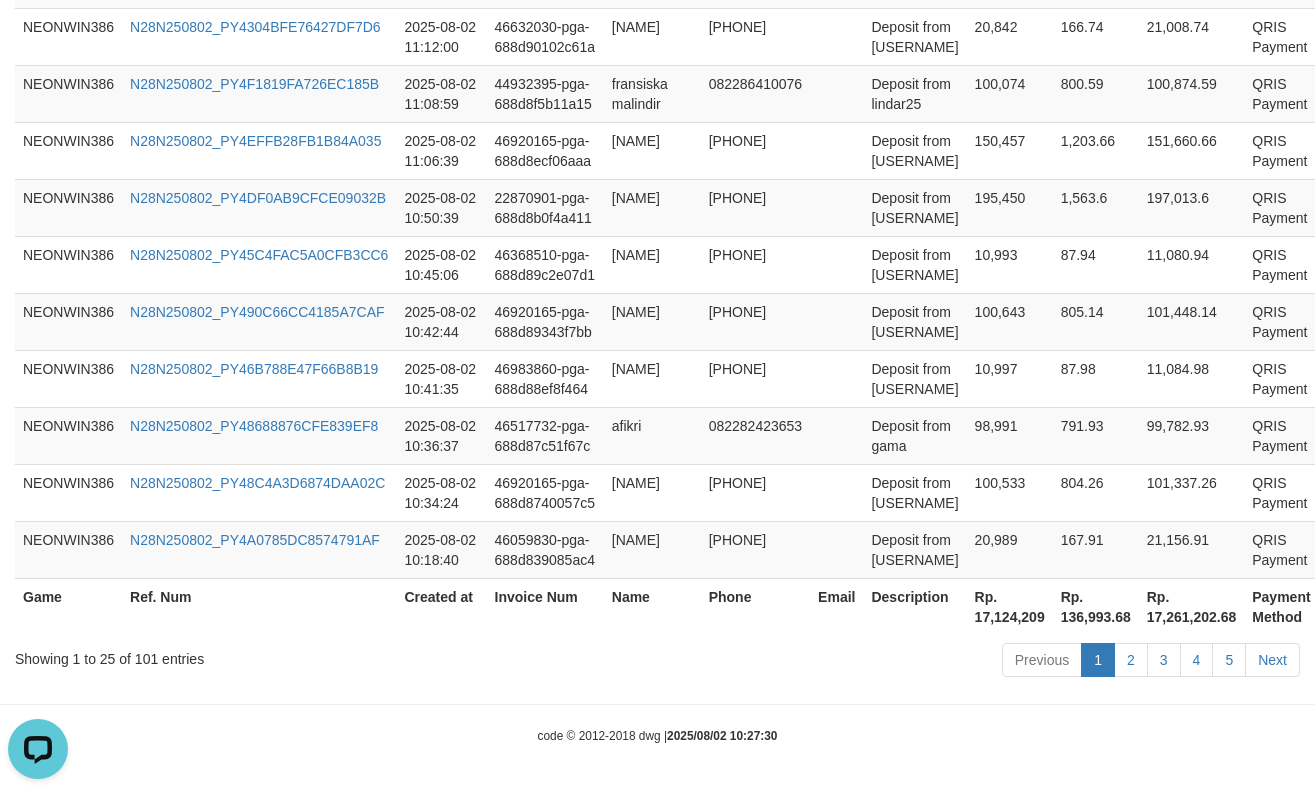 click on "Rp. 17,124,209" at bounding box center [1010, 606] 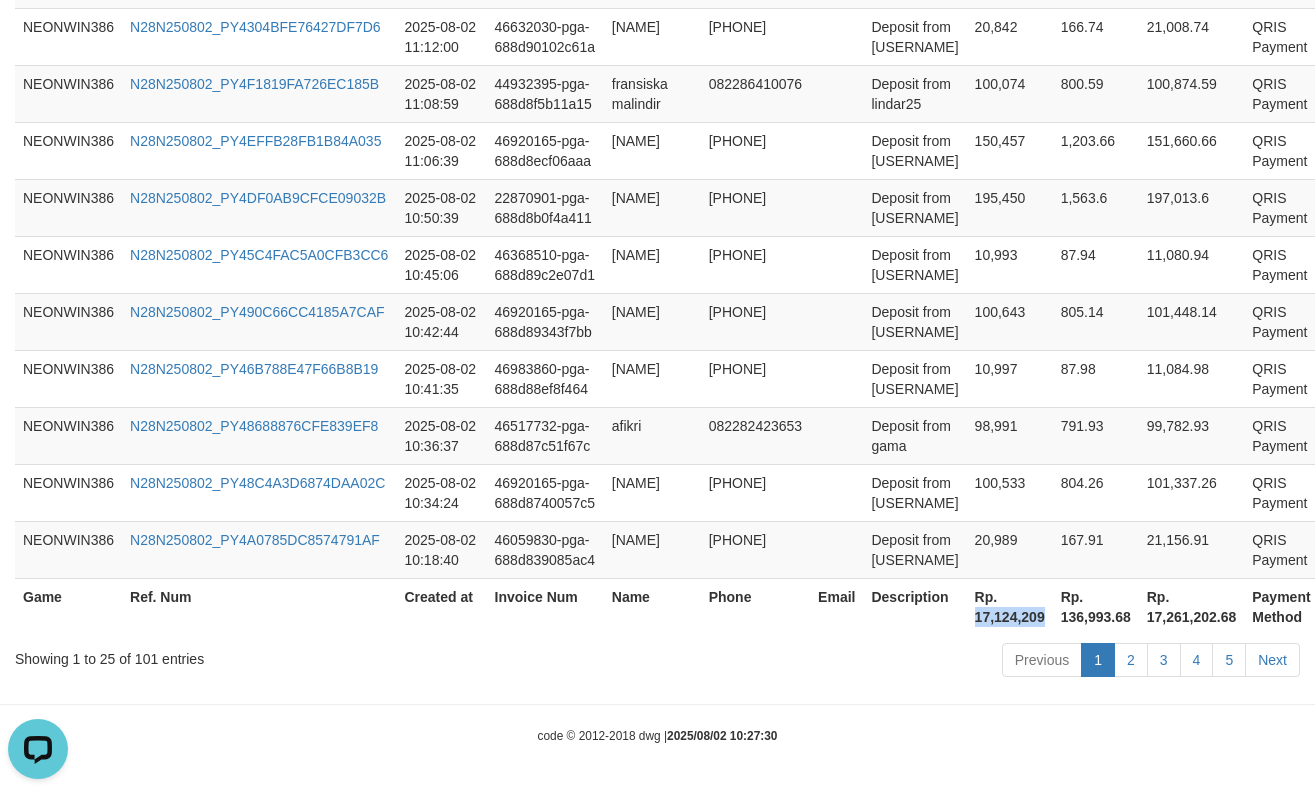 click on "Rp. 17,124,209" at bounding box center [1010, 606] 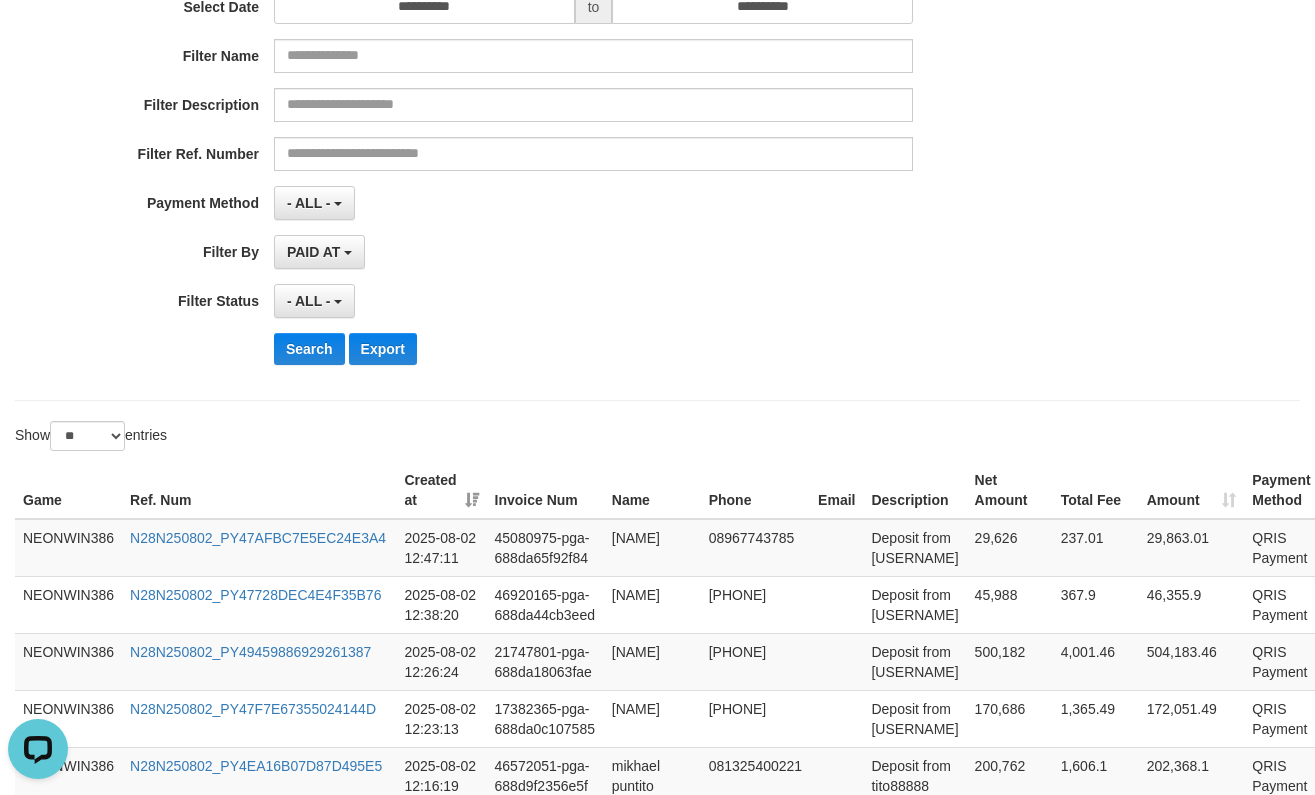 scroll, scrollTop: 0, scrollLeft: 0, axis: both 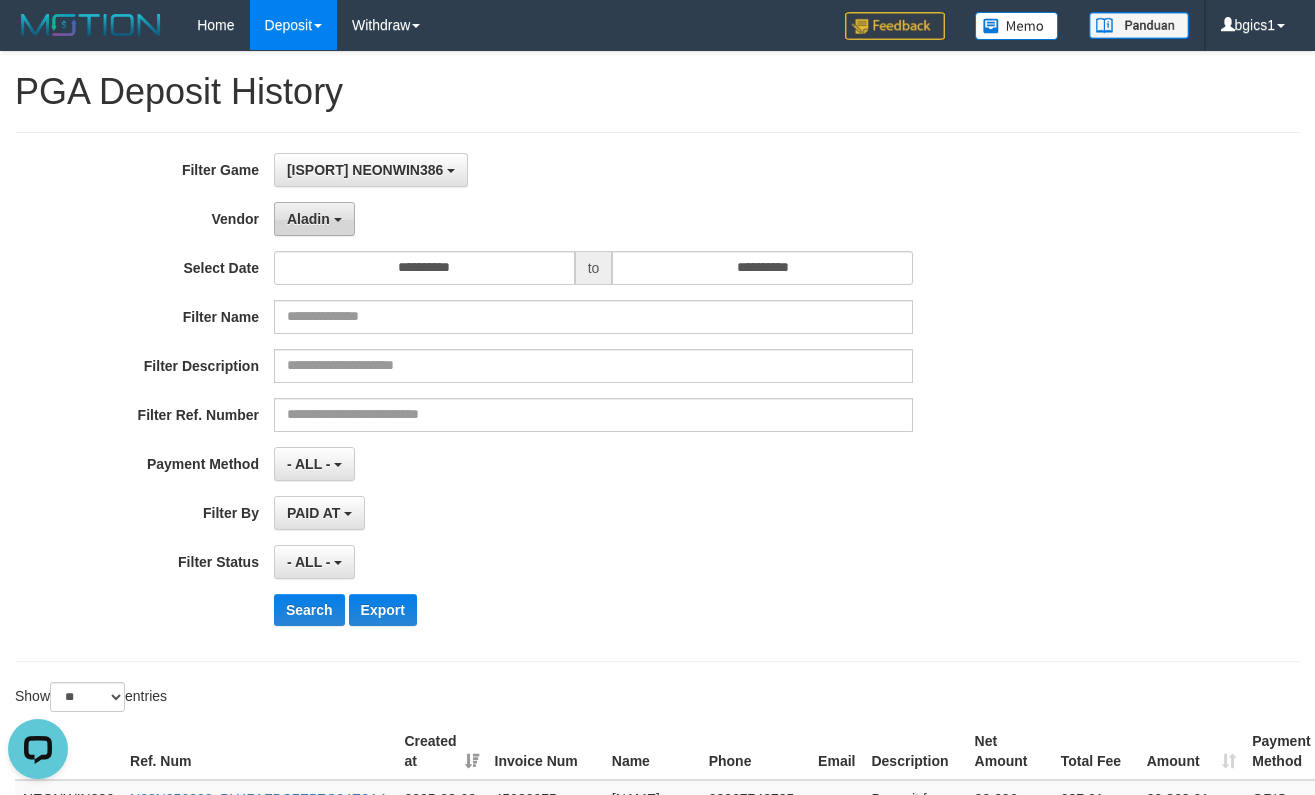 click on "Aladin" at bounding box center (314, 219) 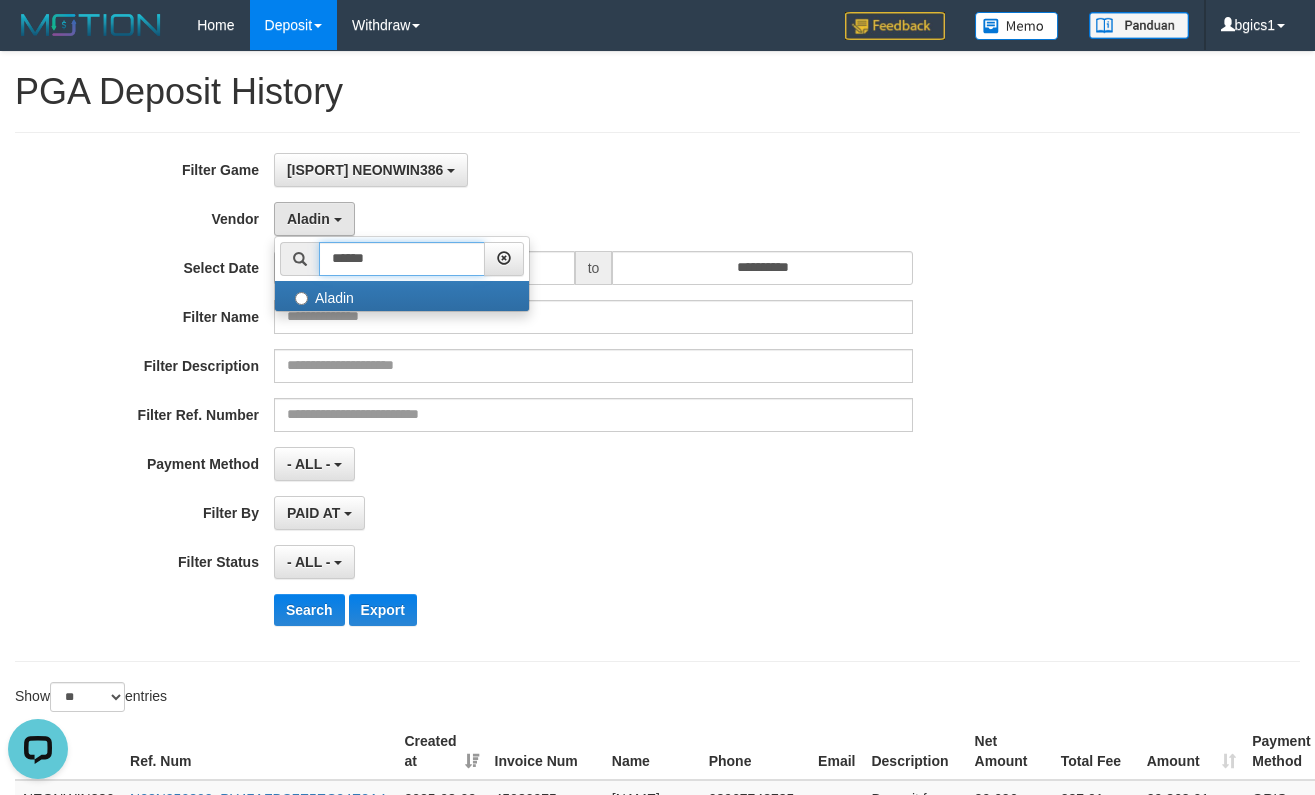 click on "******" at bounding box center [402, 259] 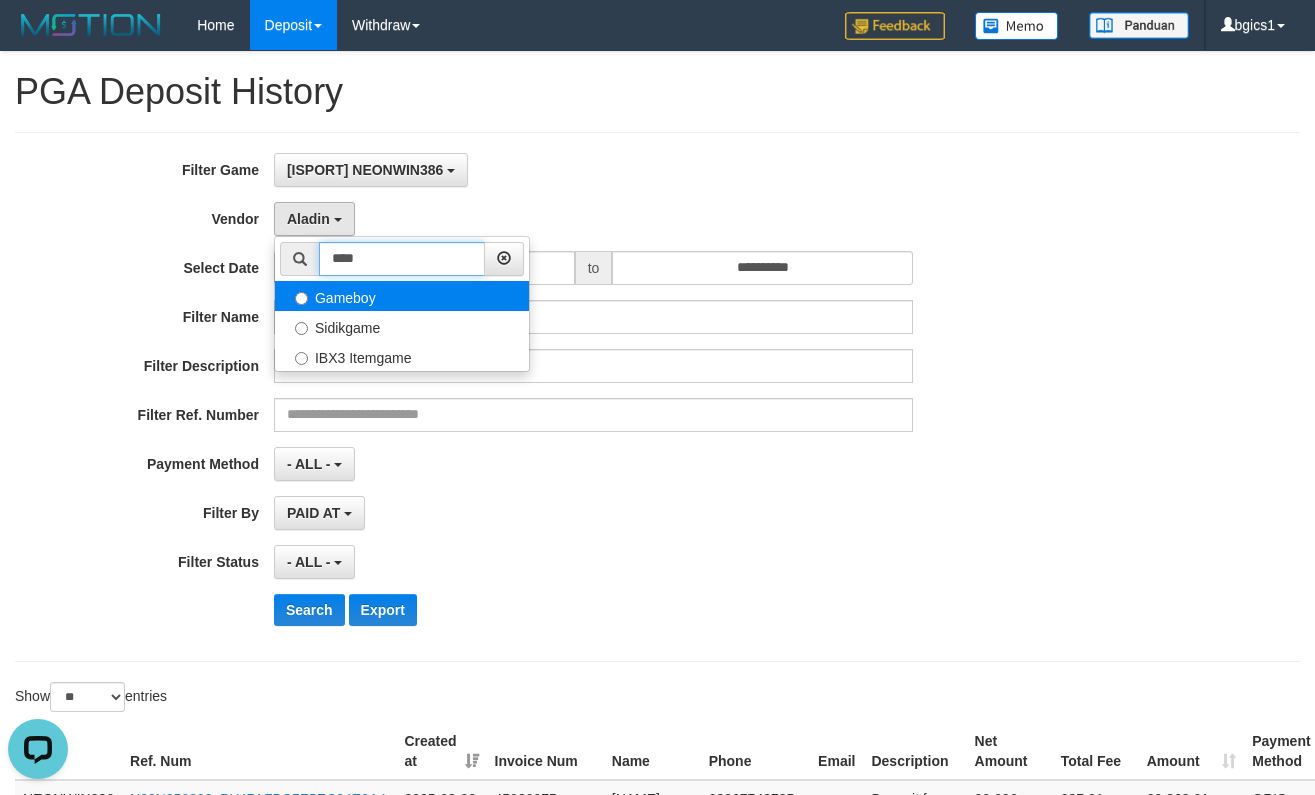 type on "****" 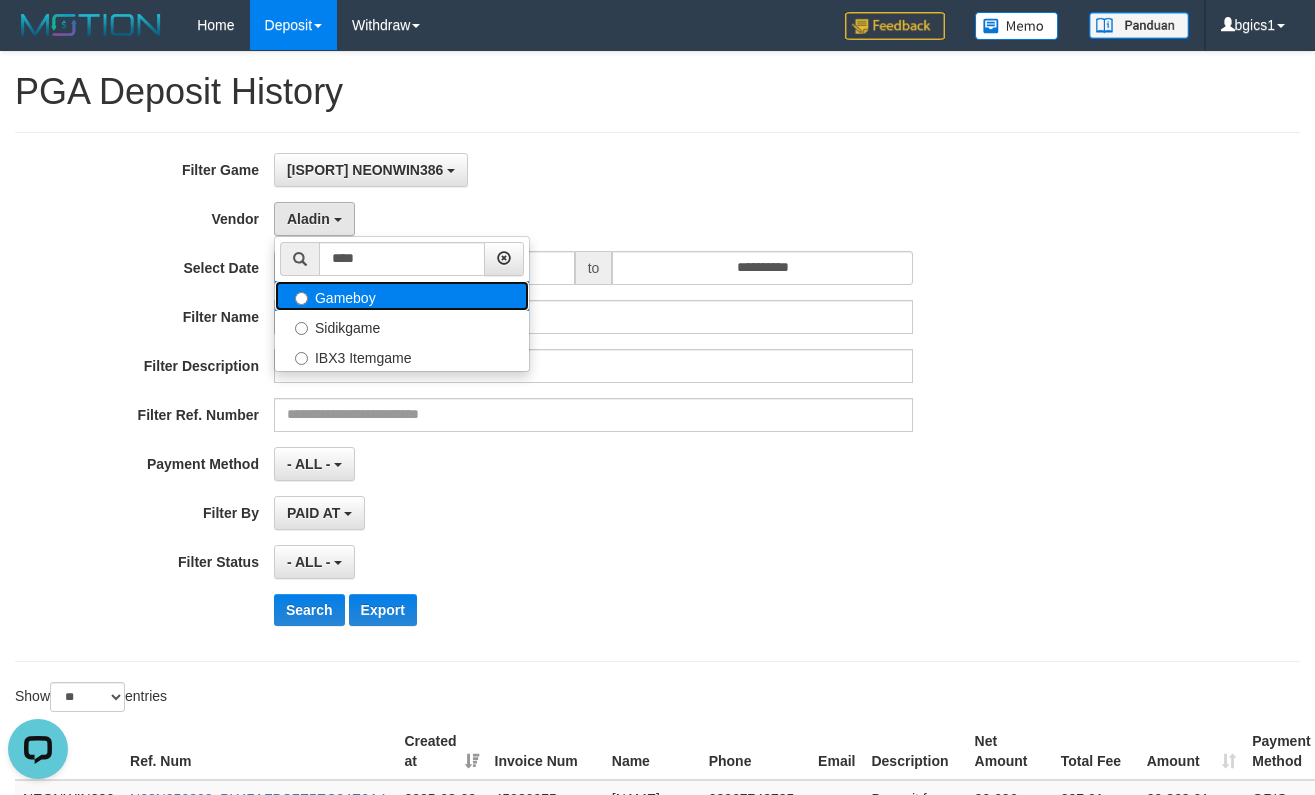 click on "Gameboy" at bounding box center (402, 296) 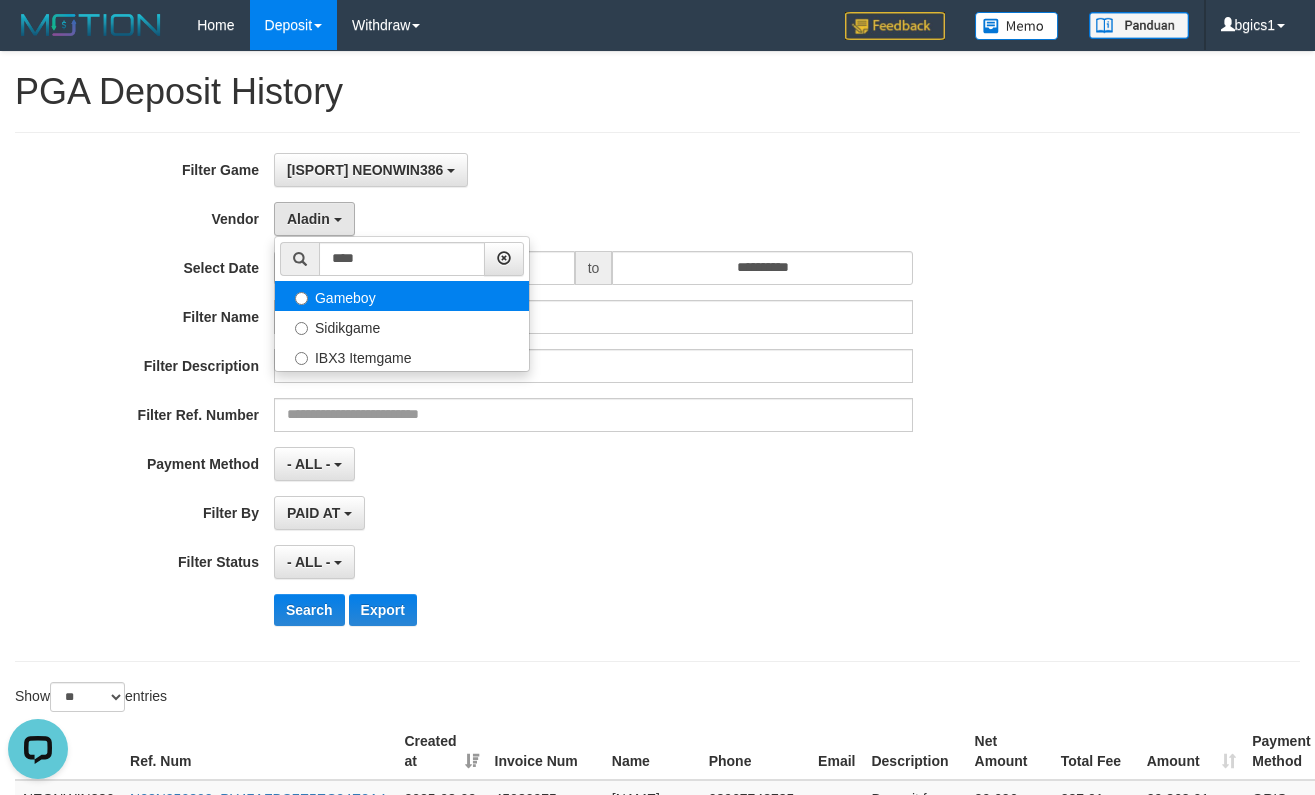 select on "**********" 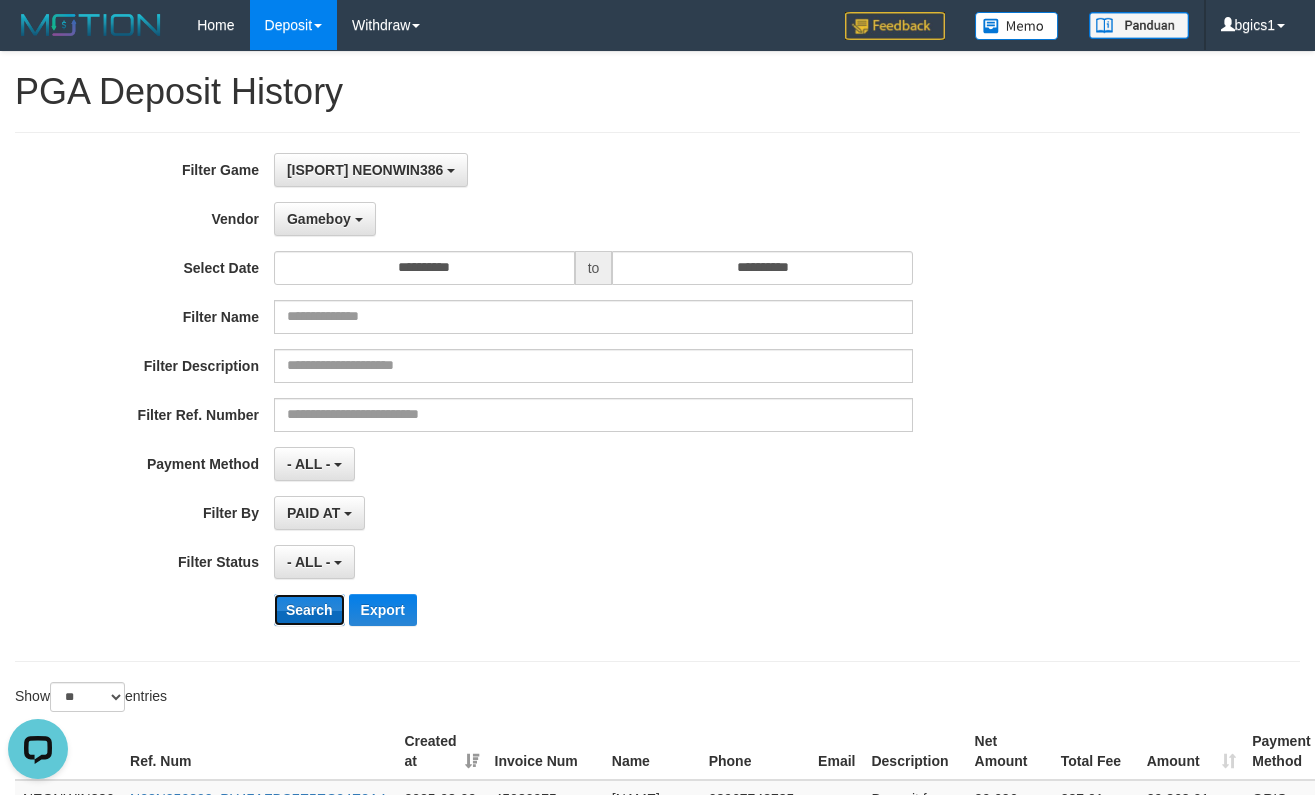 click on "Search" at bounding box center [309, 610] 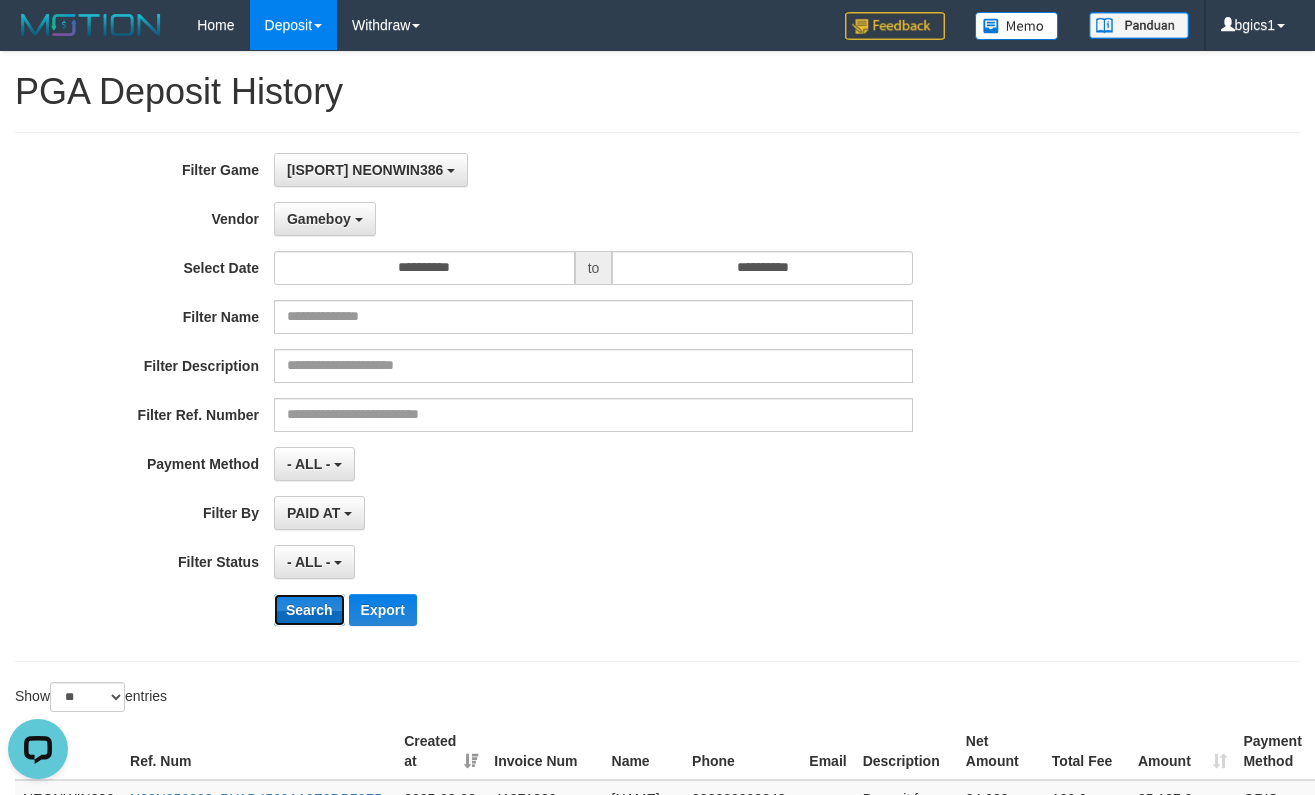 click on "Search" at bounding box center [309, 610] 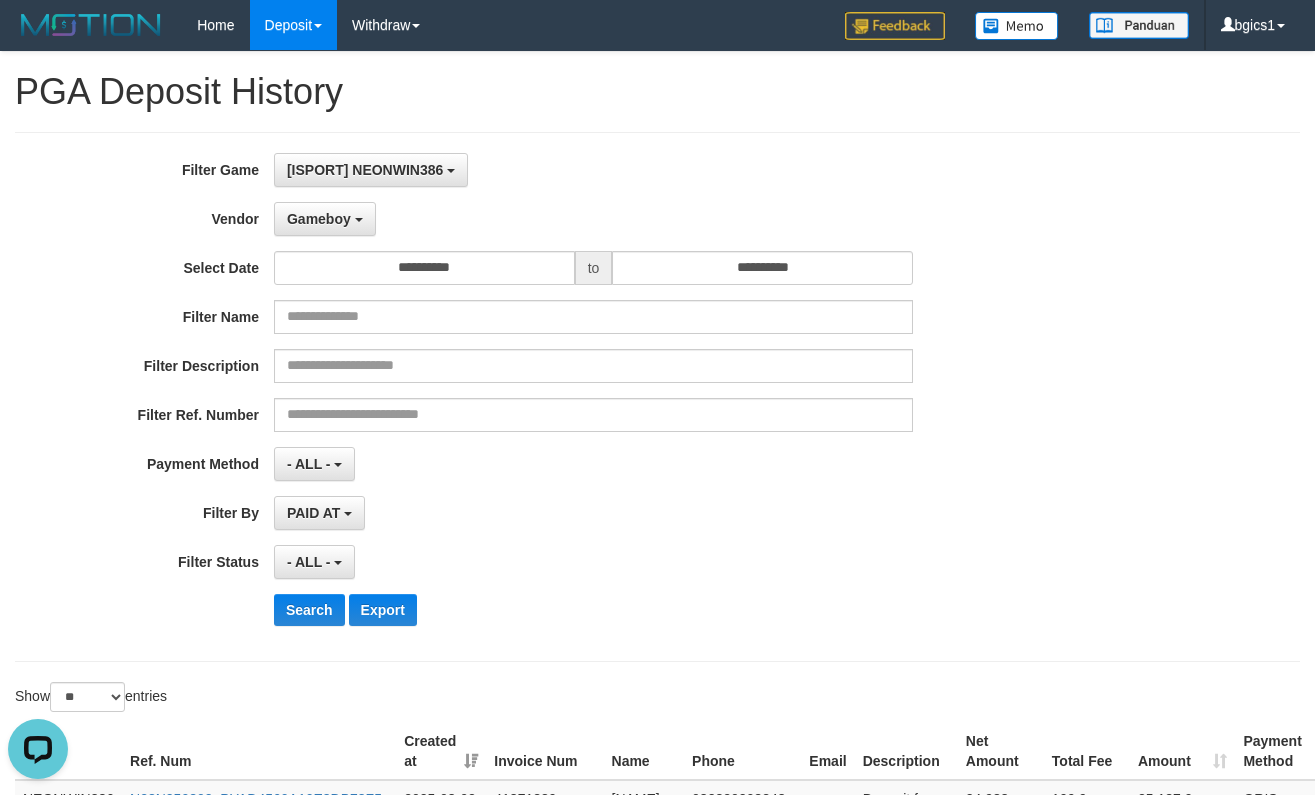 click on "- ALL -    SELECT ALL  - ALL -  SELECT STATUS
PENDING/UNPAID
PAID
CANCELED
EXPIRED" at bounding box center [593, 562] 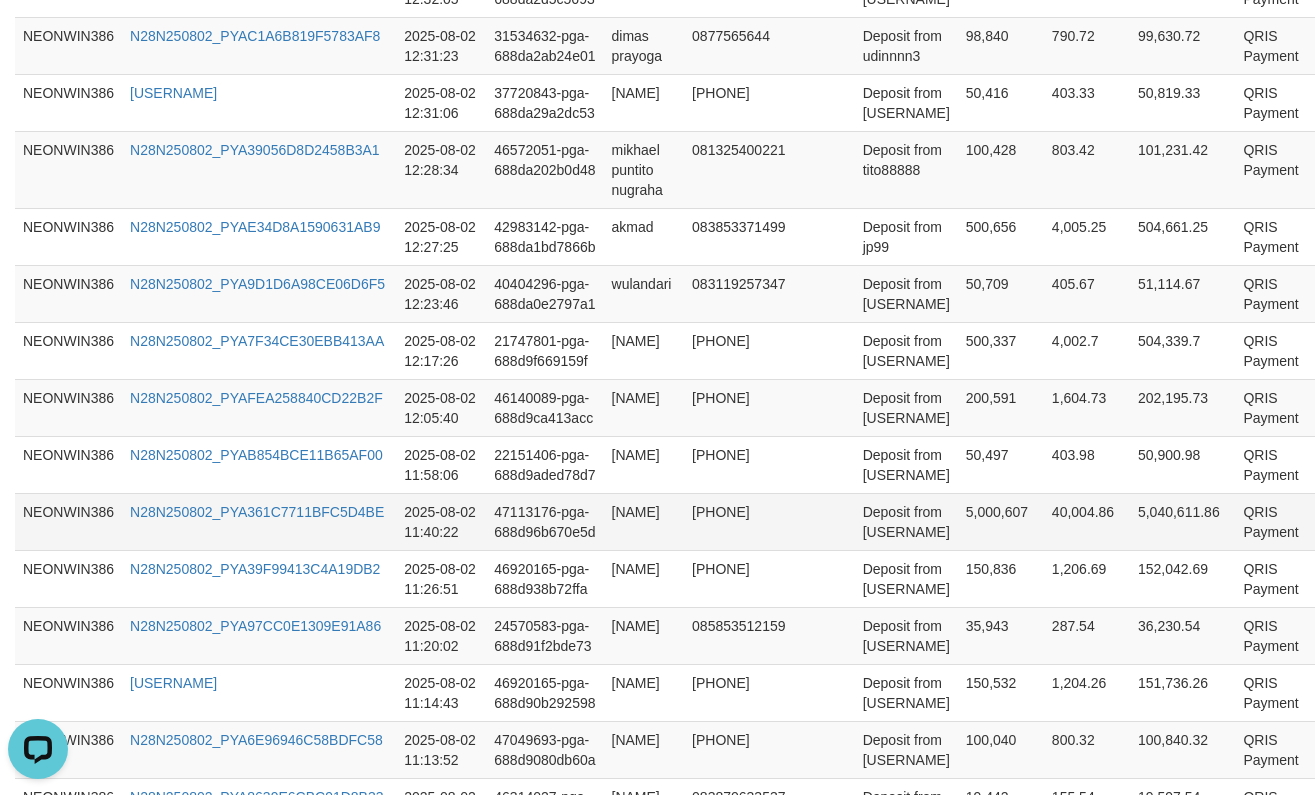 scroll, scrollTop: 544, scrollLeft: 0, axis: vertical 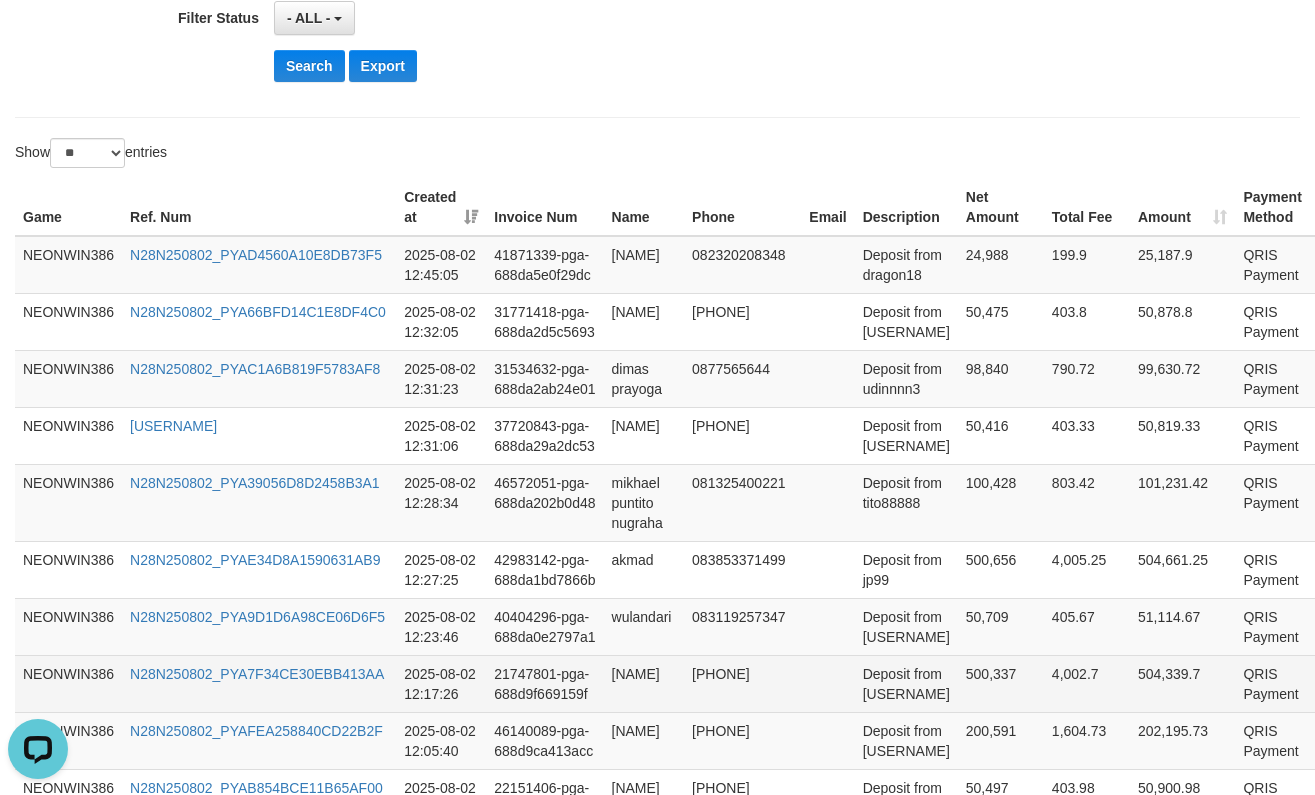 click on "500,337" at bounding box center (1001, 683) 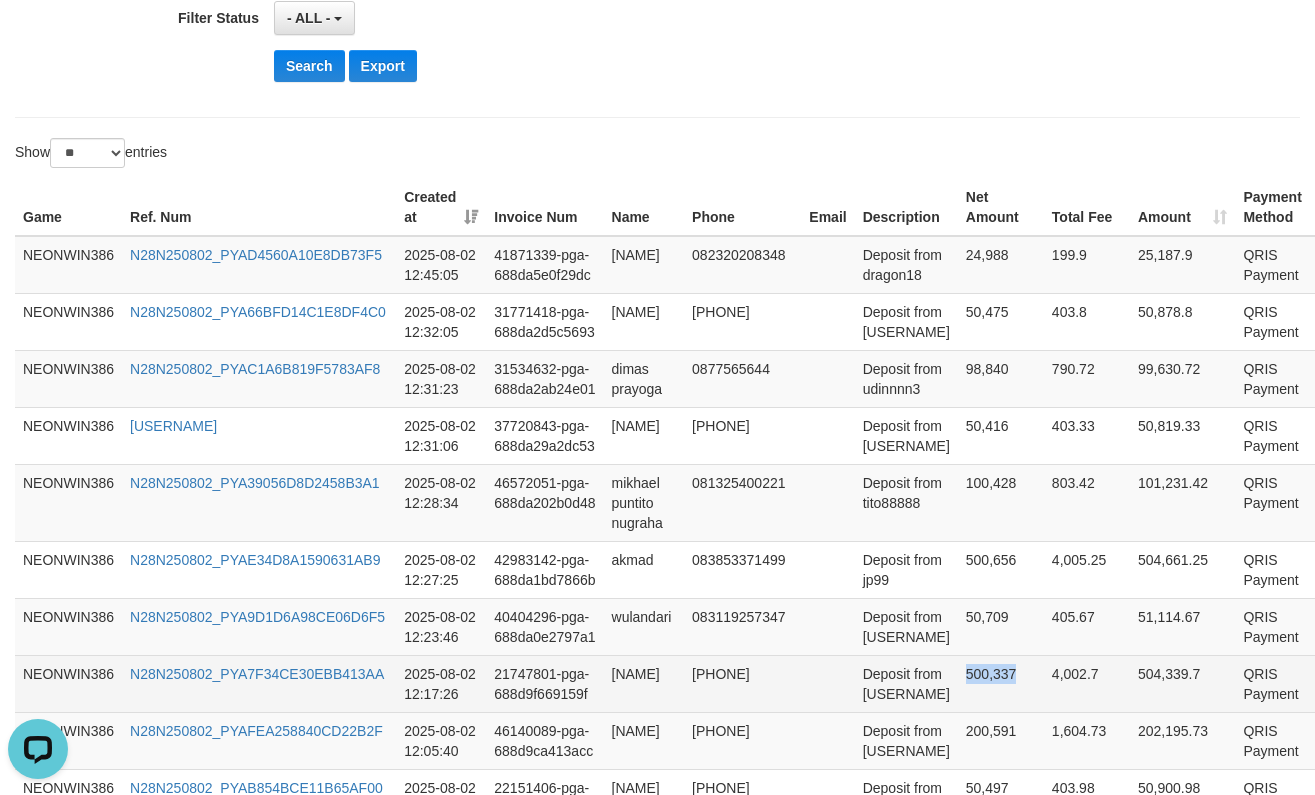 click on "500,337" at bounding box center [1001, 683] 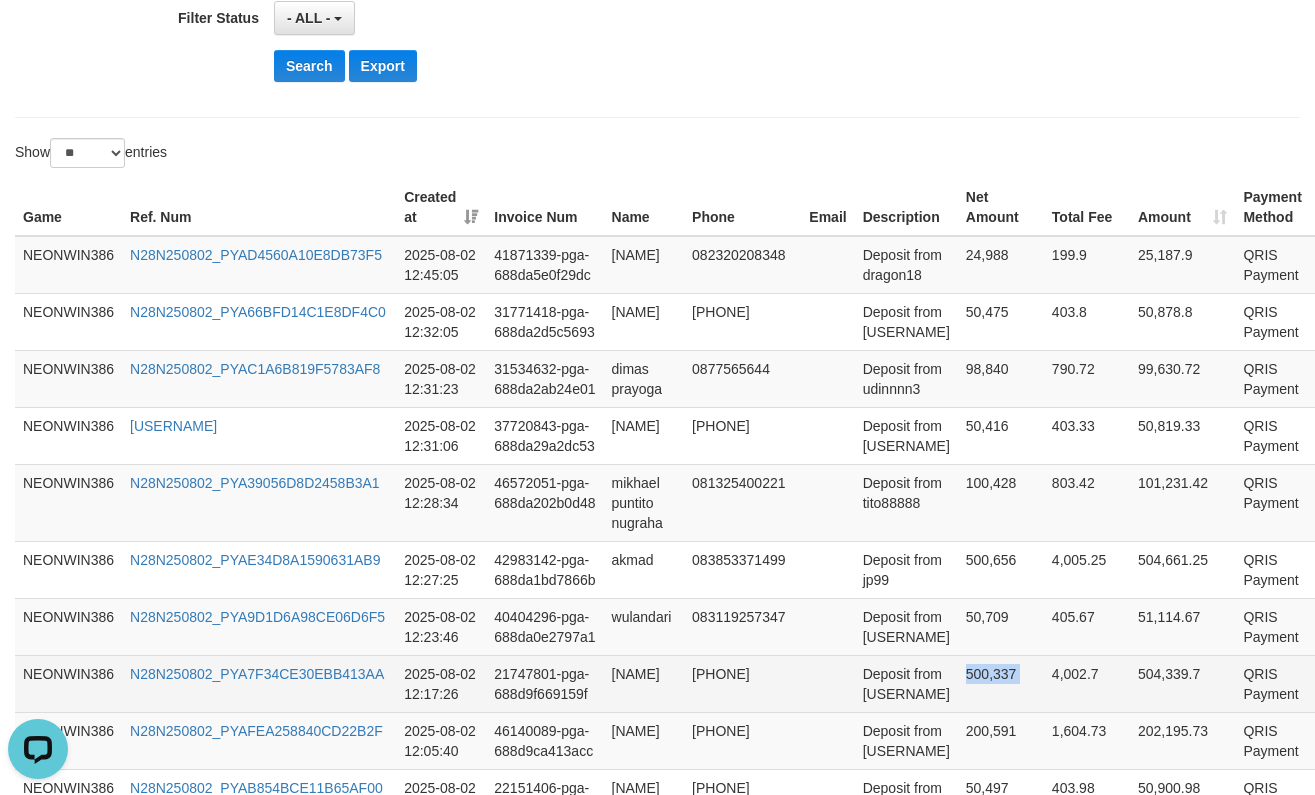 click on "500,337" at bounding box center [1001, 683] 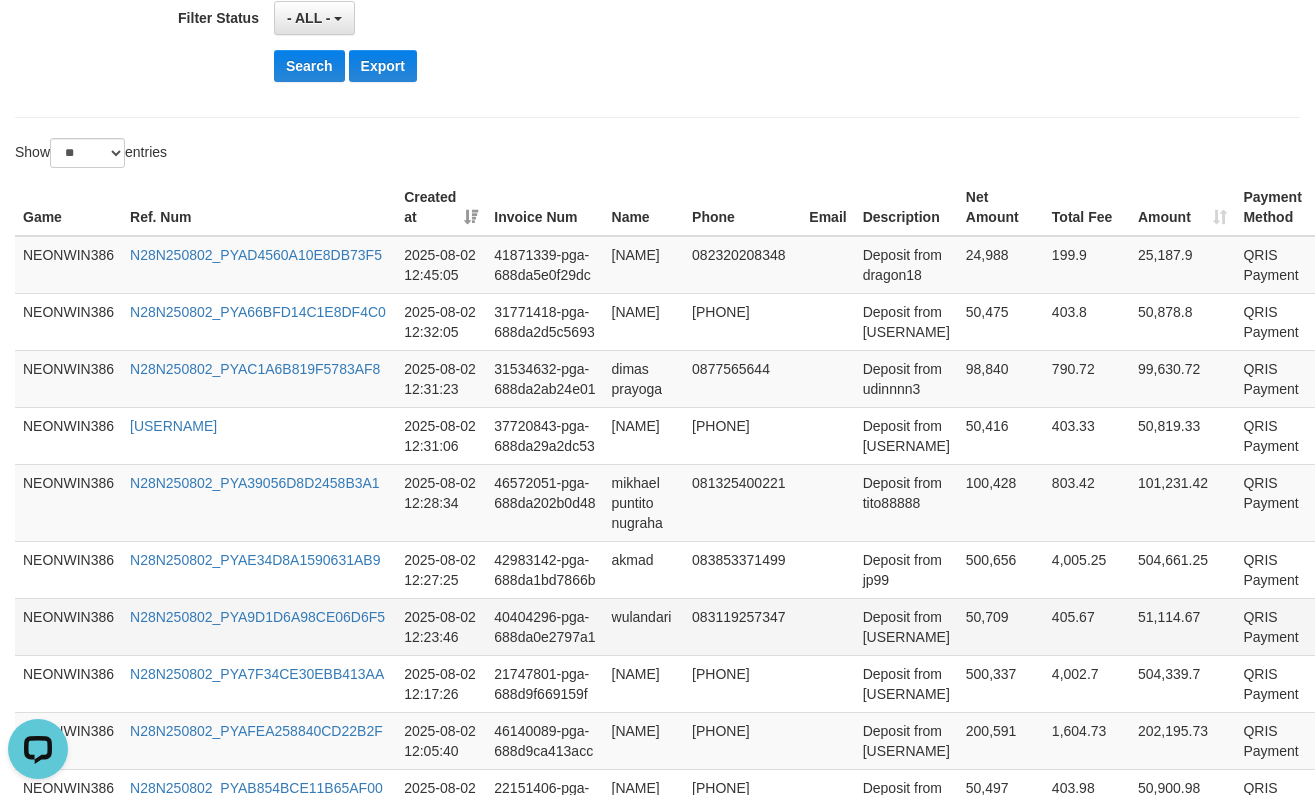 click on "50,709" at bounding box center (1001, 626) 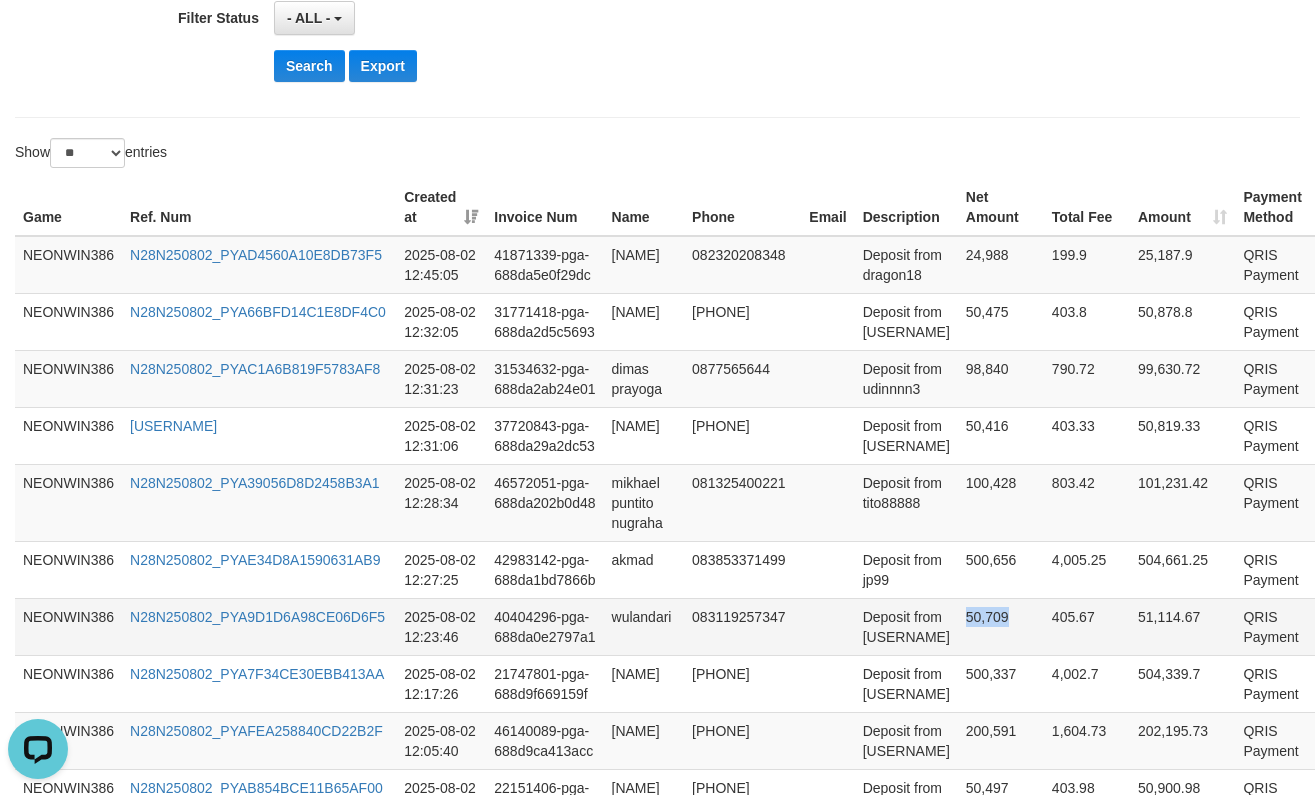 click on "50,709" at bounding box center [1001, 626] 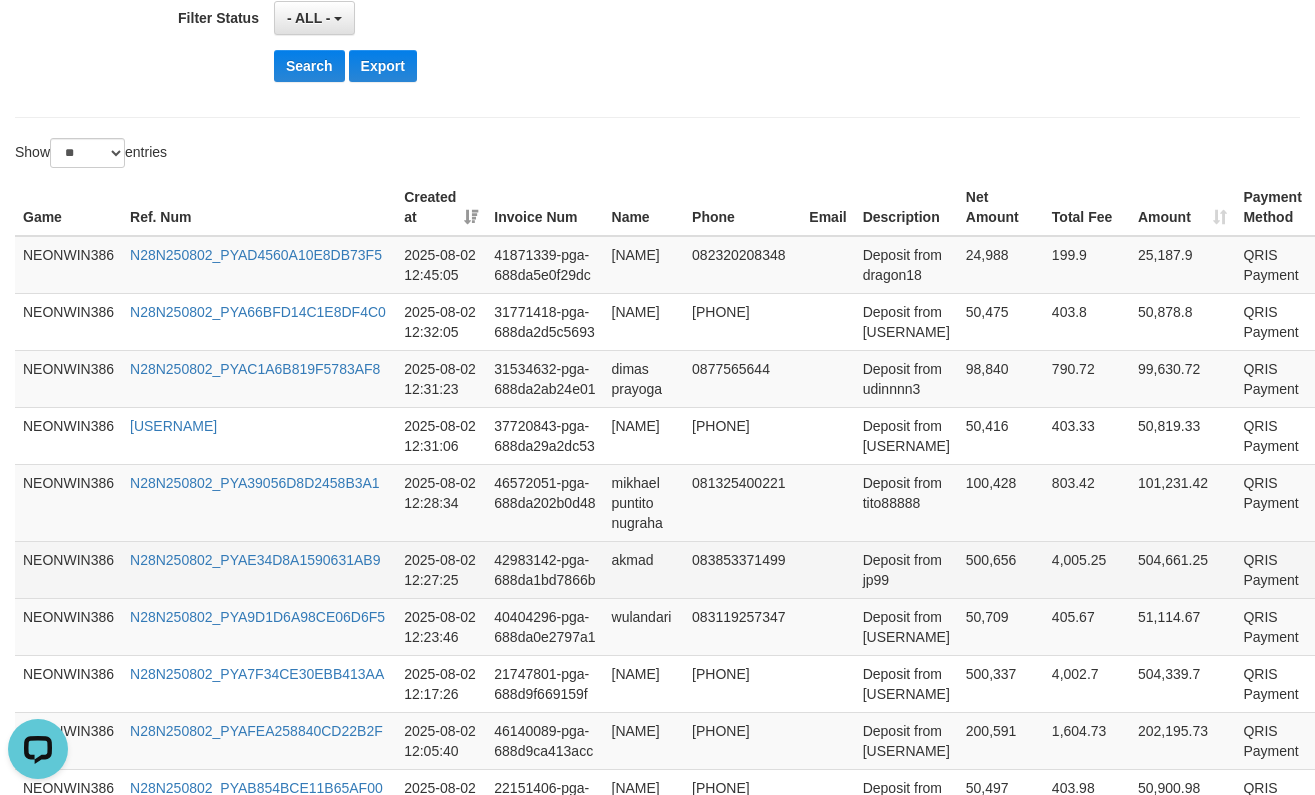 click on "500,656" at bounding box center [1001, 569] 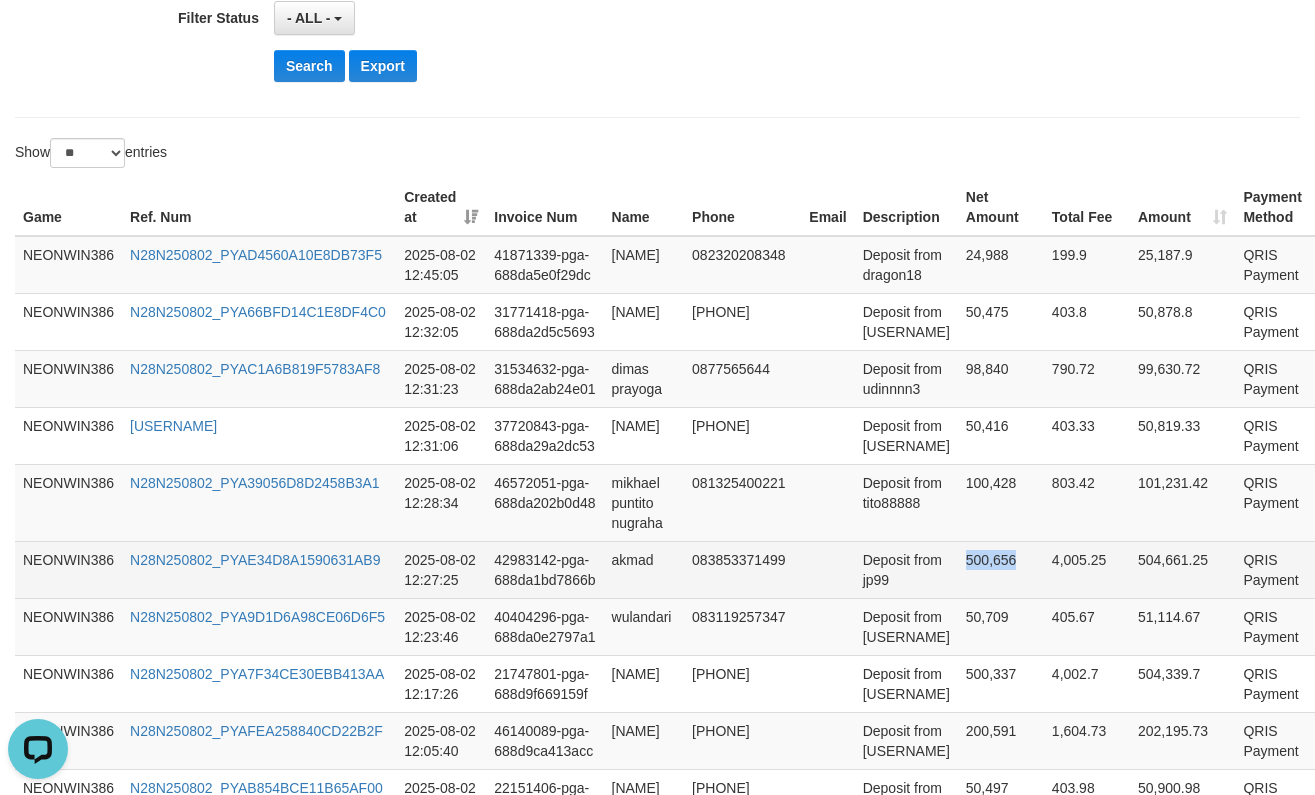 click on "500,656" at bounding box center (1001, 569) 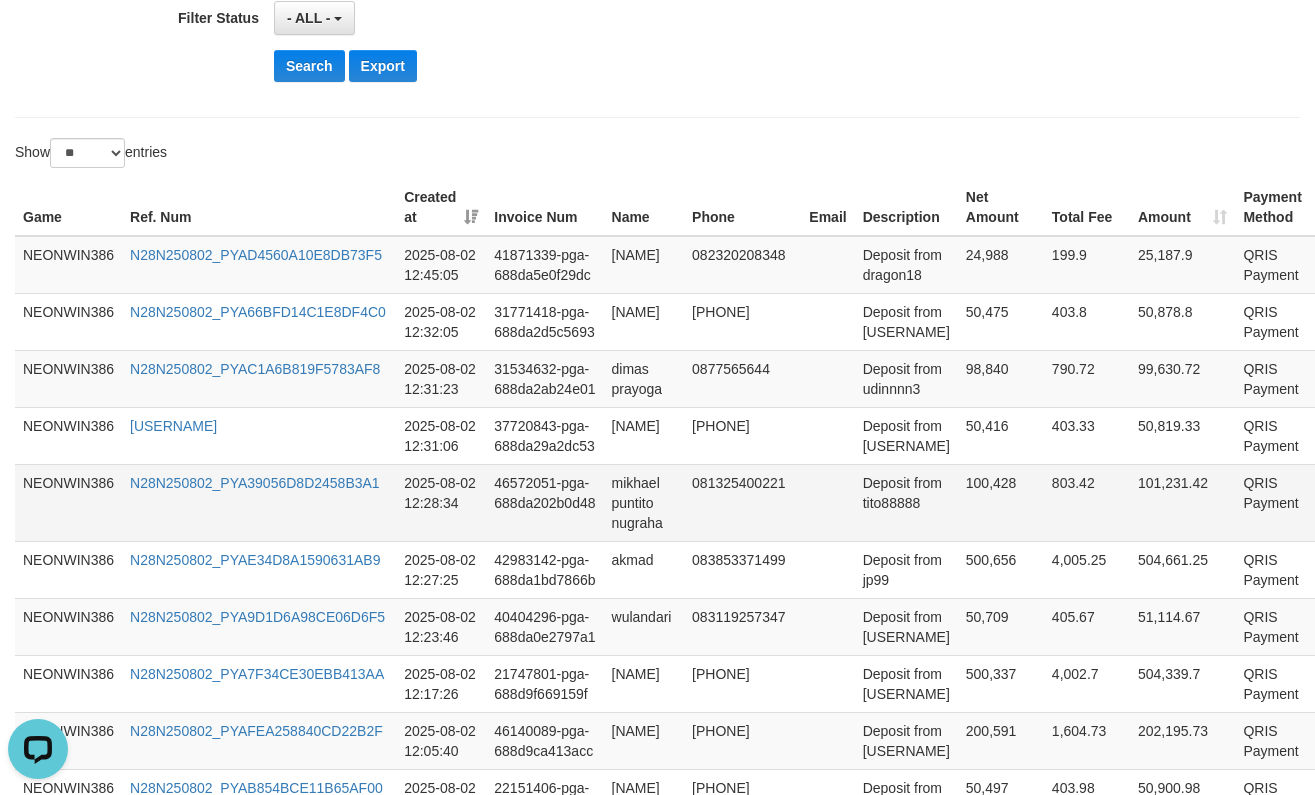 click on "100,428" at bounding box center (1001, 502) 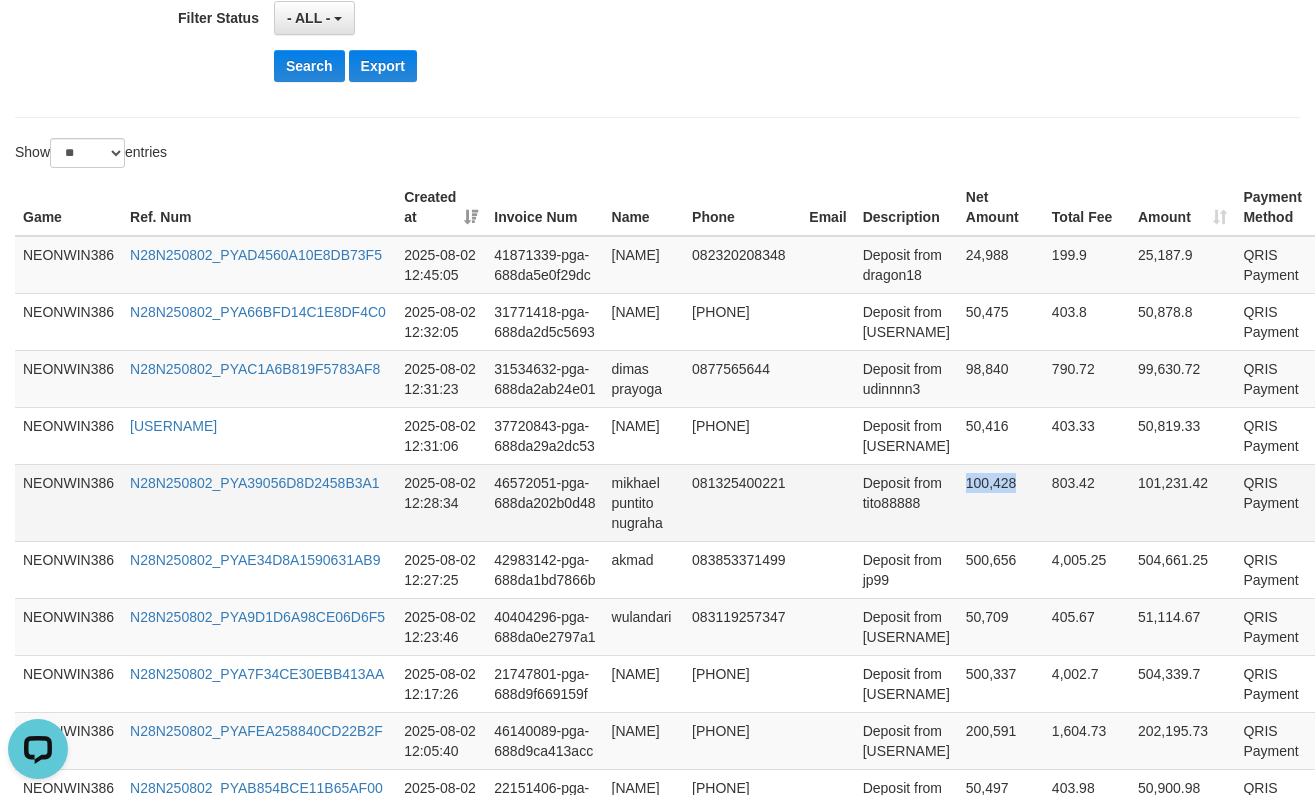 click on "100,428" at bounding box center (1001, 502) 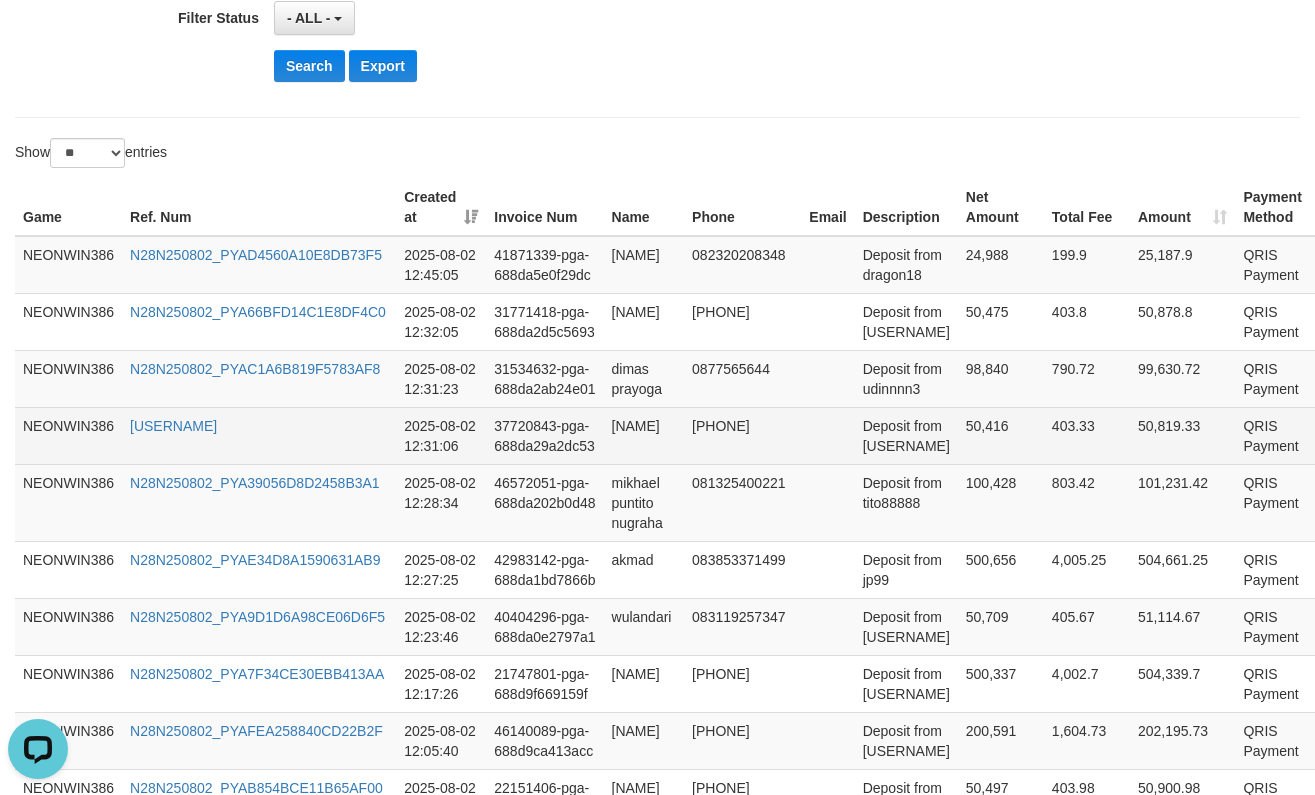 click on "50,416" at bounding box center [1001, 435] 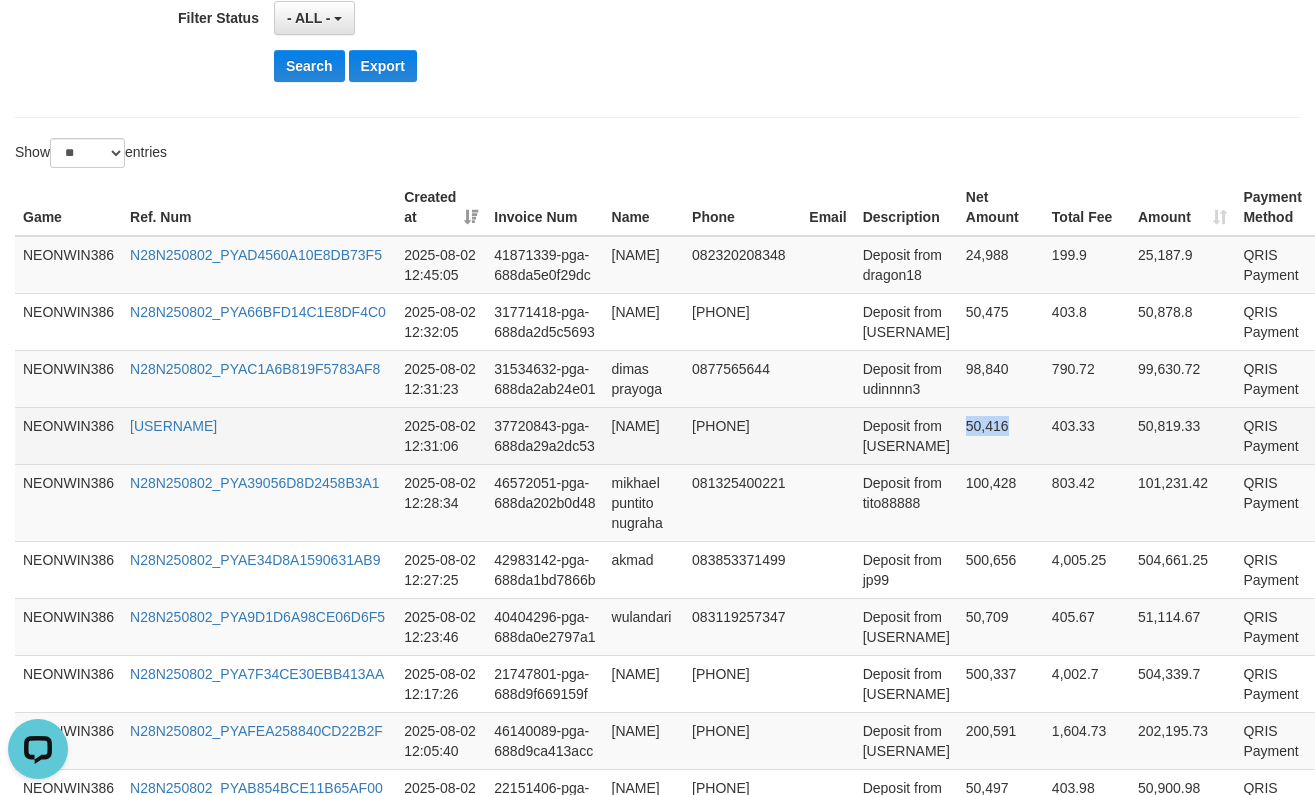 click on "50,416" at bounding box center [1001, 435] 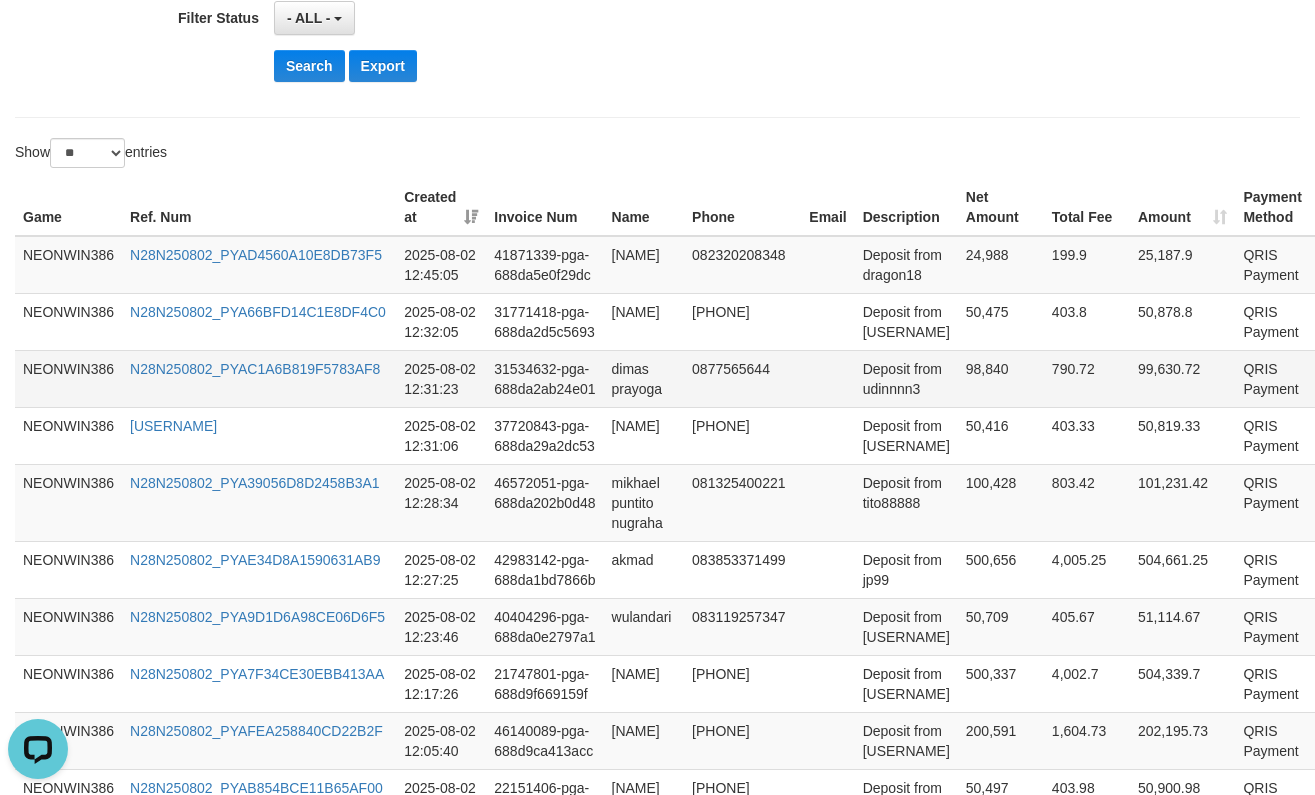 click on "98,840" at bounding box center [1001, 378] 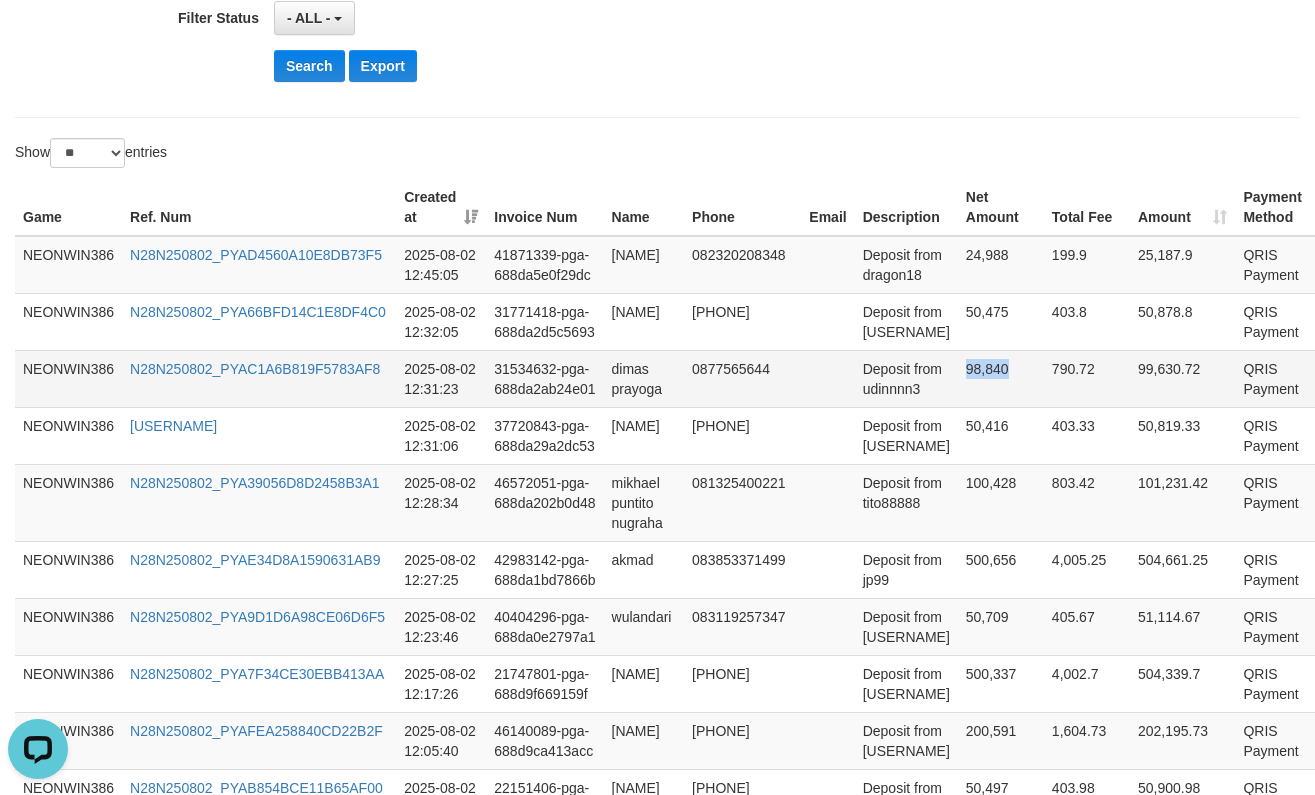click on "98,840" at bounding box center [1001, 378] 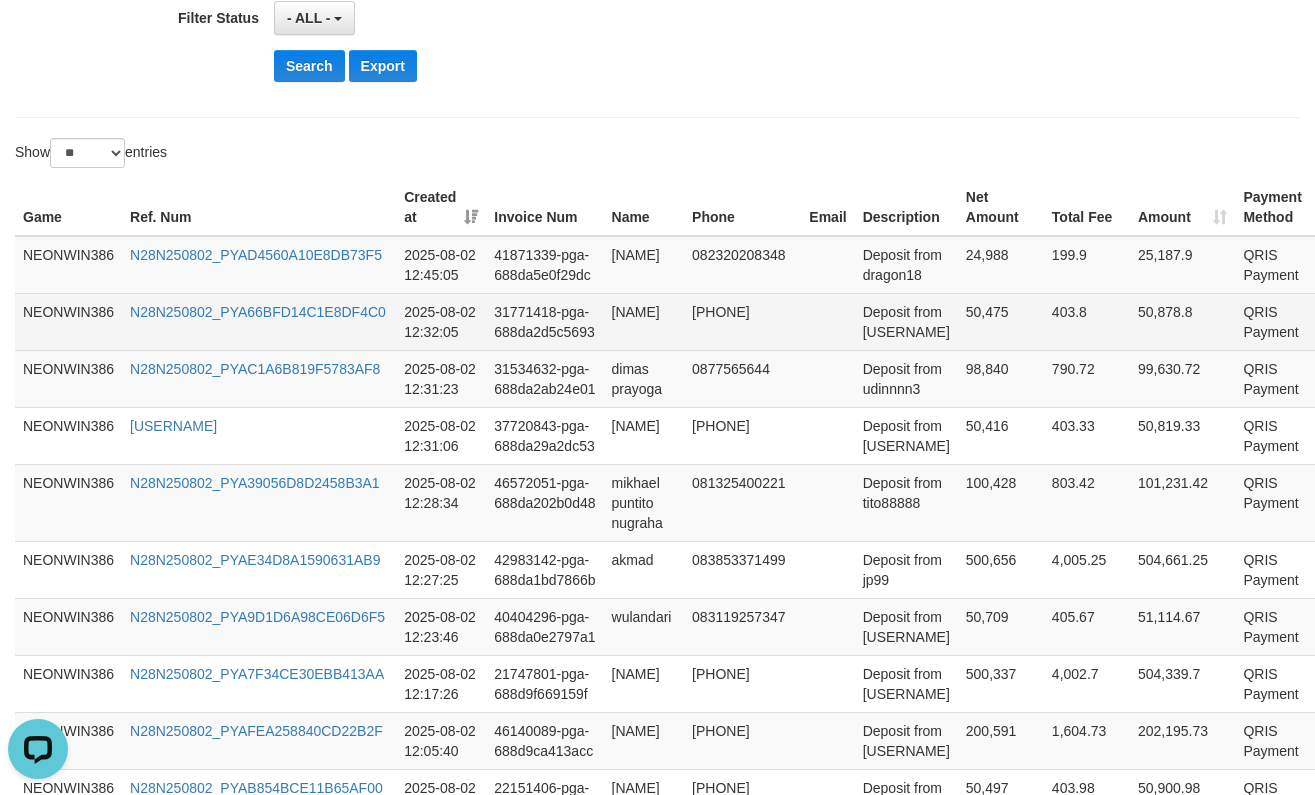click on "50,475" at bounding box center (1001, 321) 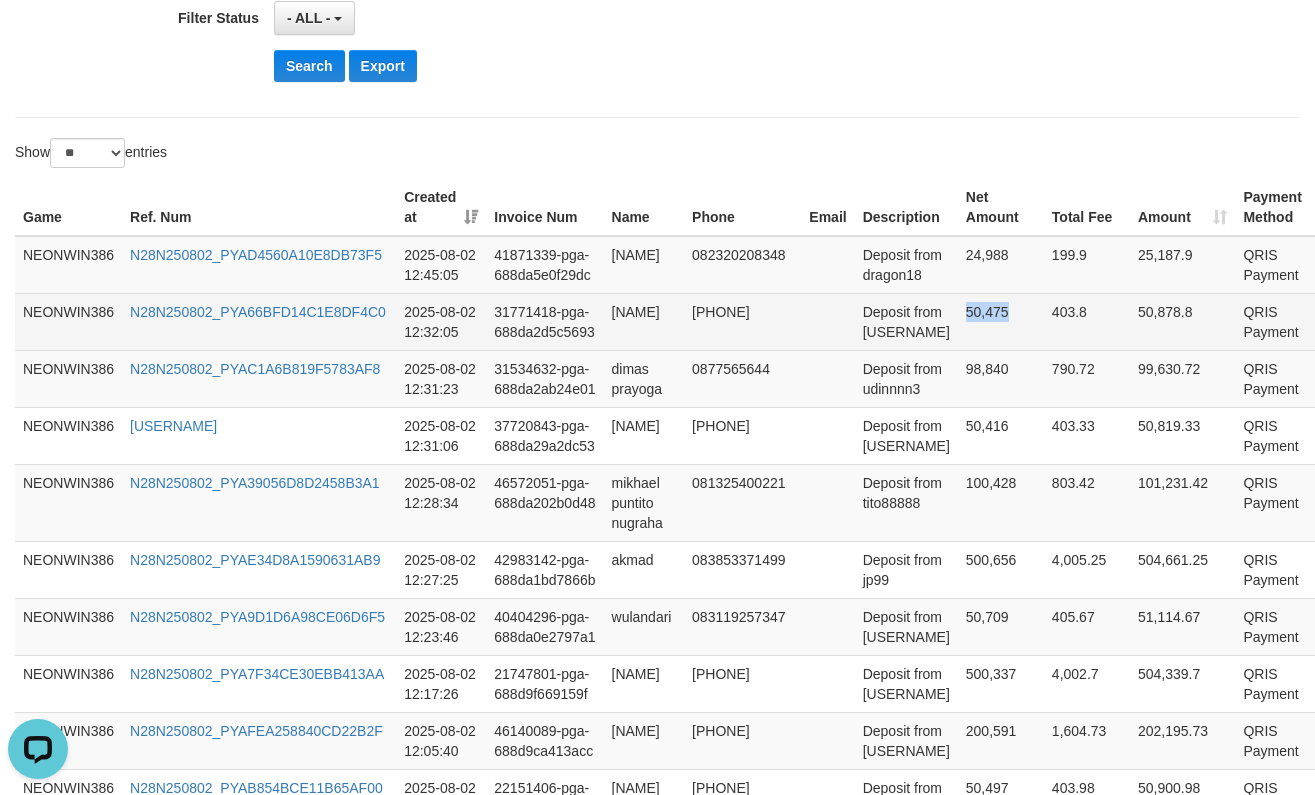 click on "50,475" at bounding box center [1001, 321] 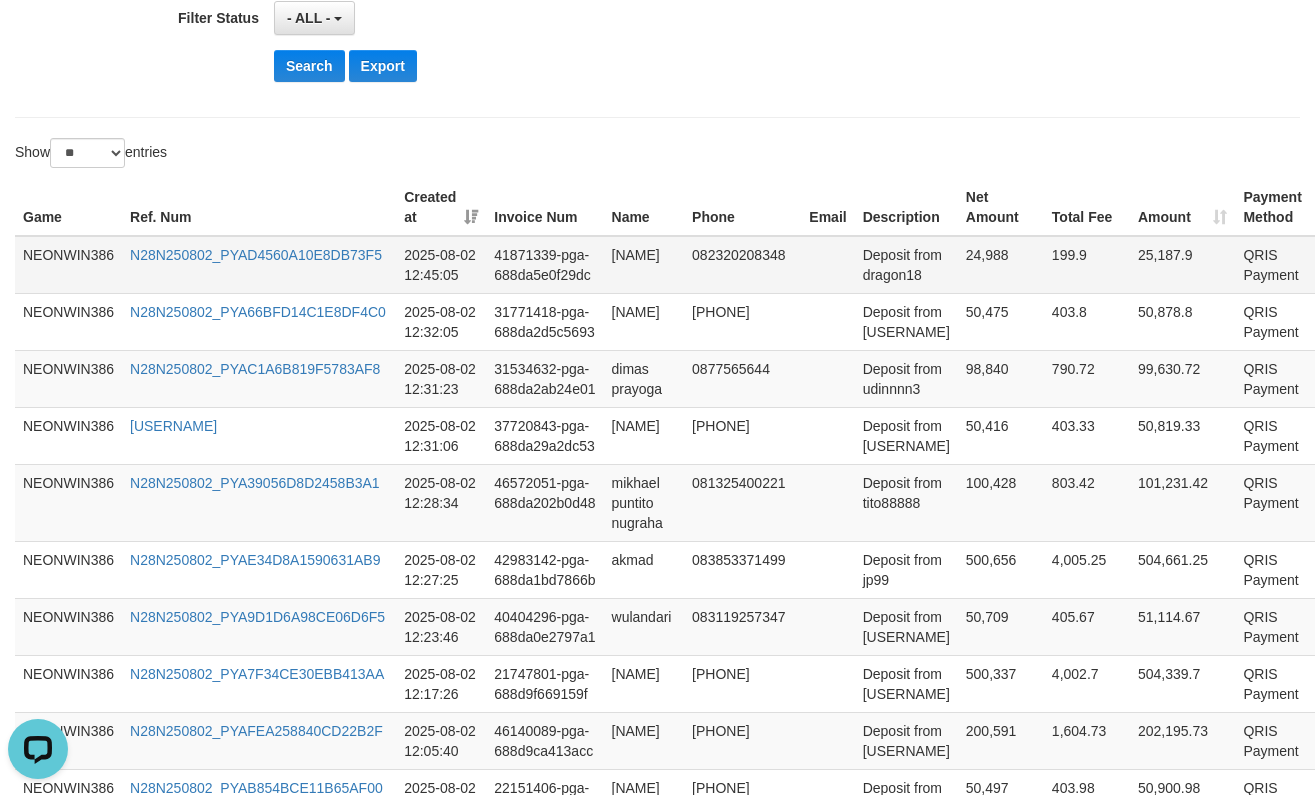 click on "24,988" at bounding box center (1001, 265) 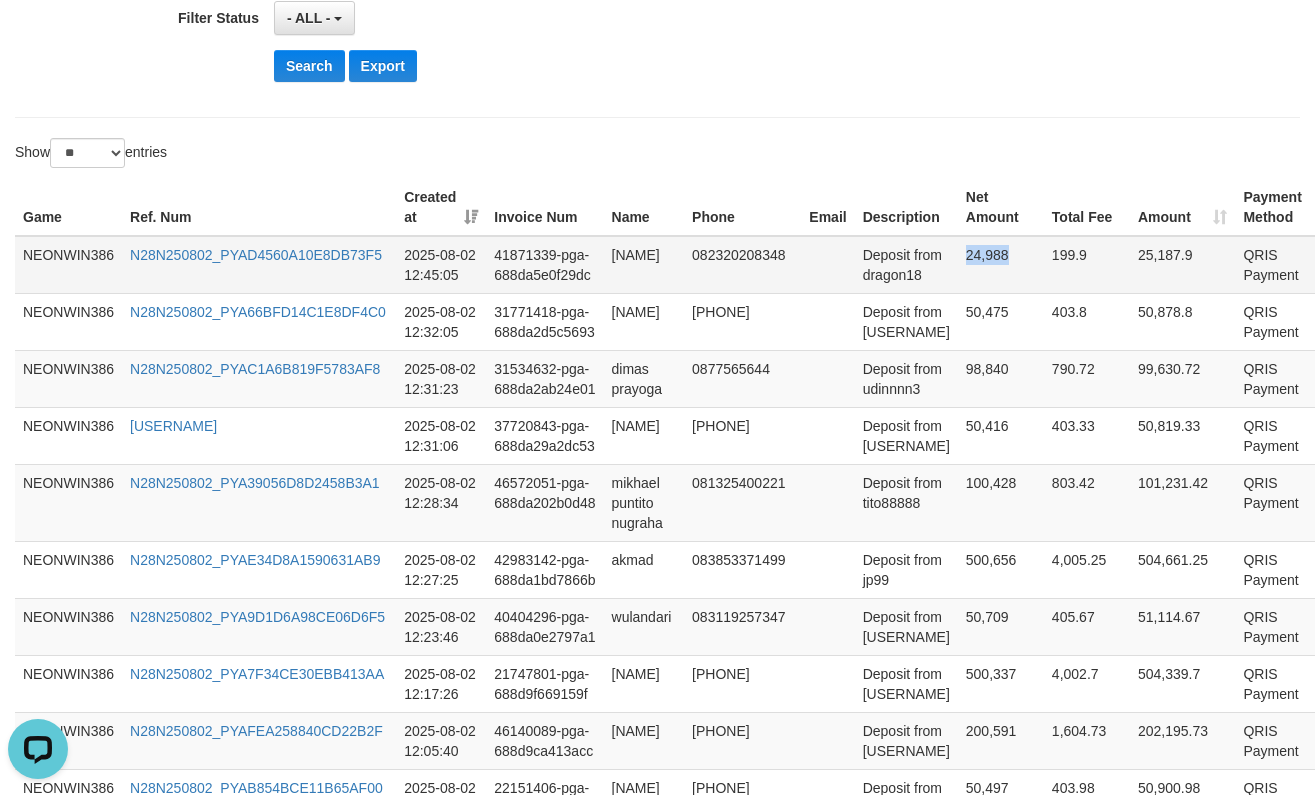 click on "24,988" at bounding box center (1001, 265) 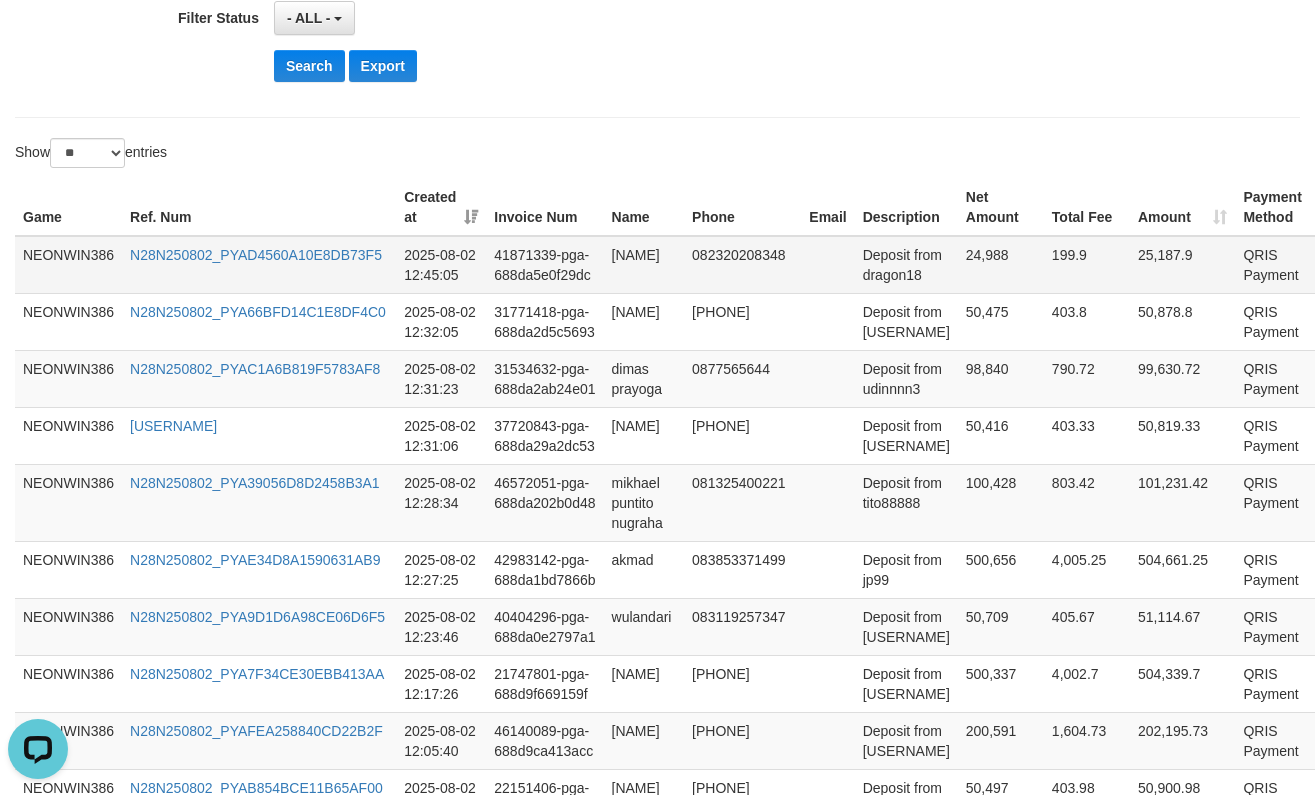 click on "[NAME]" at bounding box center [644, 265] 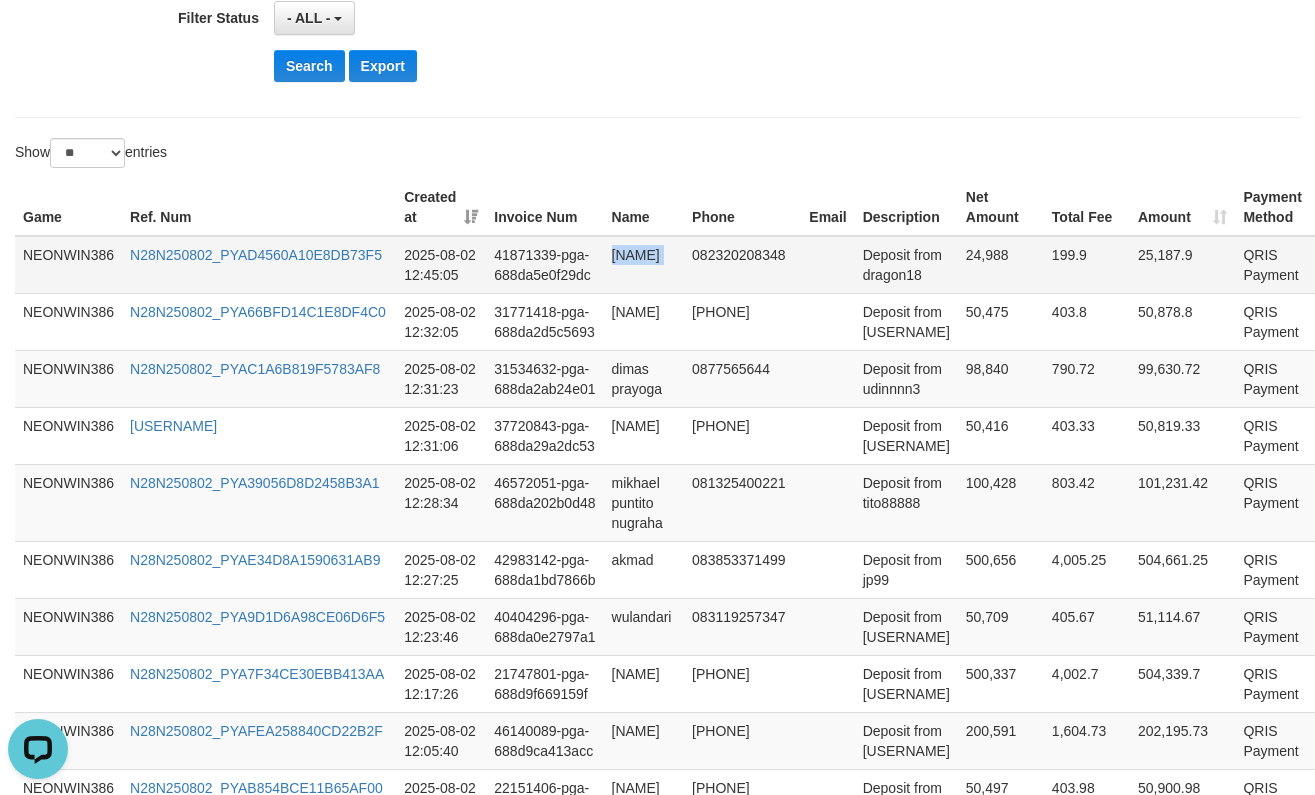 click on "[NAME]" at bounding box center (644, 265) 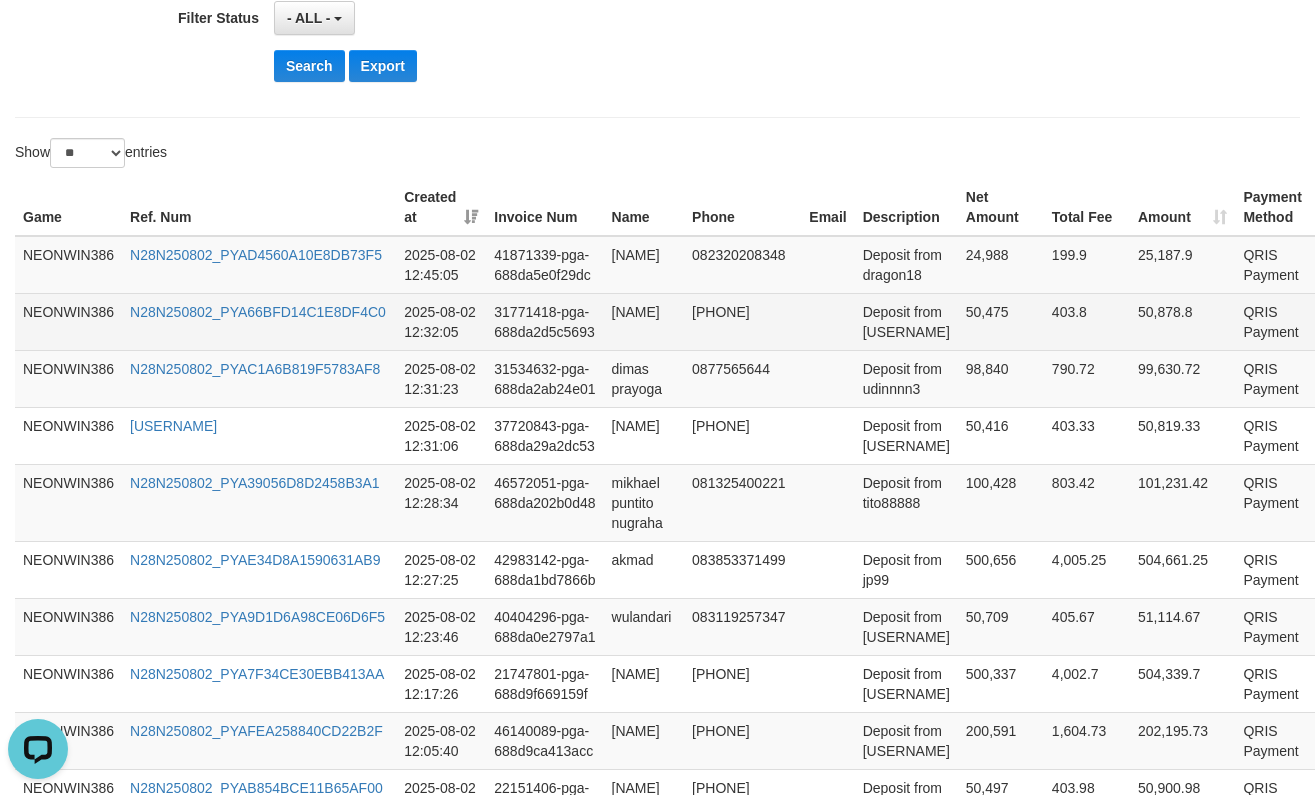 click on "[NAME]" at bounding box center (644, 321) 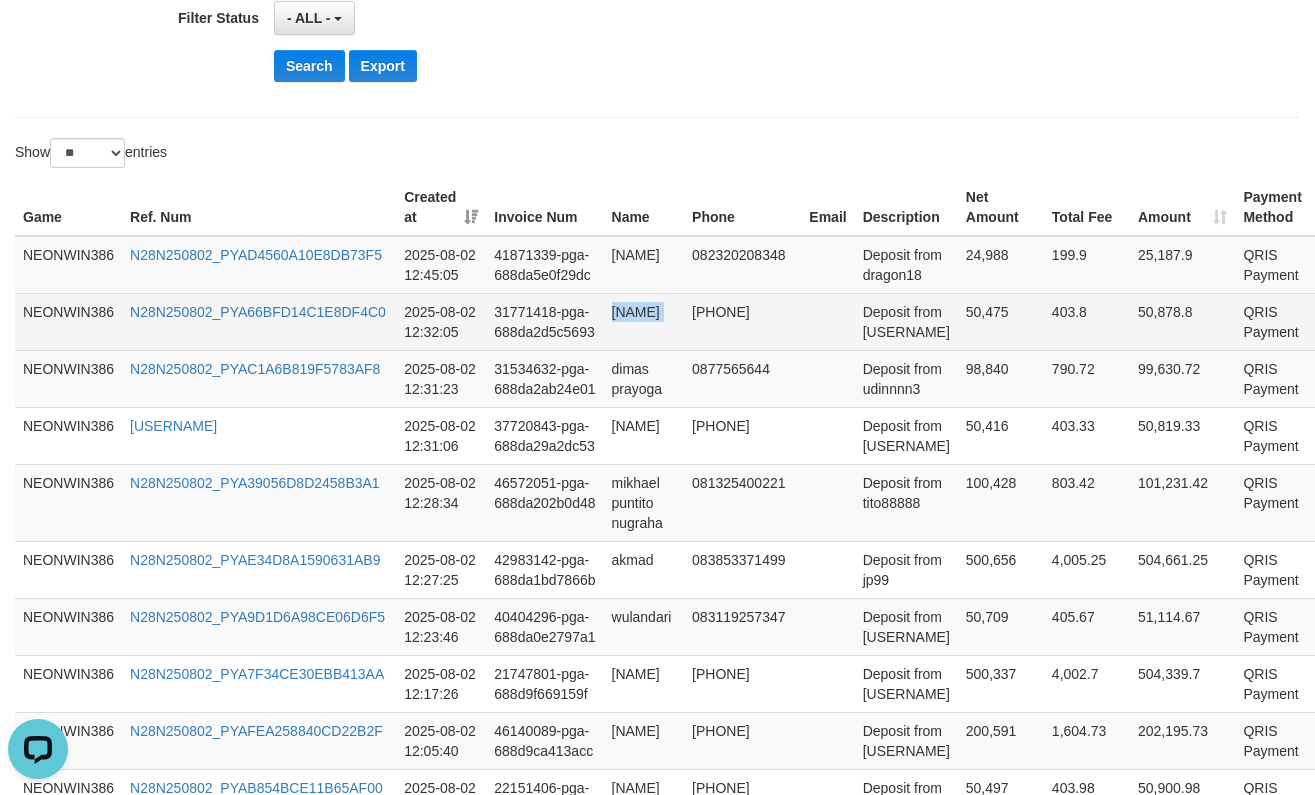 click on "[NAME]" at bounding box center [644, 321] 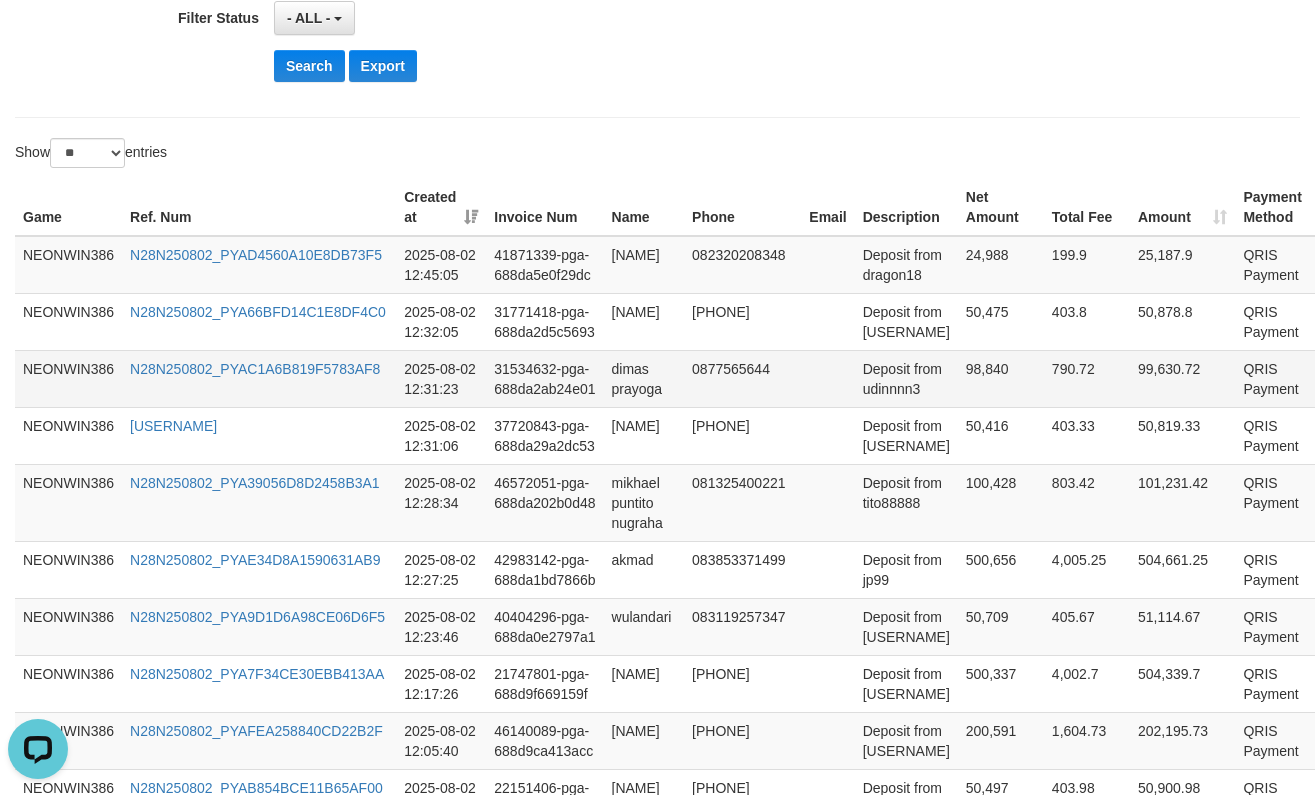 click on "dimas prayoga" at bounding box center [644, 378] 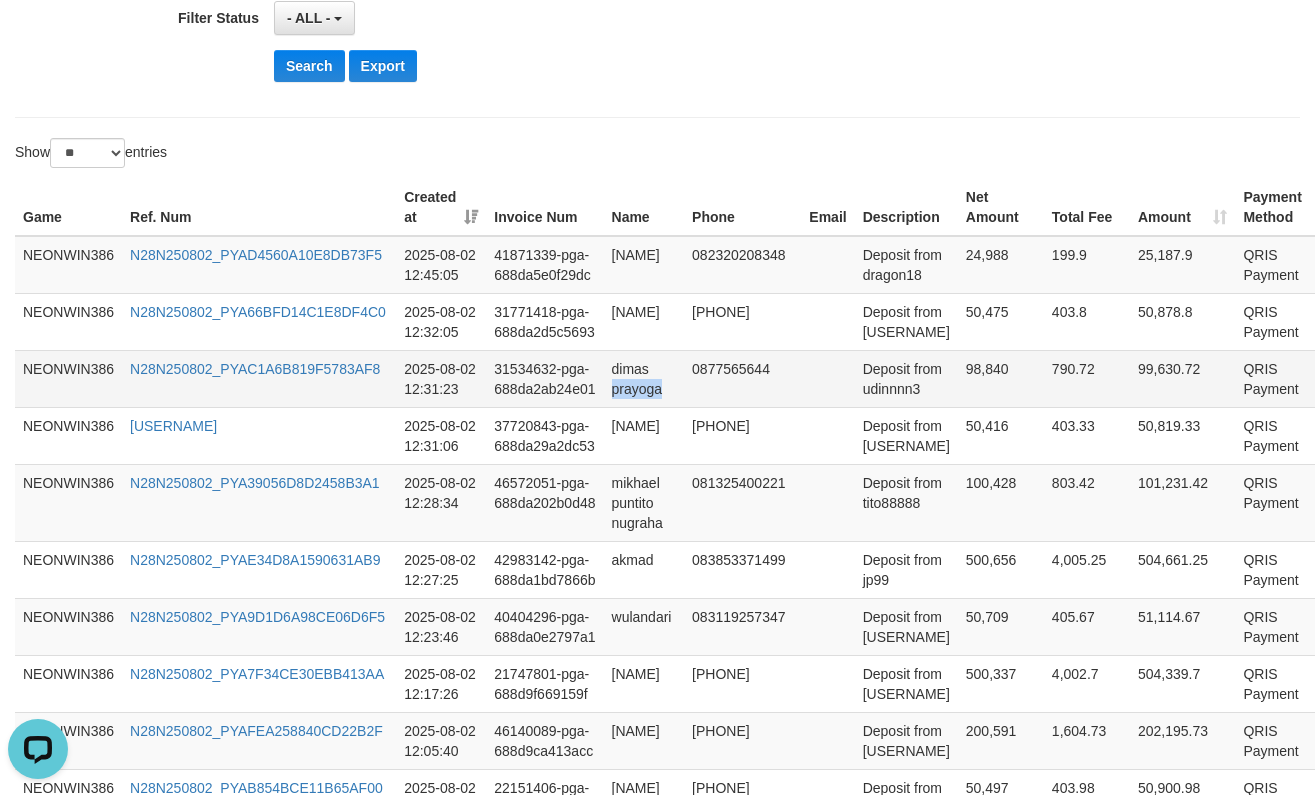 click on "dimas prayoga" at bounding box center (644, 378) 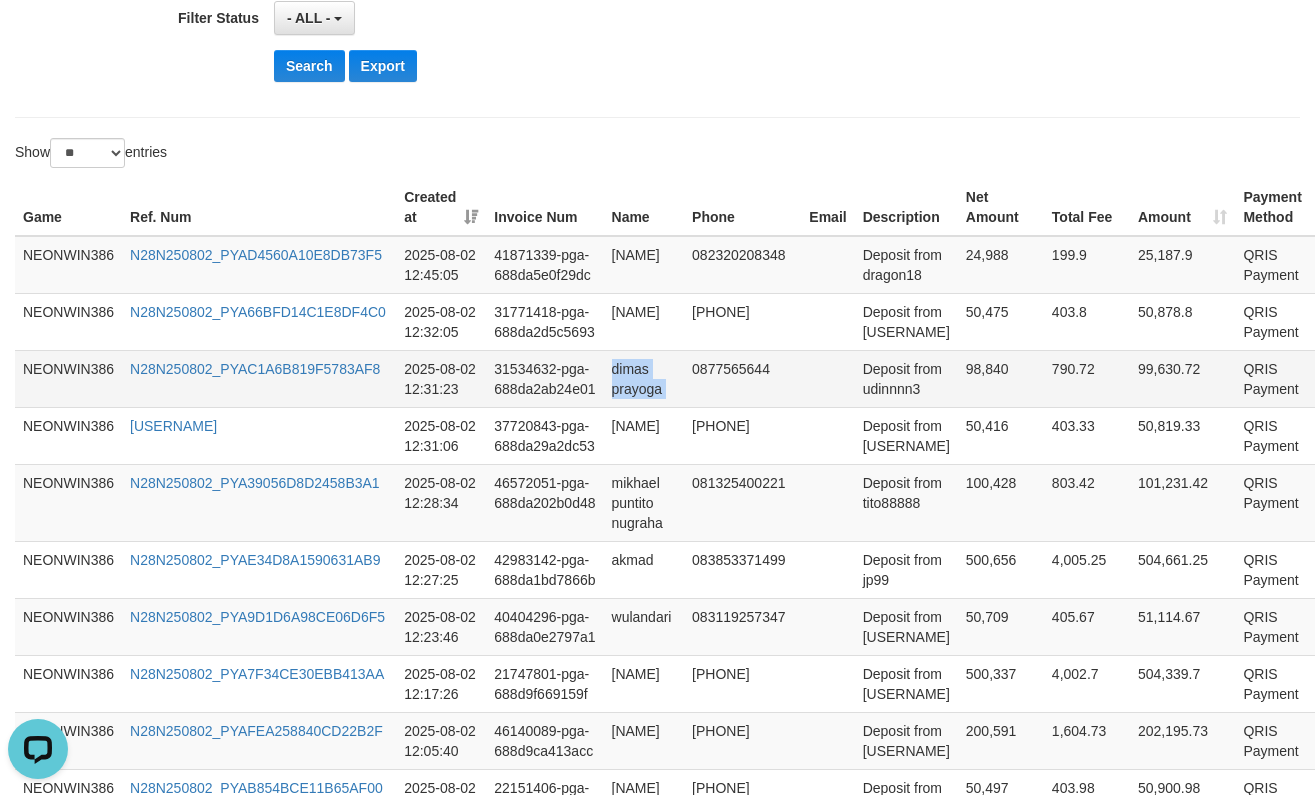 click on "dimas prayoga" at bounding box center (644, 378) 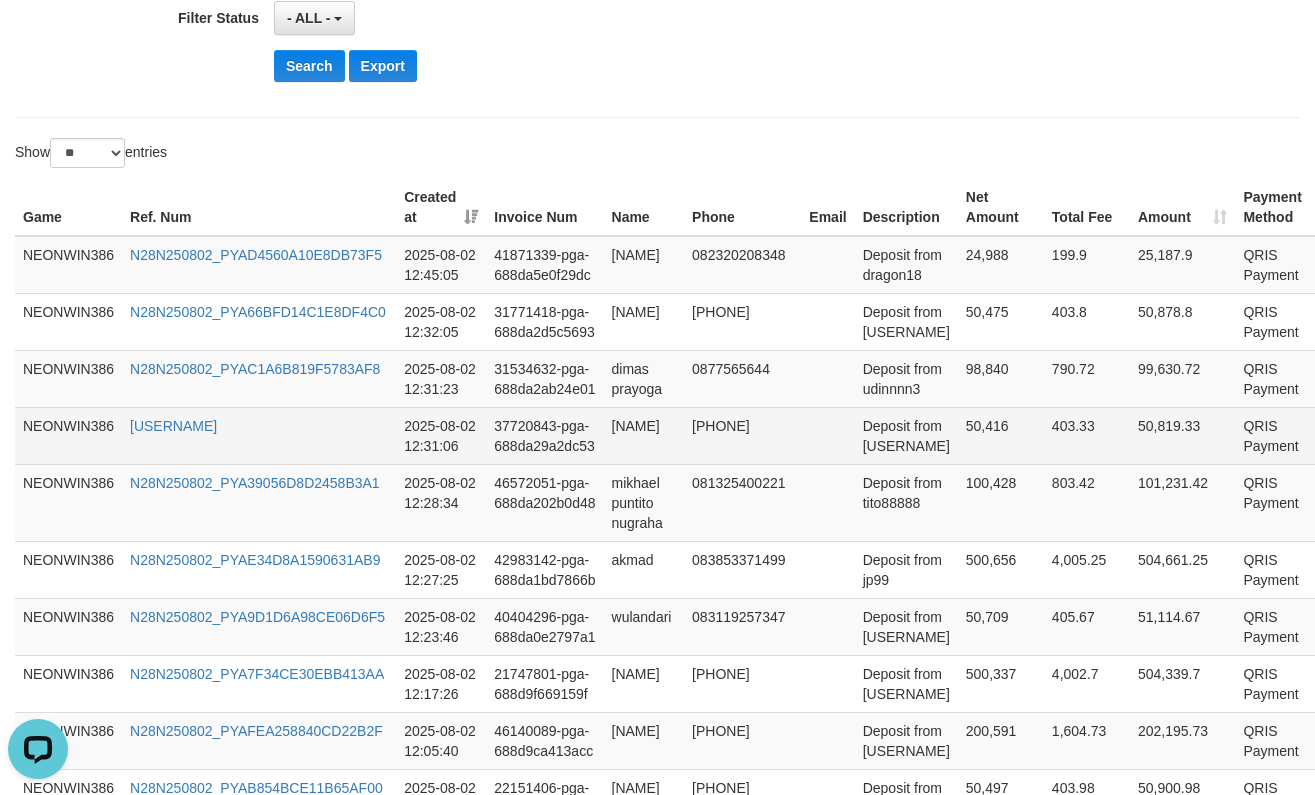 click on "[NAME]" at bounding box center [644, 435] 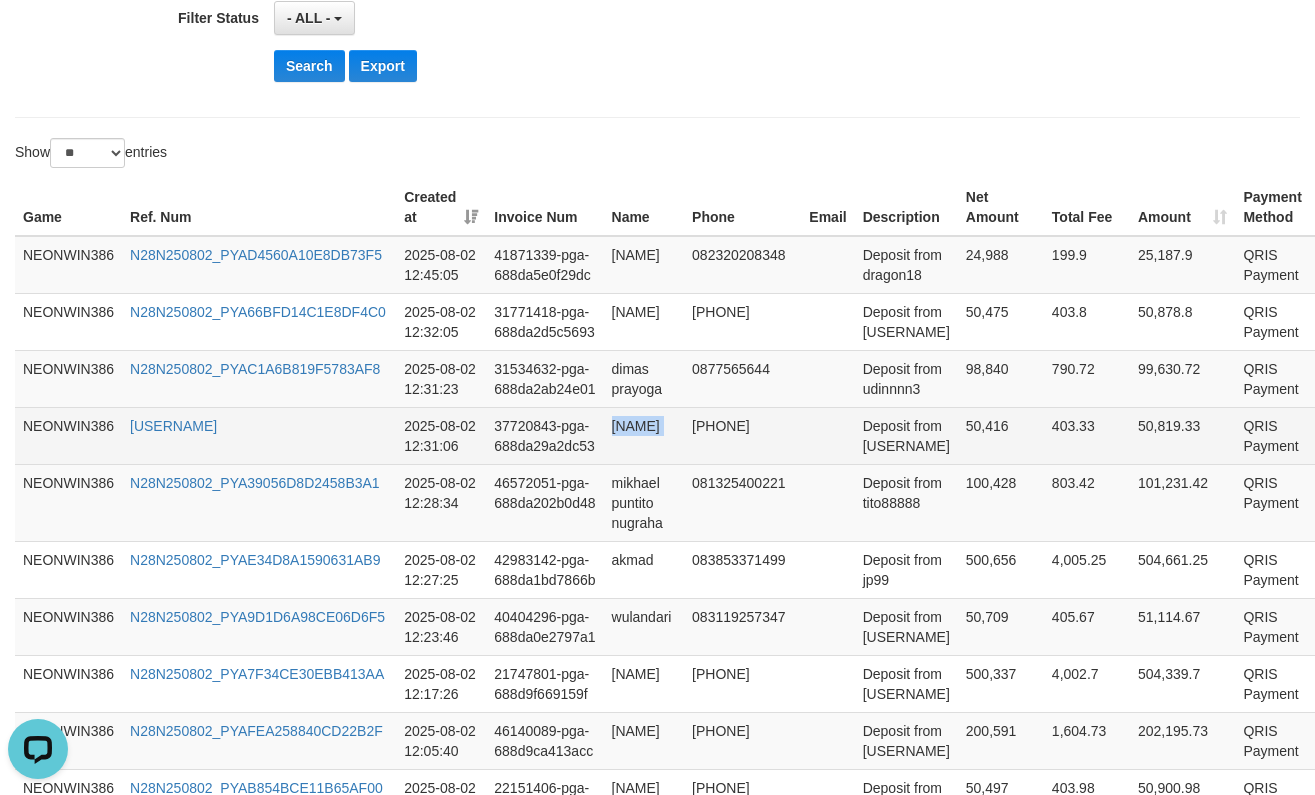 click on "[NAME]" at bounding box center [644, 435] 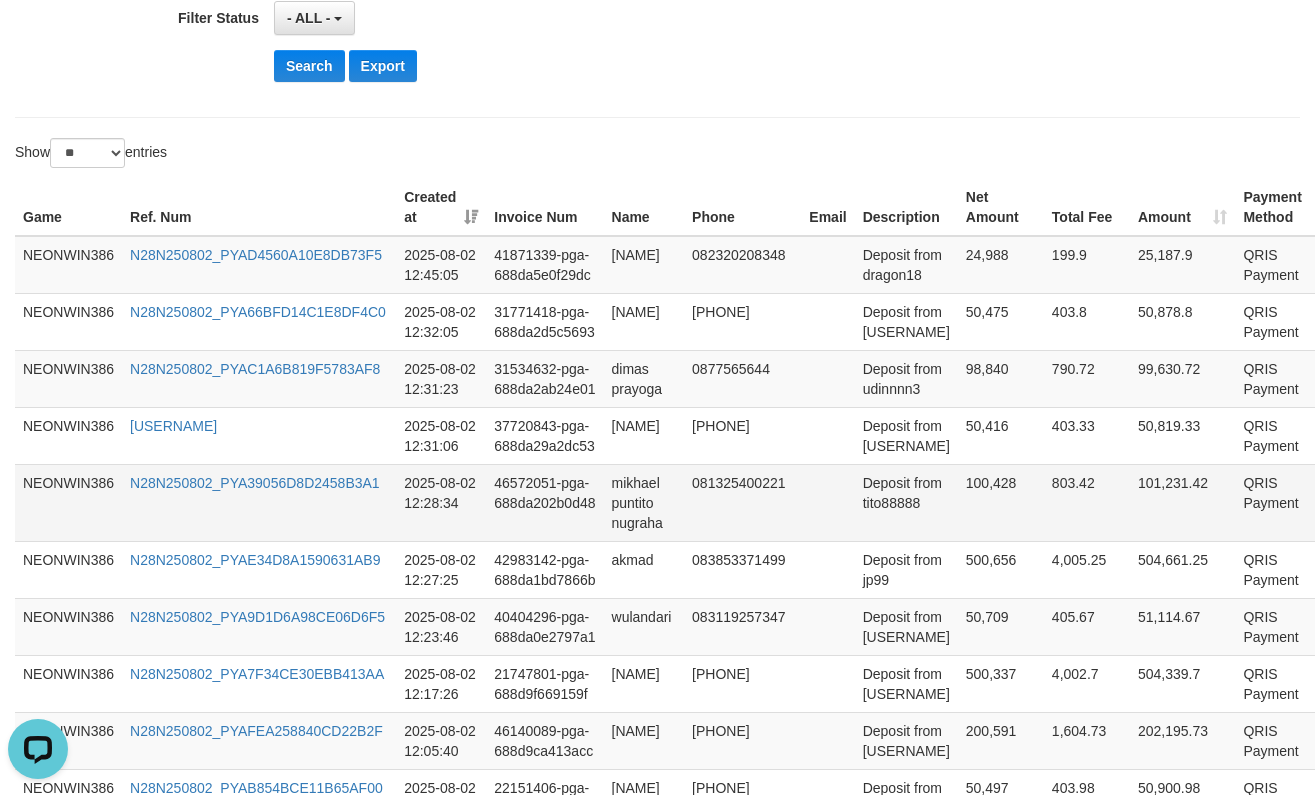 click on "mikhael puntito nugraha" at bounding box center [644, 502] 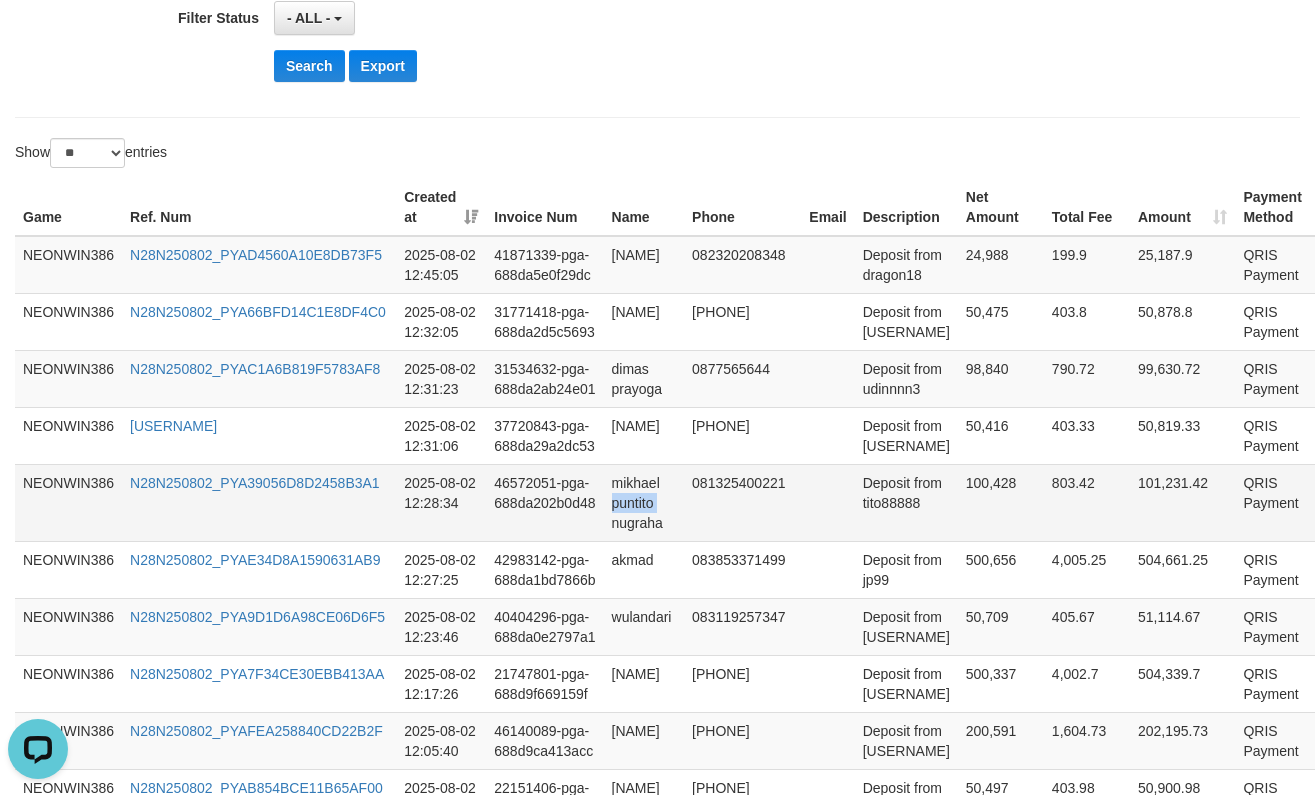 click on "mikhael puntito nugraha" at bounding box center [644, 502] 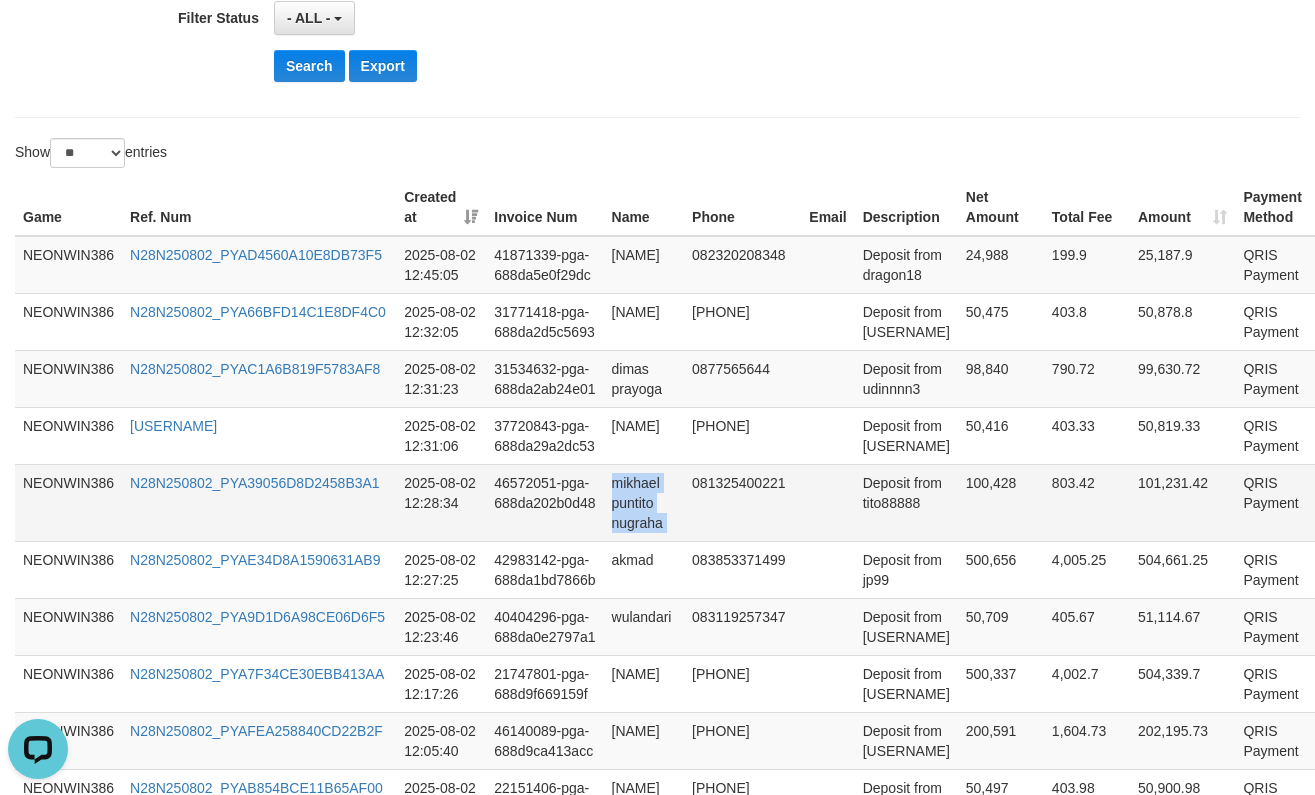 click on "mikhael puntito nugraha" at bounding box center (644, 502) 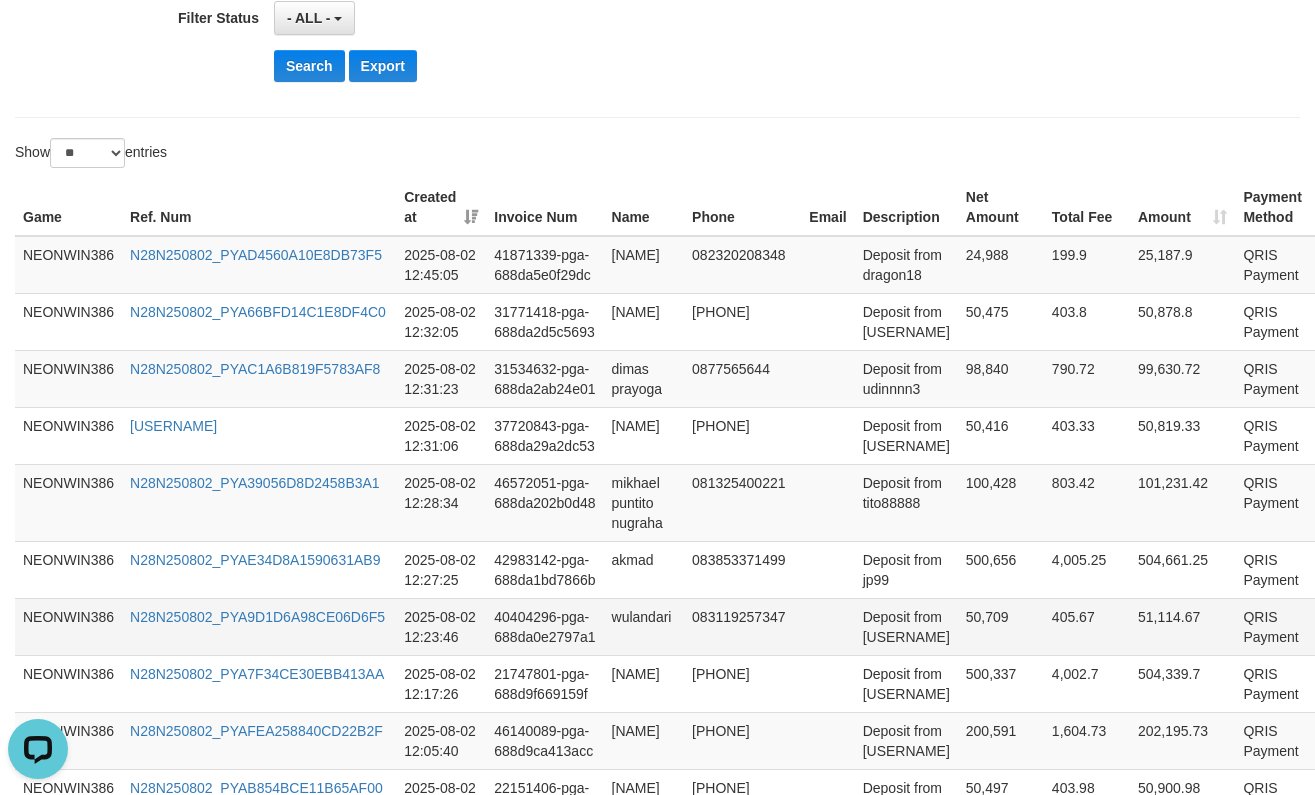 click on "akmad" at bounding box center (644, 569) 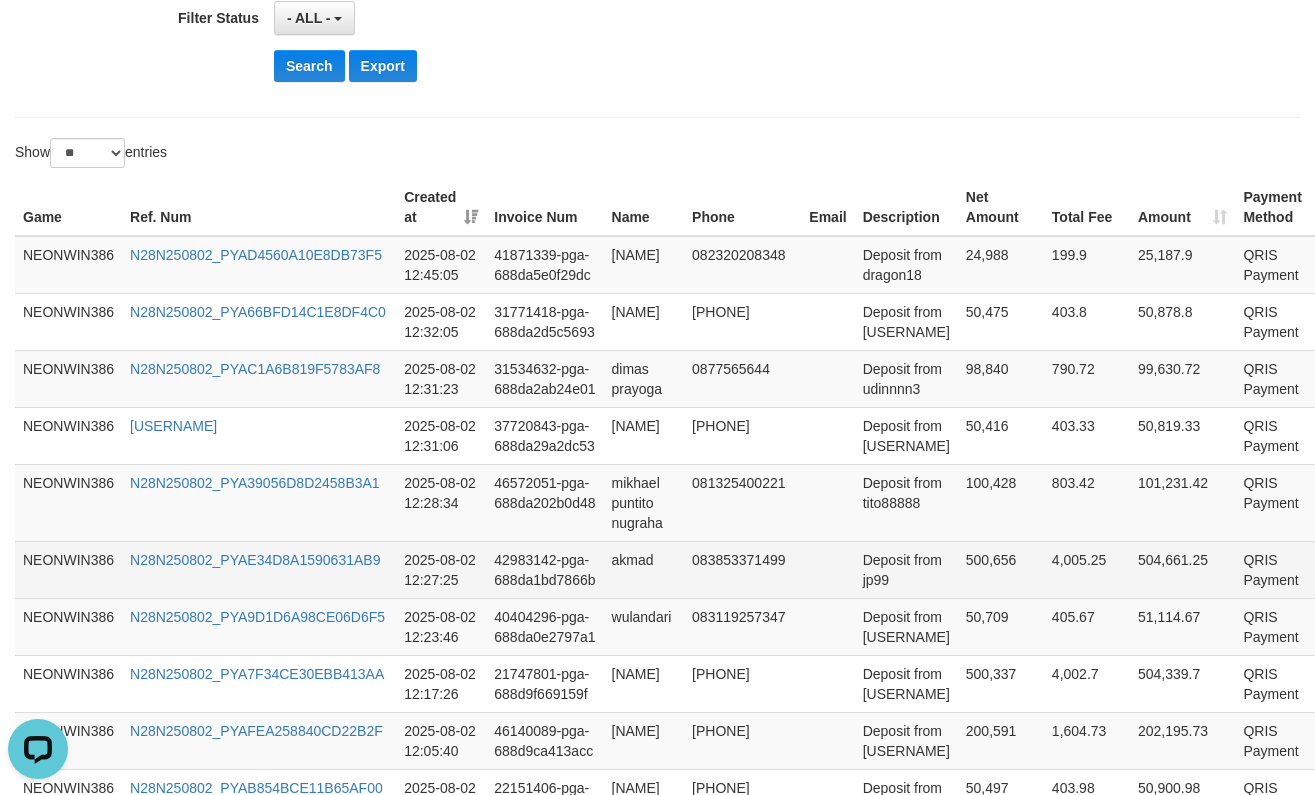 click on "akmad" at bounding box center [644, 569] 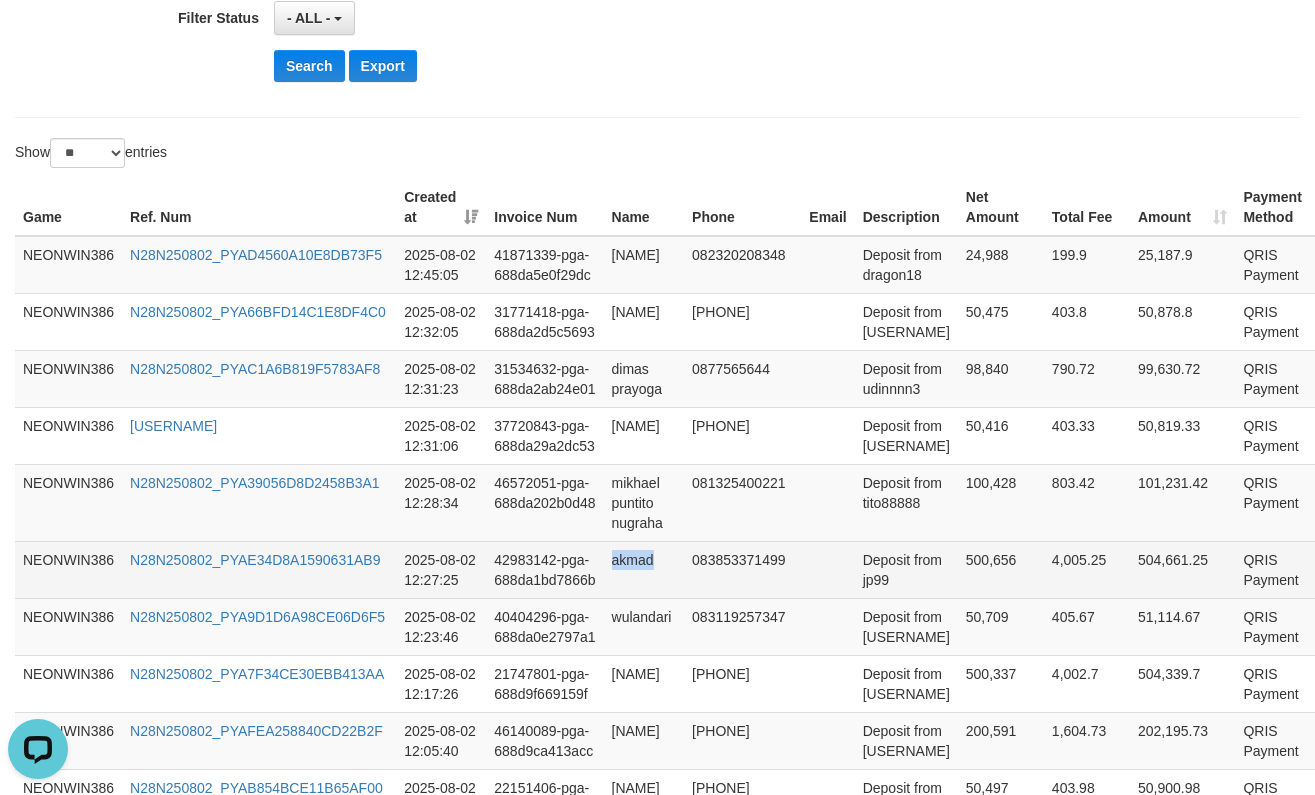 click on "akmad" at bounding box center [644, 569] 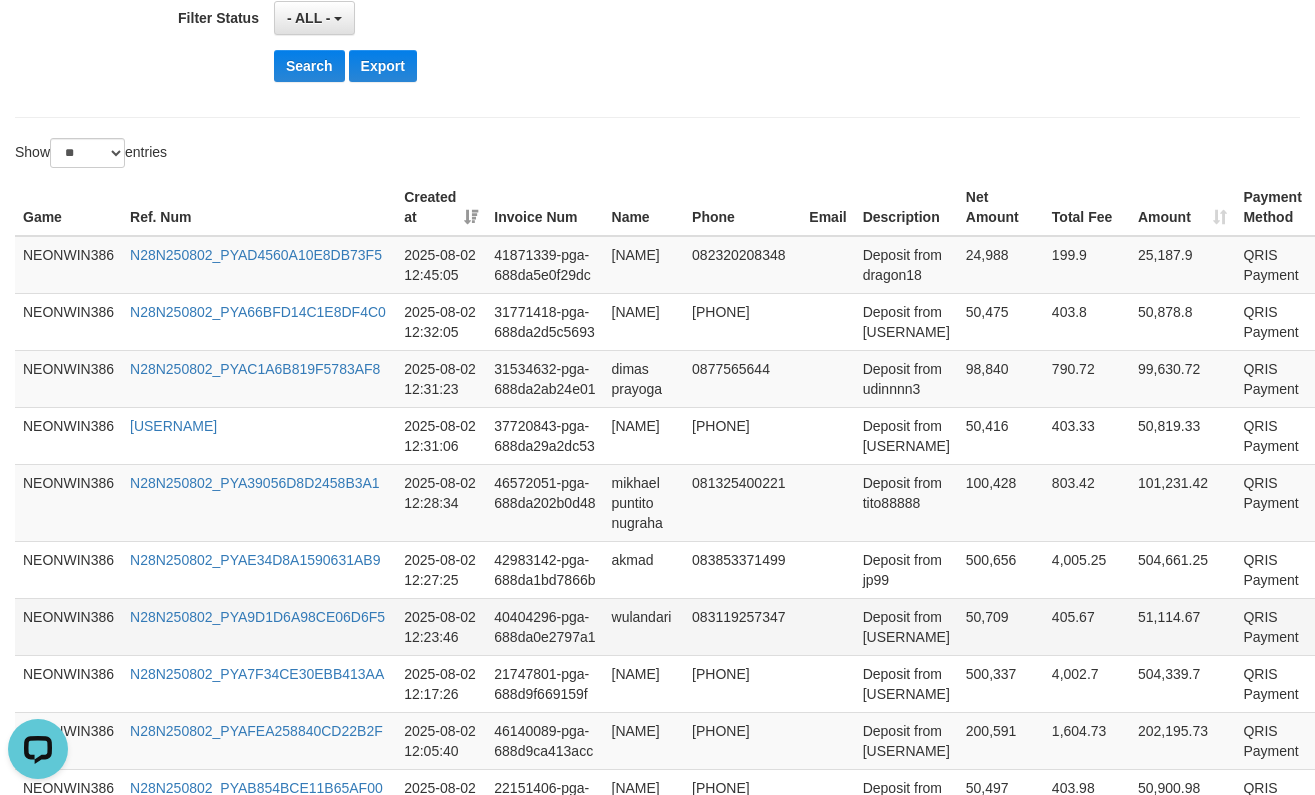 click on "wulandari" at bounding box center (644, 626) 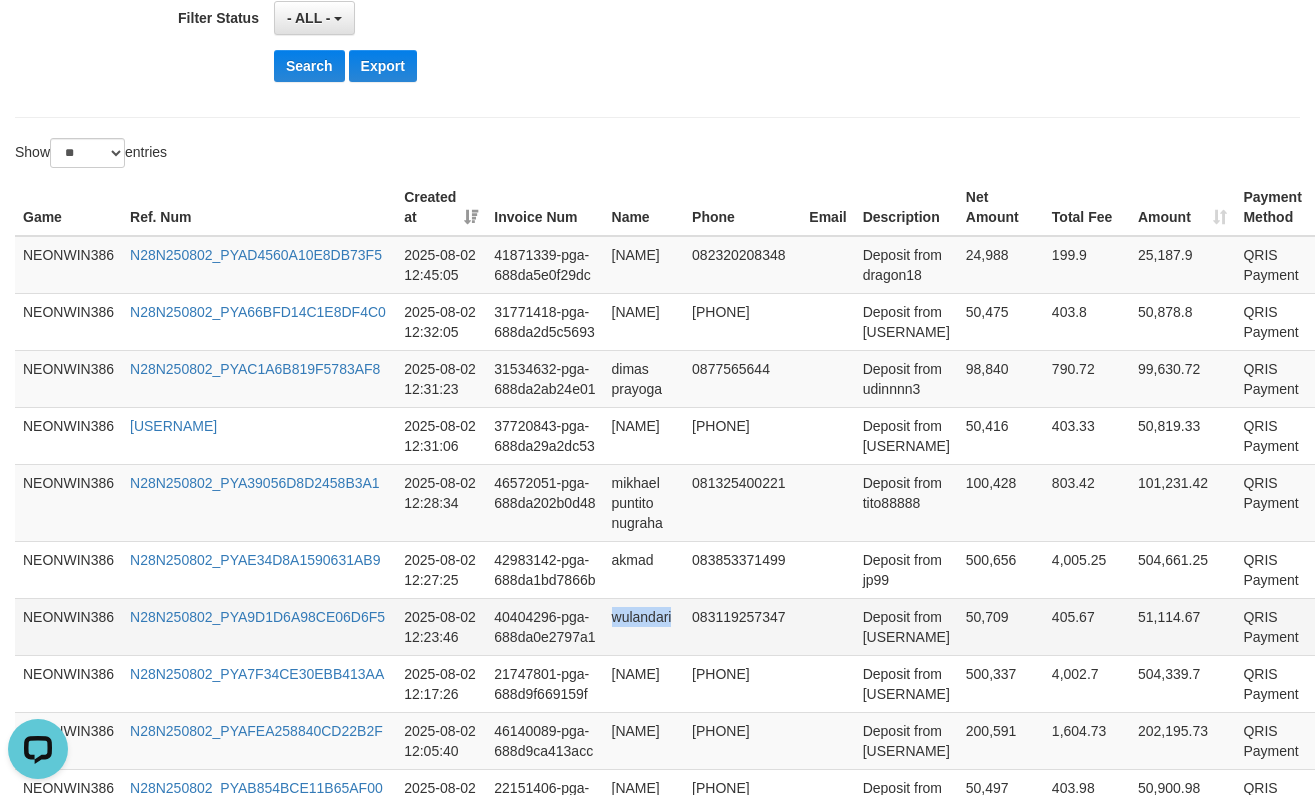 click on "wulandari" at bounding box center (644, 626) 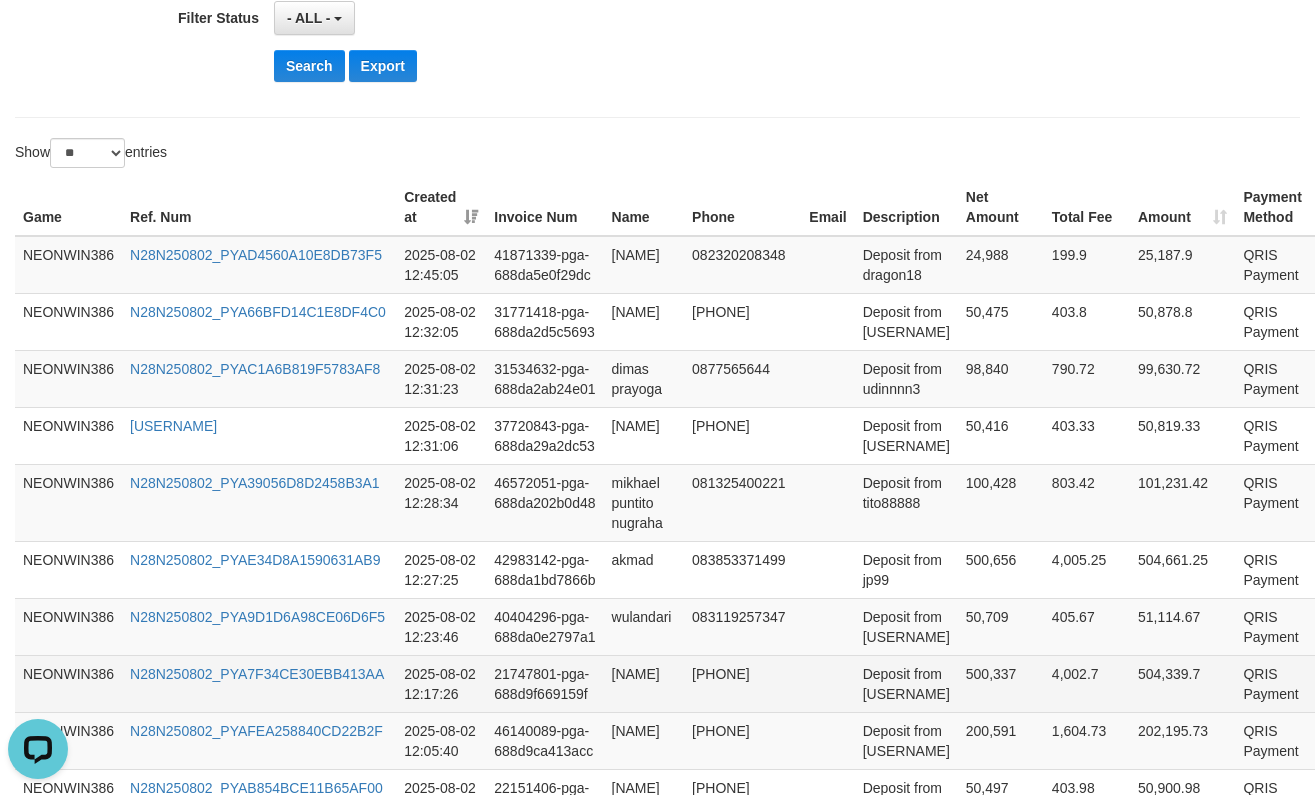 click on "[NAME]" at bounding box center [644, 683] 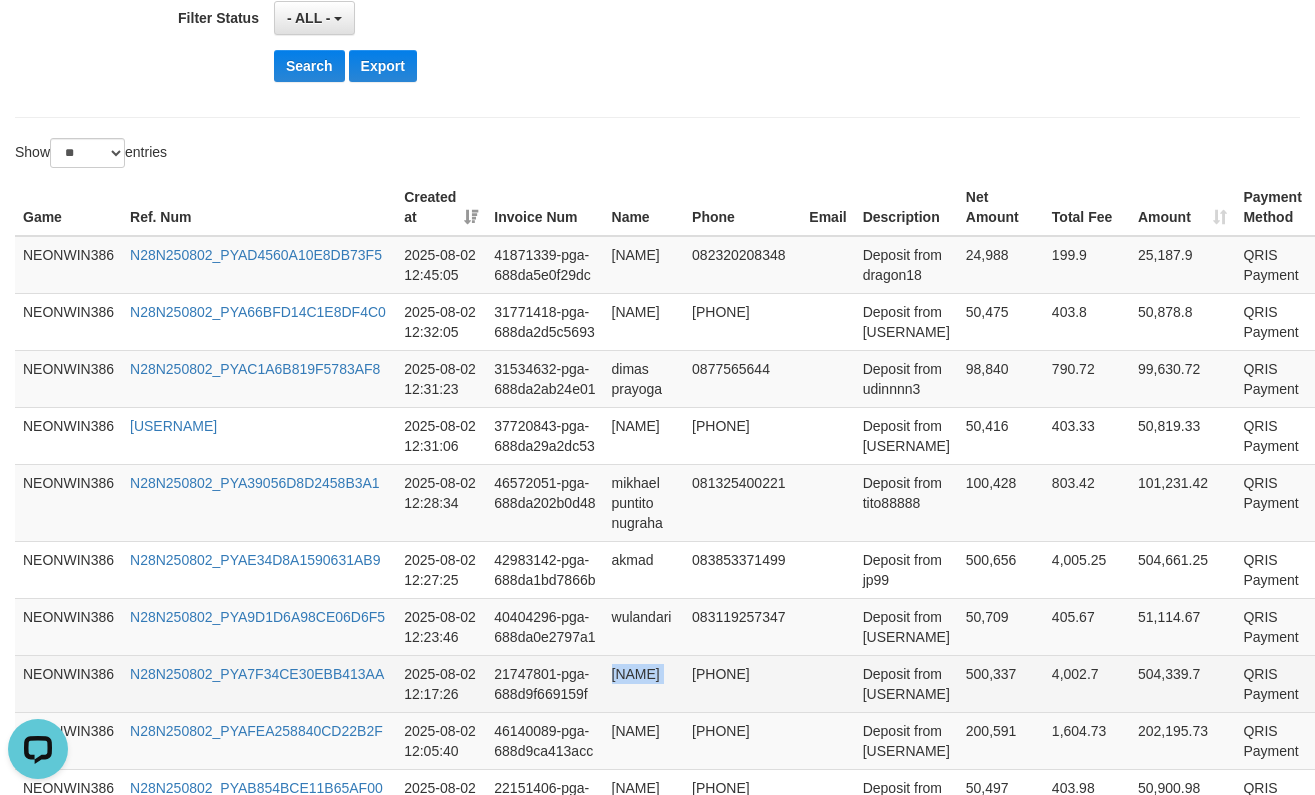 click on "[NAME]" at bounding box center [644, 683] 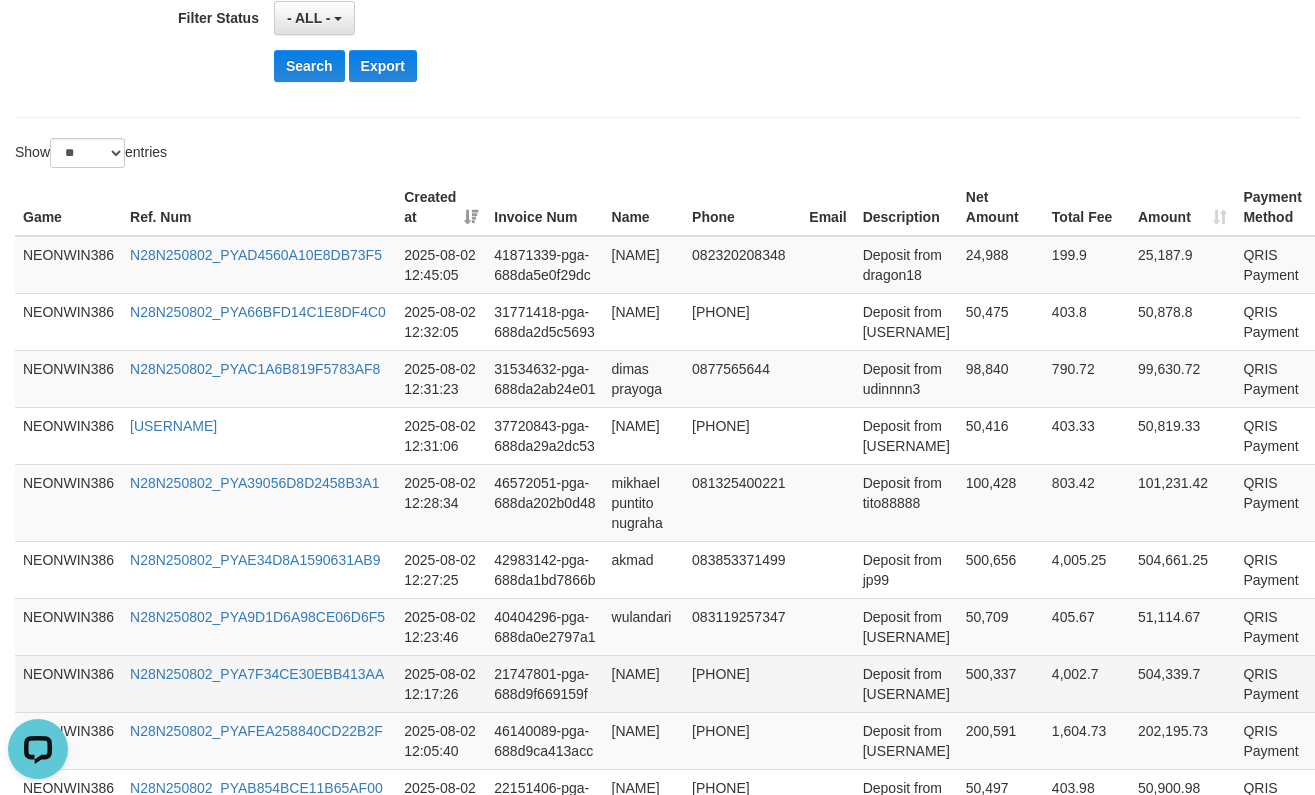 click on "Deposit from [USERNAME]" at bounding box center [906, 683] 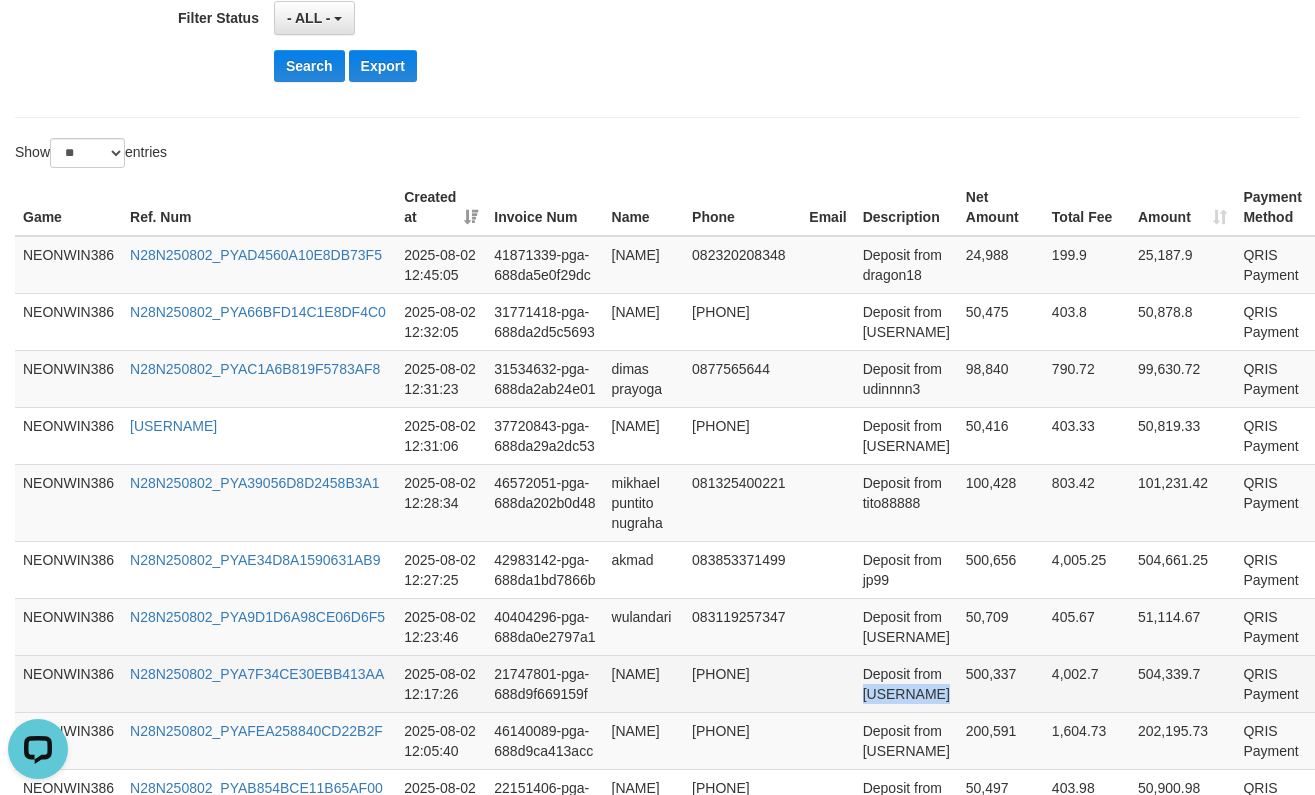 click on "Deposit from [USERNAME]" at bounding box center (906, 683) 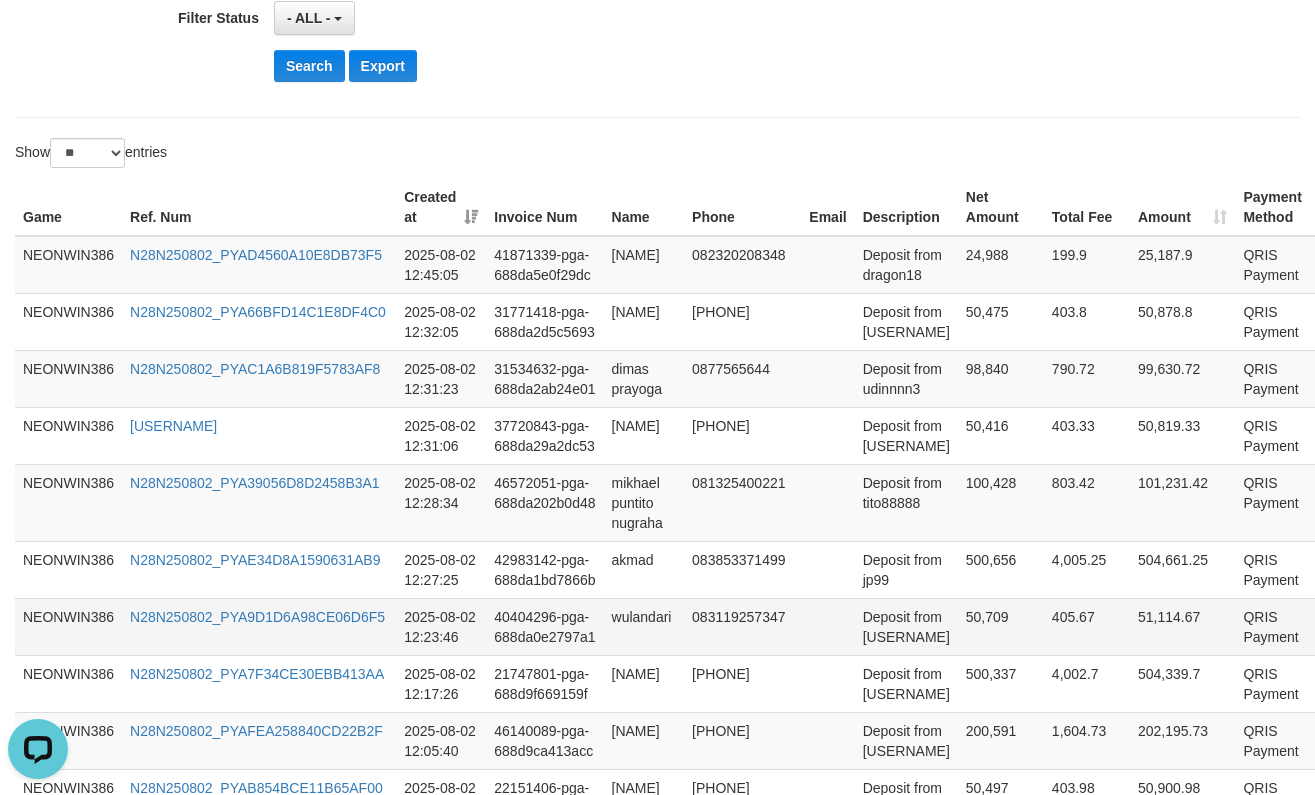 click on "Deposit from [USERNAME]" at bounding box center [906, 626] 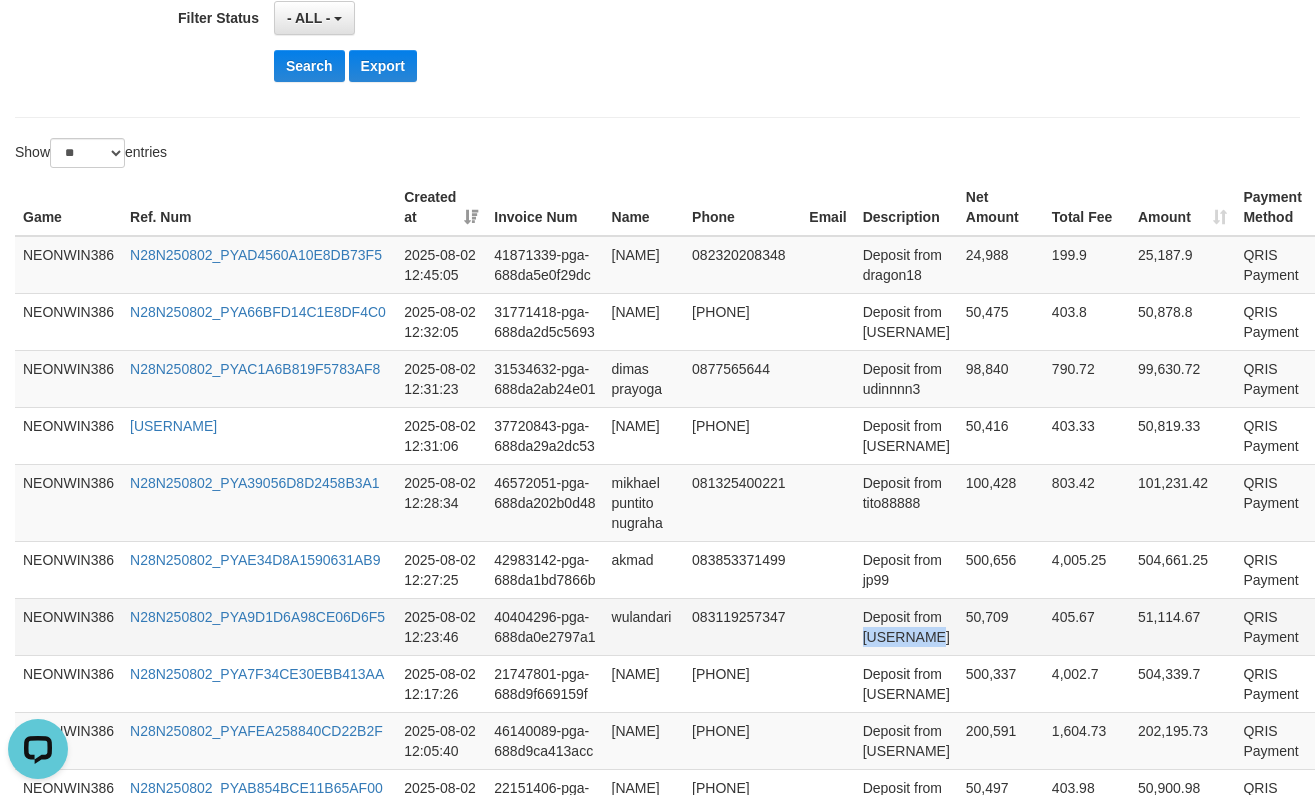 click on "Deposit from [USERNAME]" at bounding box center [906, 626] 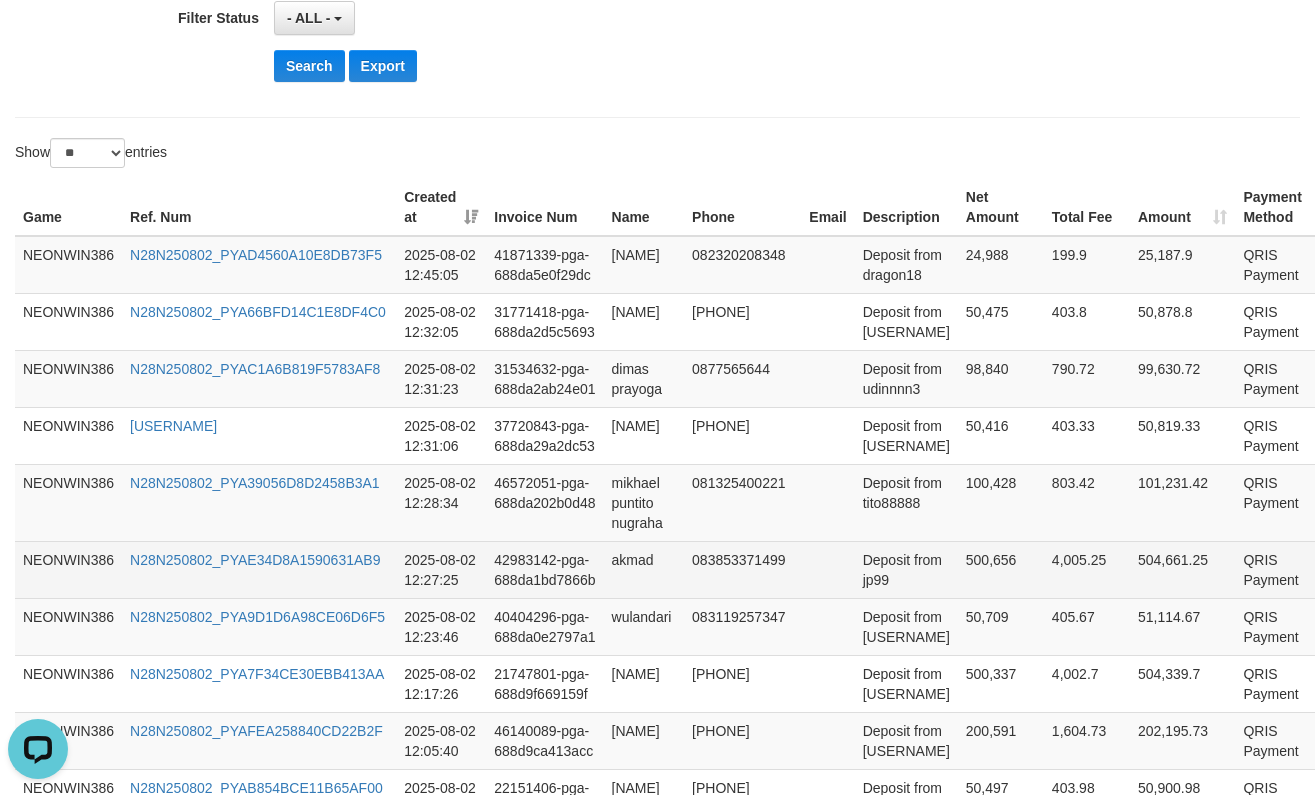 click on "Deposit from jp99" at bounding box center [906, 569] 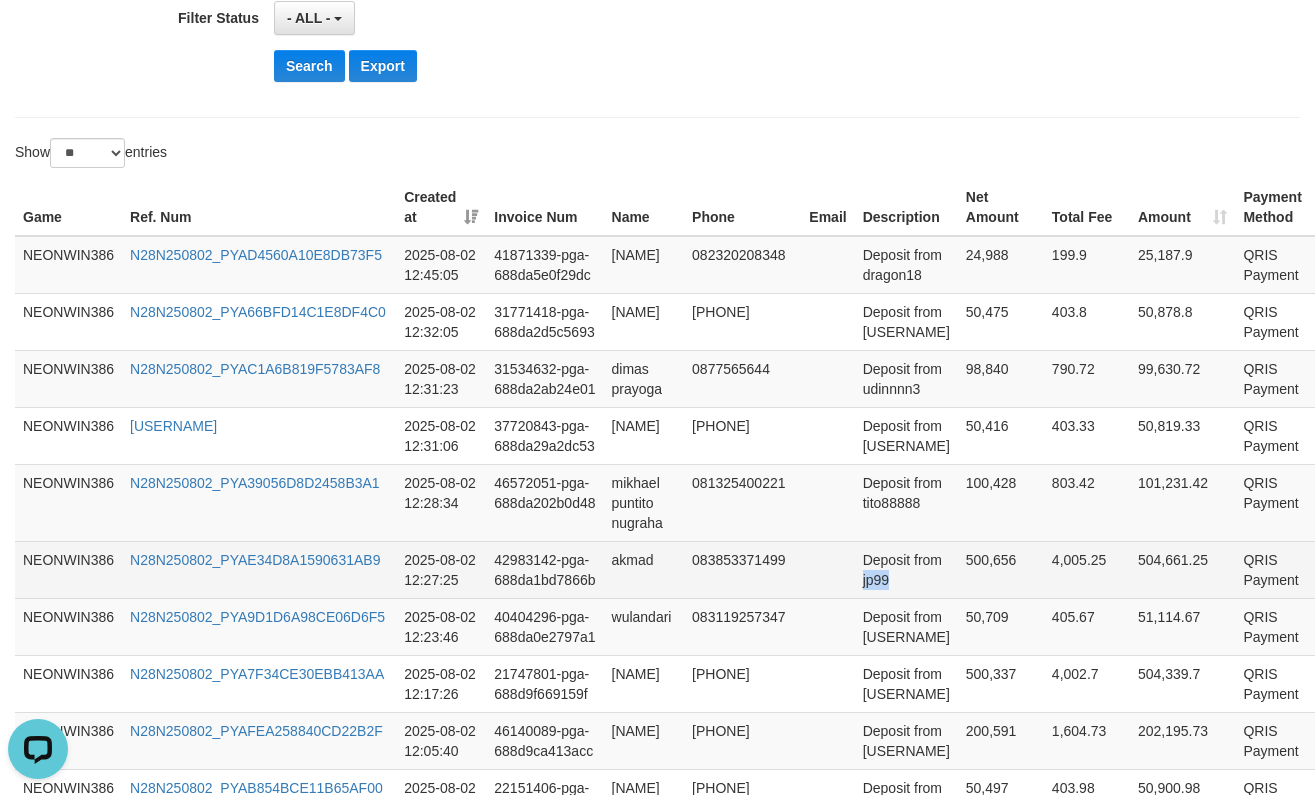 click on "Deposit from jp99" at bounding box center [906, 569] 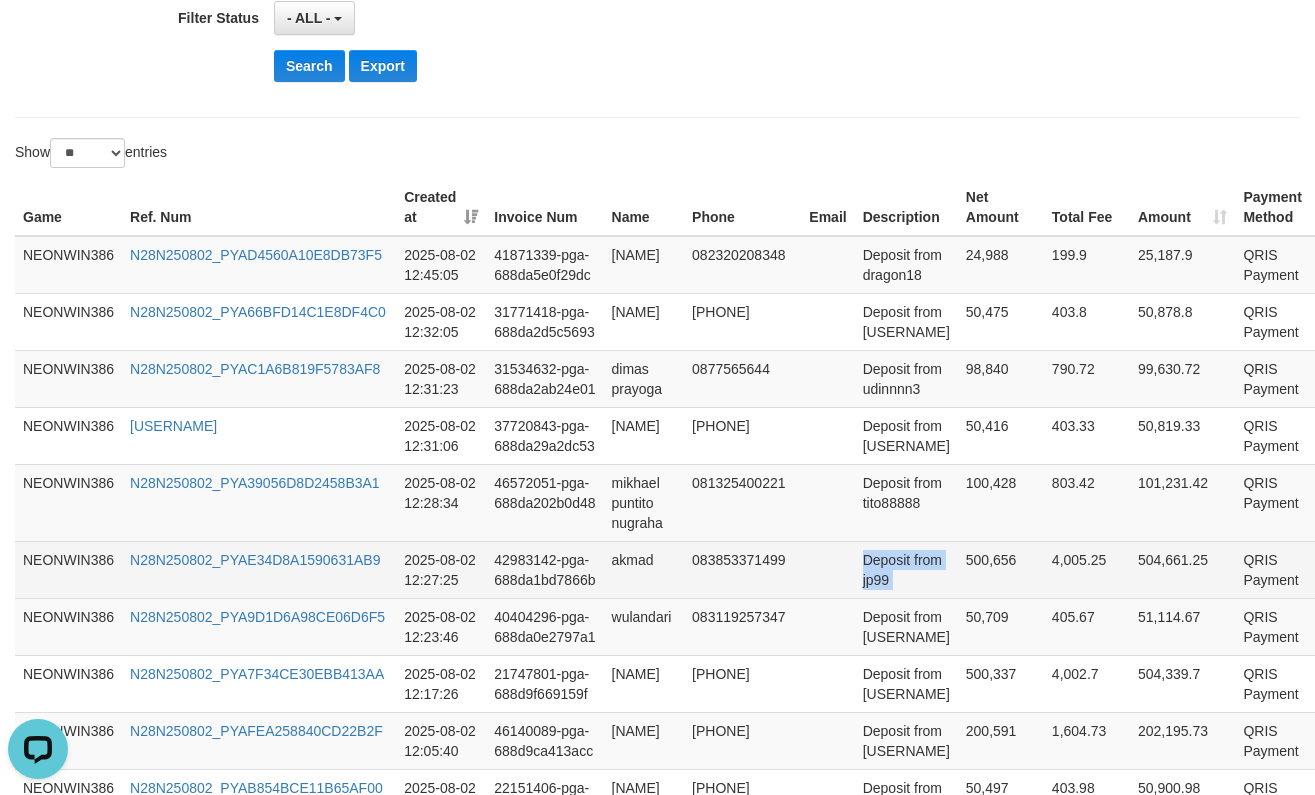 click on "Deposit from jp99" at bounding box center (906, 569) 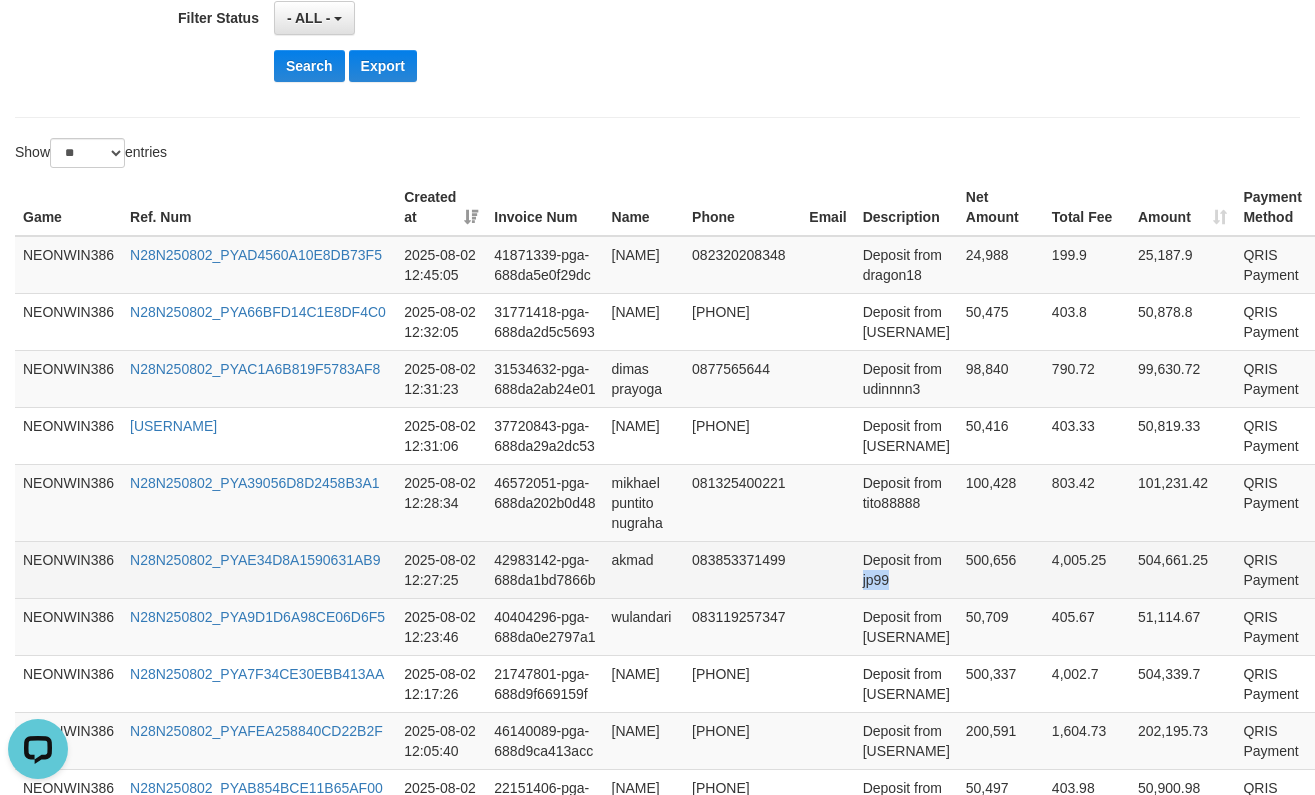 click on "Deposit from jp99" at bounding box center (906, 569) 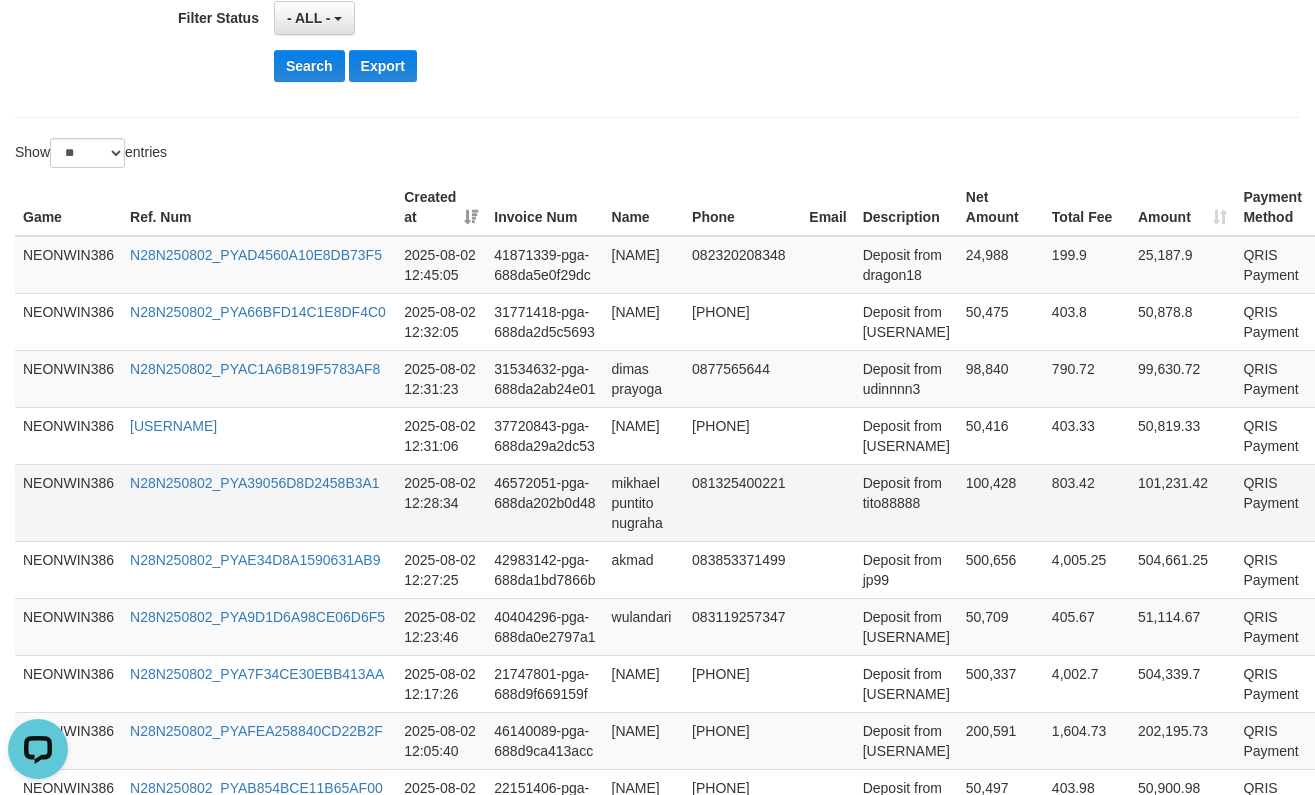 click on "Deposit from tito88888" at bounding box center (906, 502) 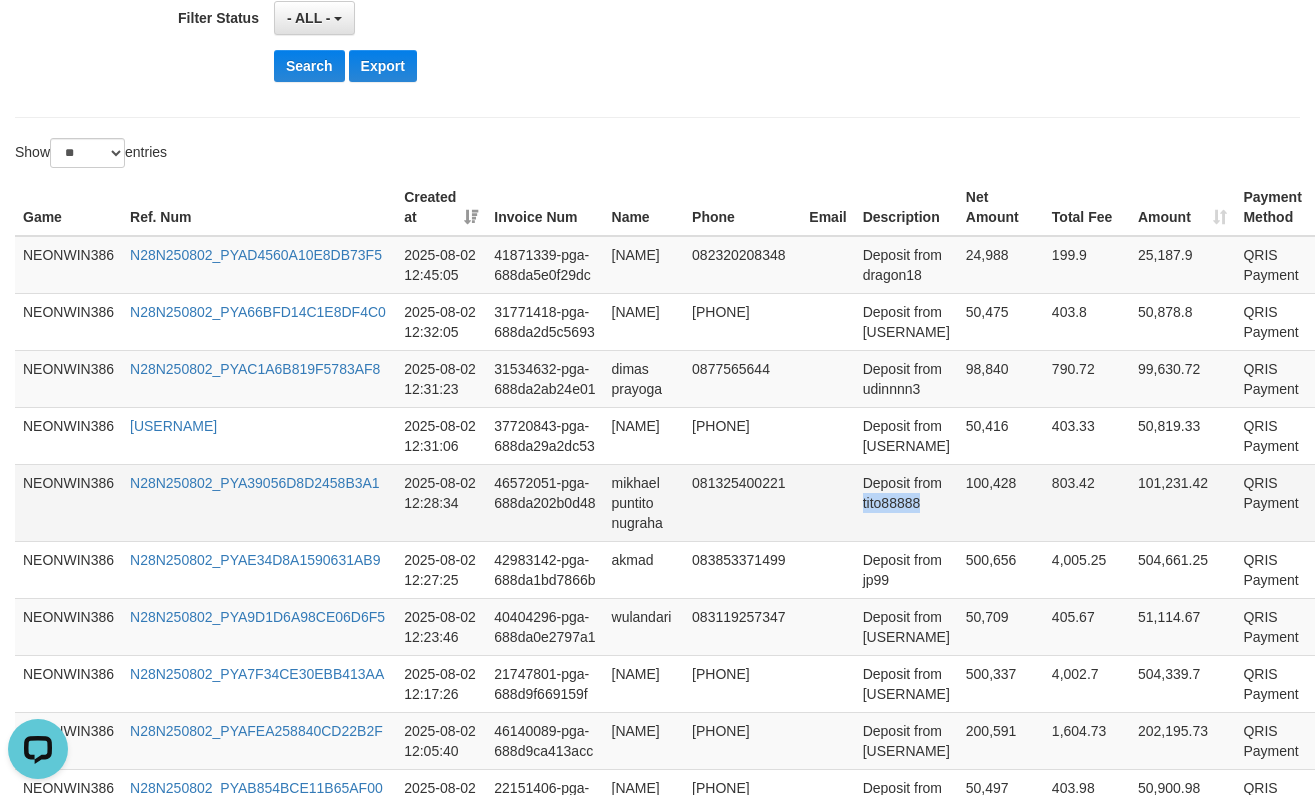click on "Deposit from tito88888" at bounding box center (906, 502) 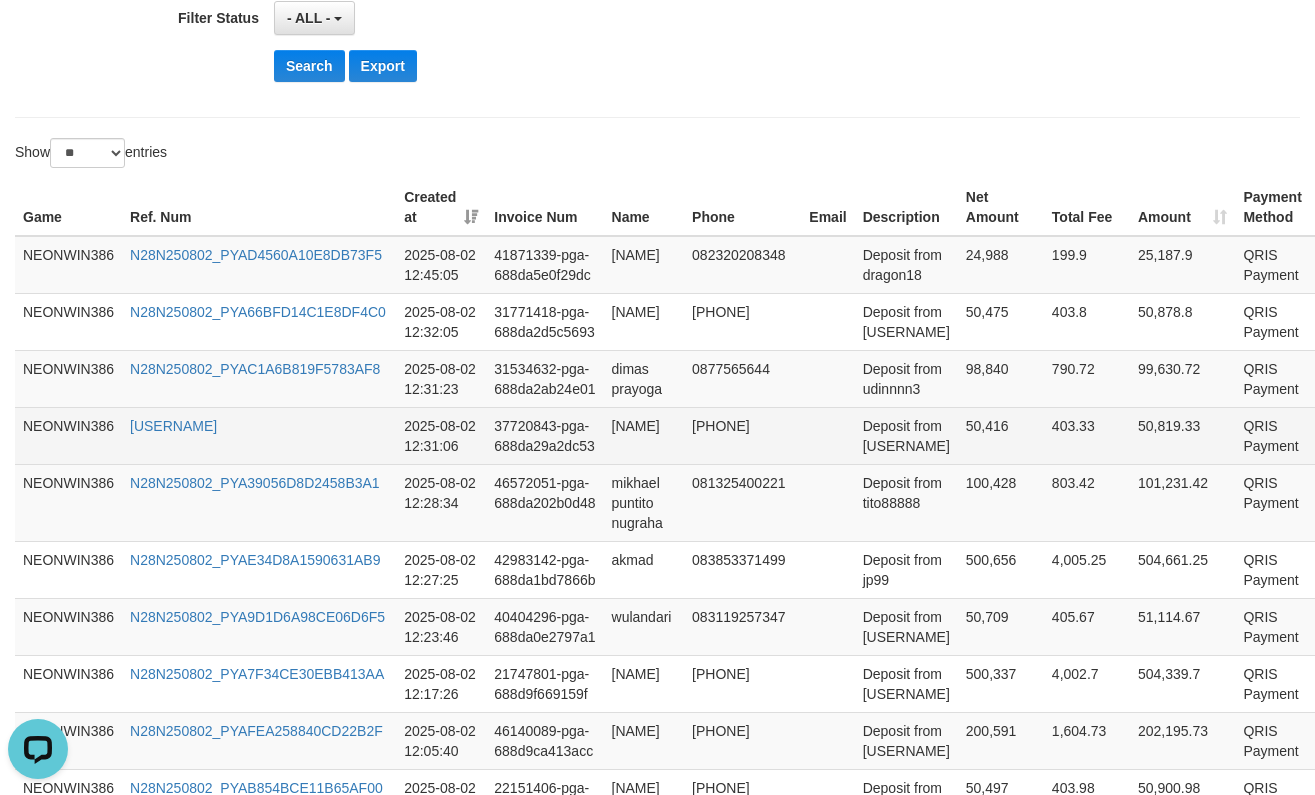 click on "Deposit from [USERNAME]" at bounding box center [906, 435] 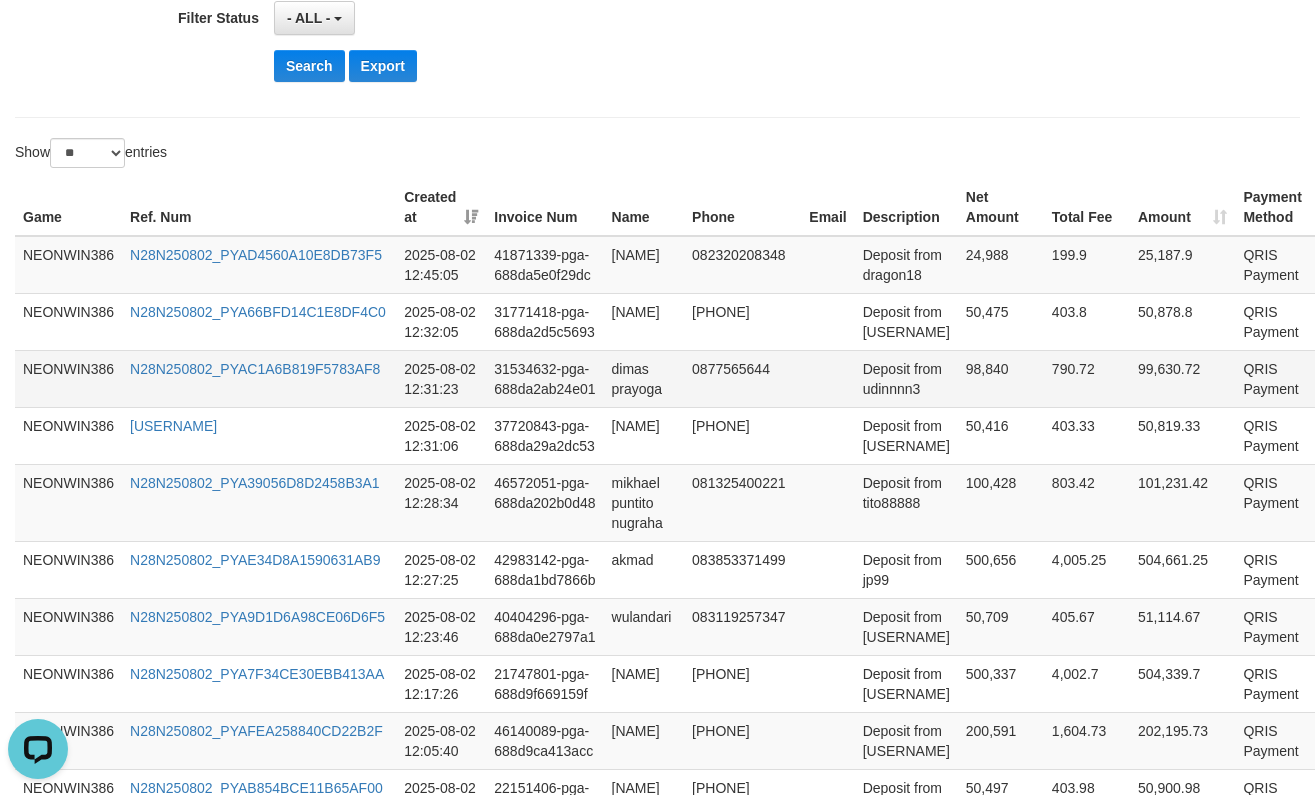 click on "Deposit from udinnnn3" at bounding box center [906, 378] 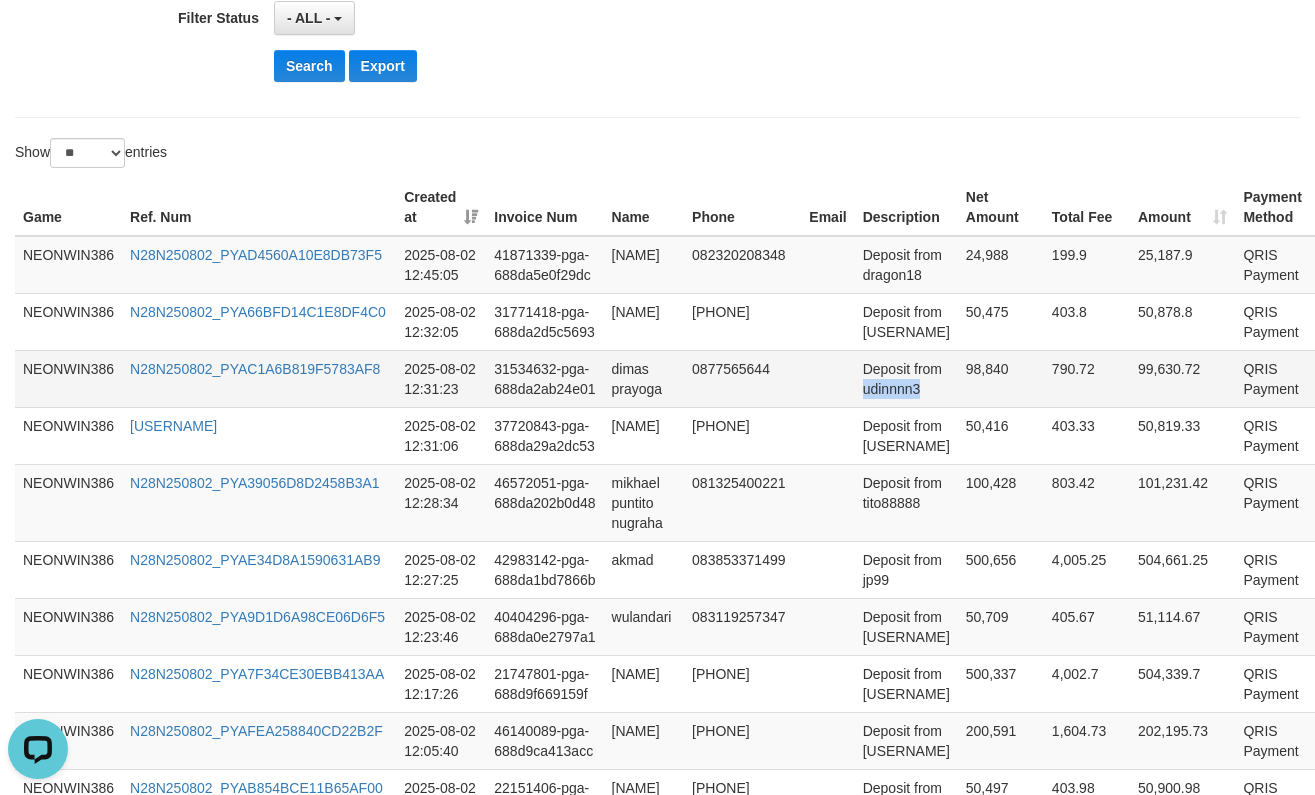 click on "Deposit from udinnnn3" at bounding box center [906, 378] 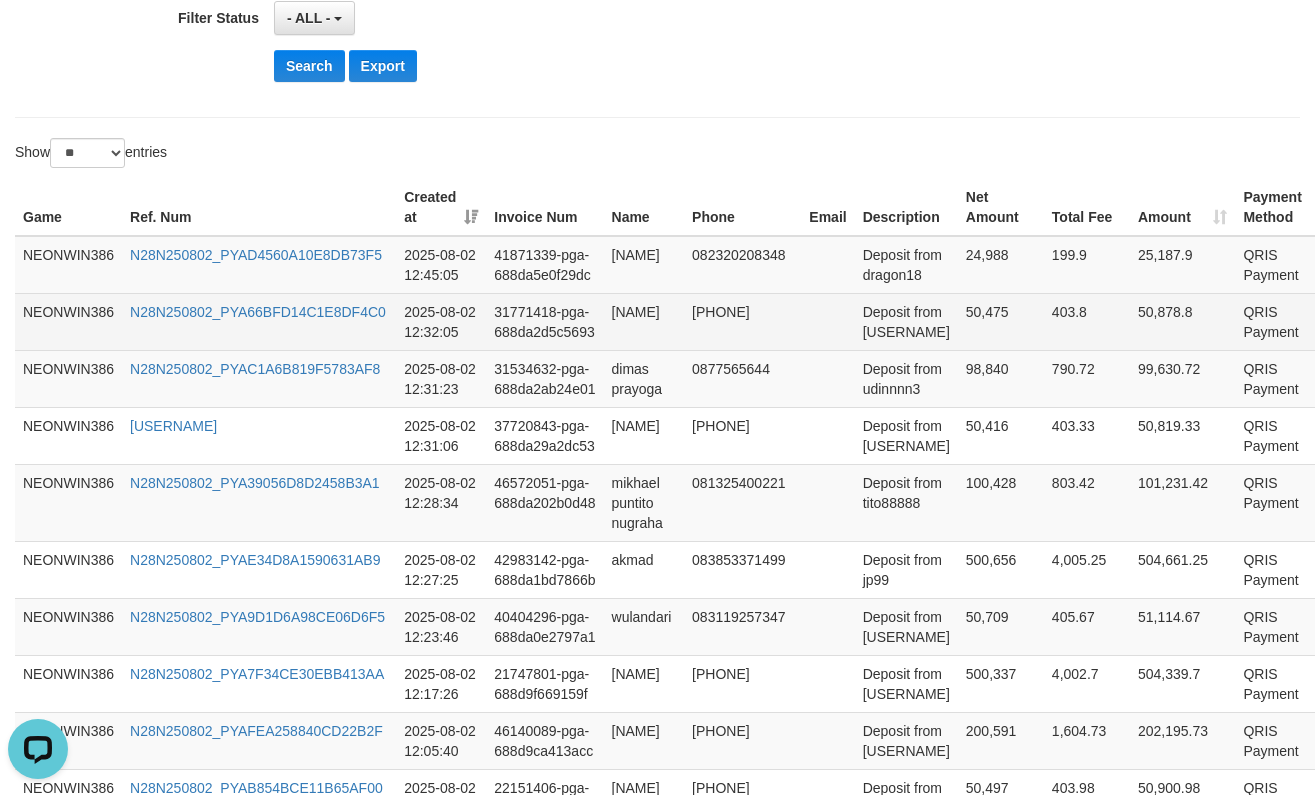 click on "Deposit from [USERNAME]" at bounding box center (906, 321) 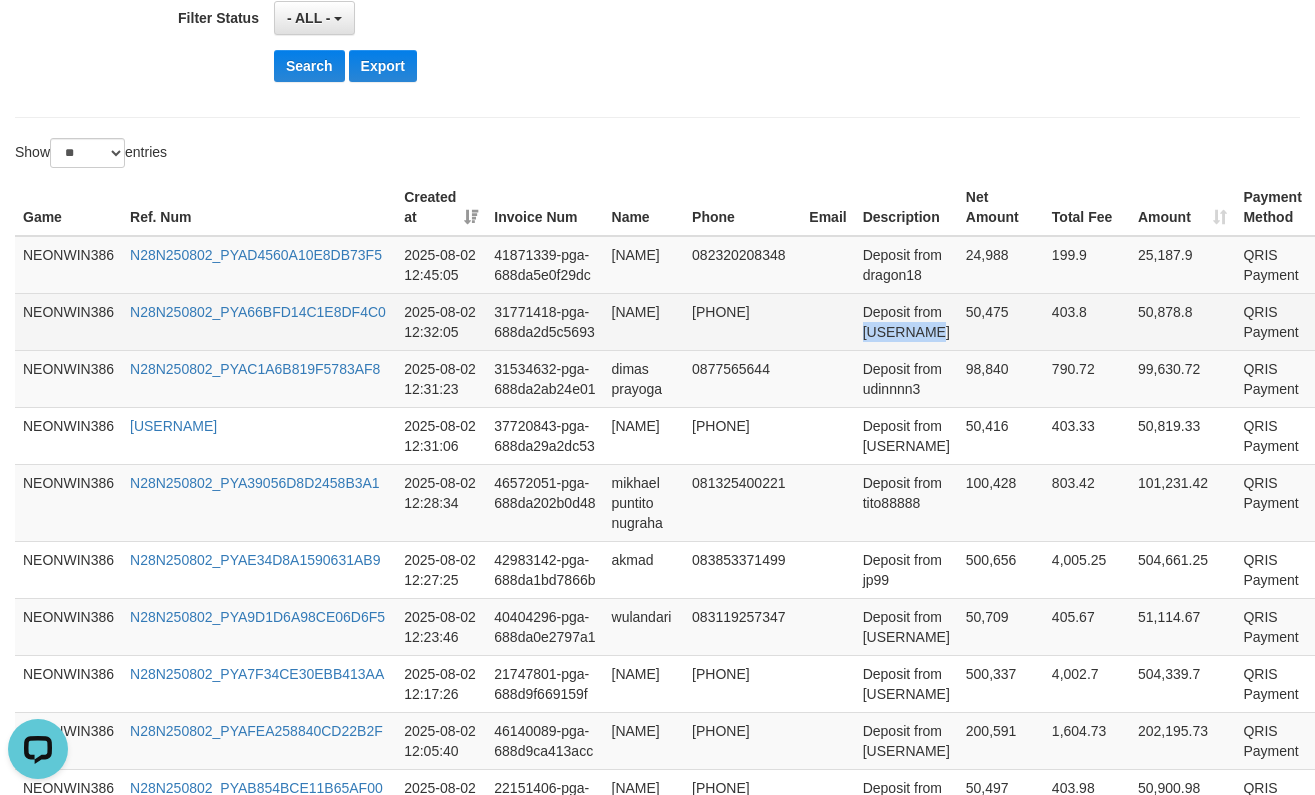 click on "Deposit from [USERNAME]" at bounding box center (906, 321) 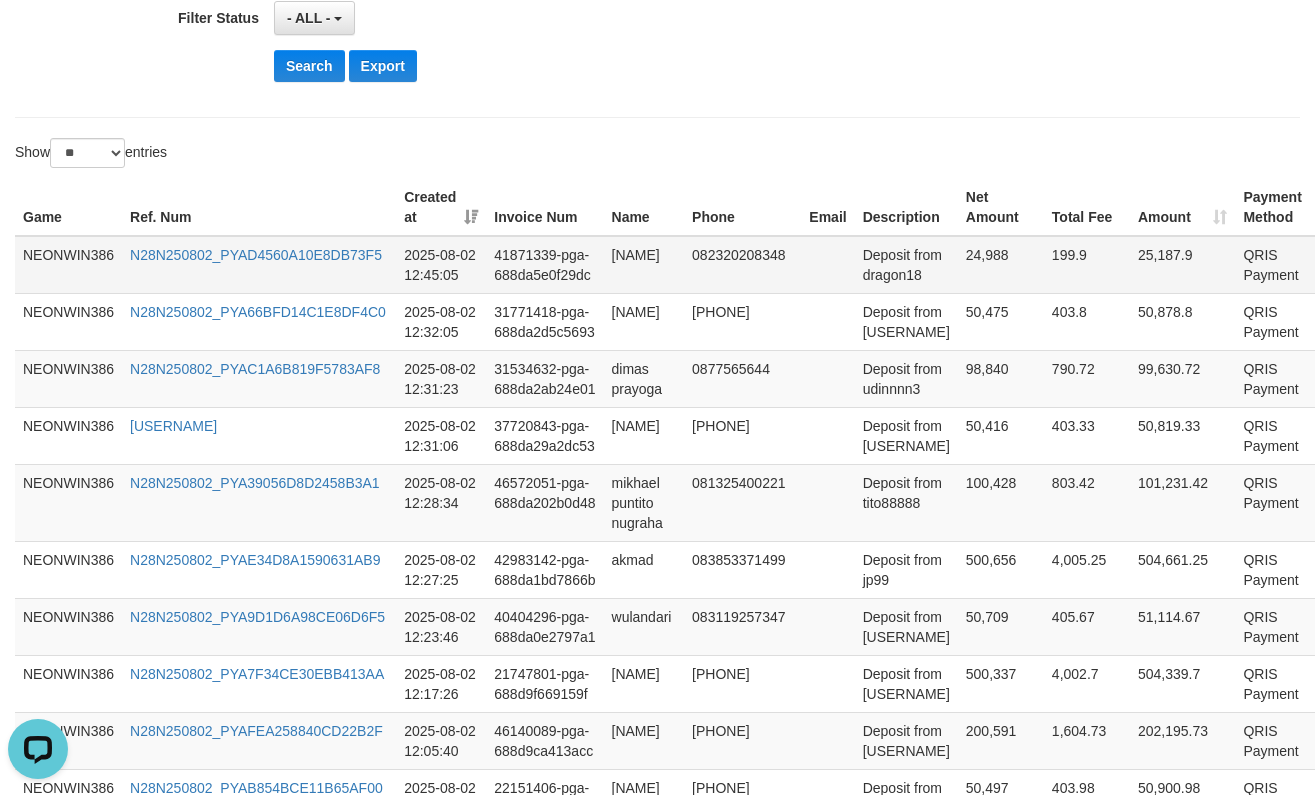 click on "Deposit from dragon18" at bounding box center [906, 265] 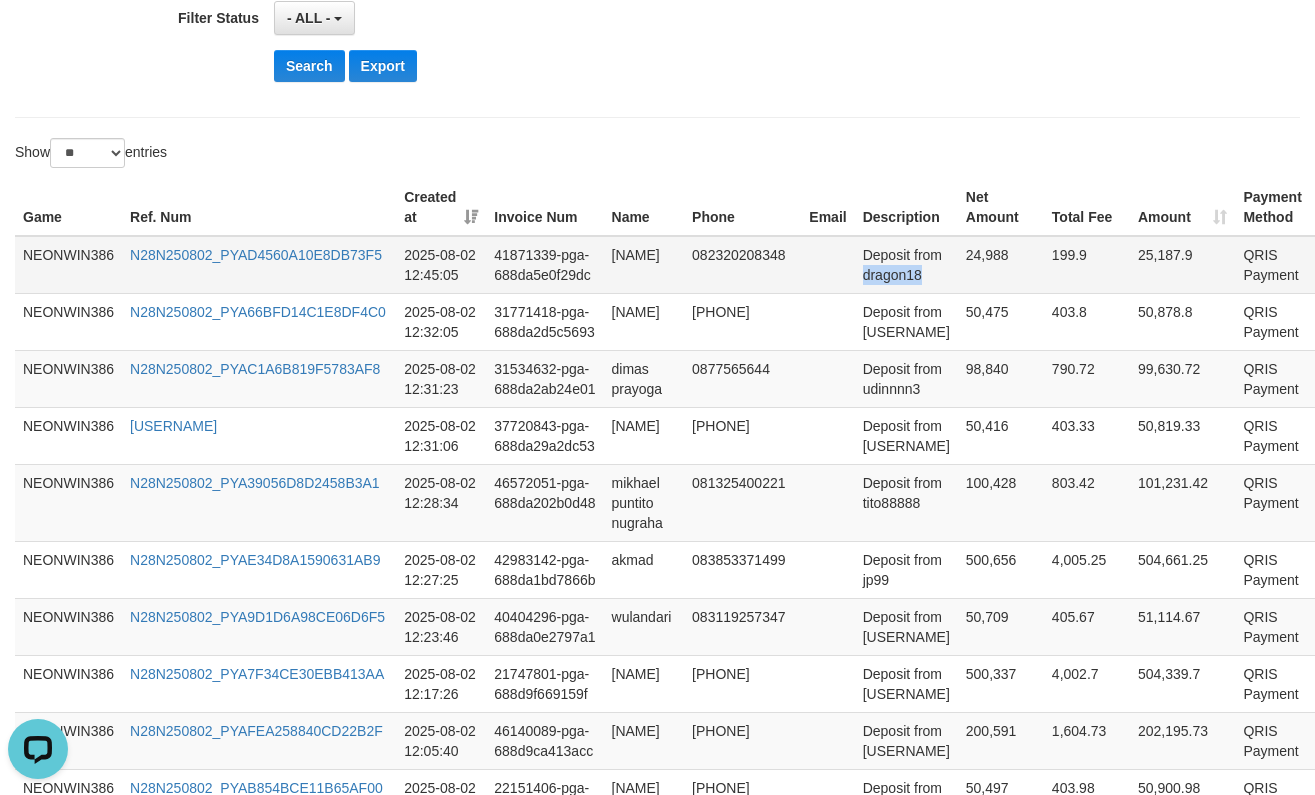 click on "Deposit from dragon18" at bounding box center [906, 265] 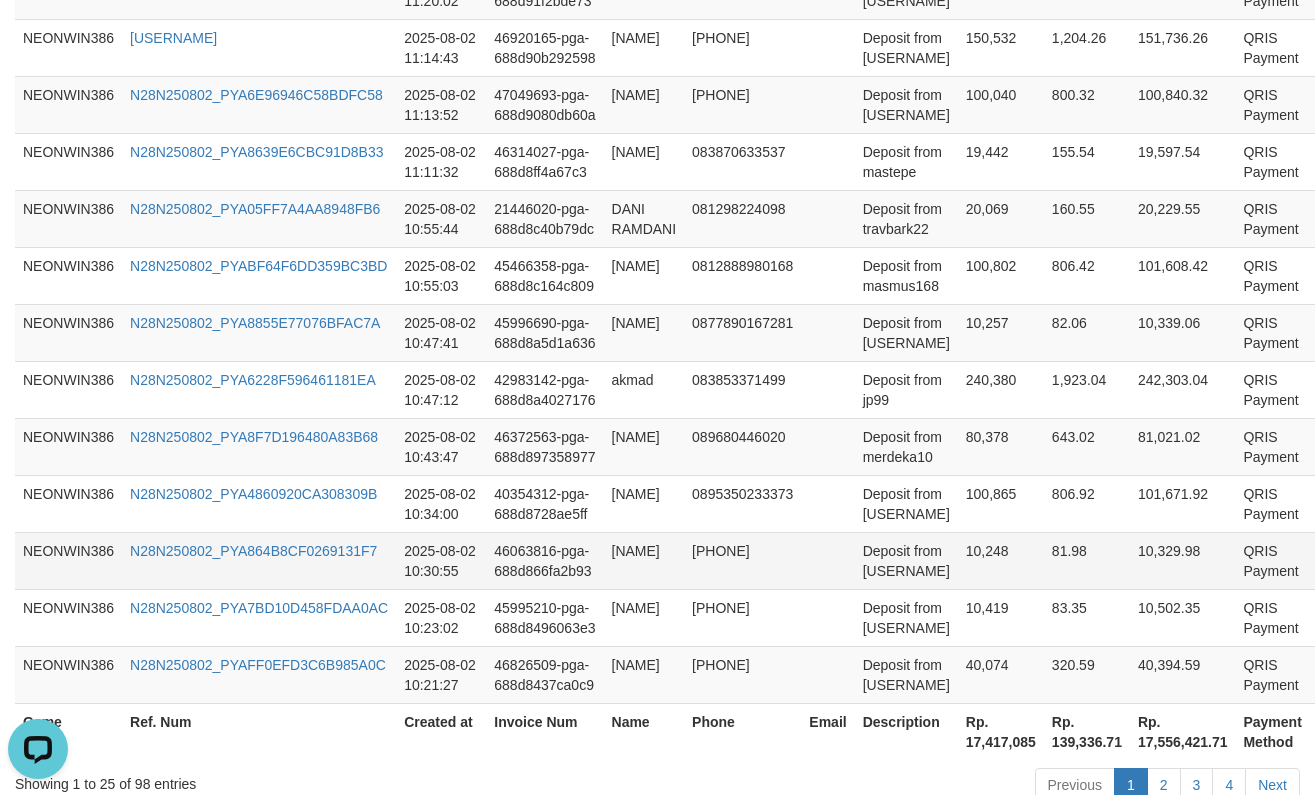 scroll, scrollTop: 1687, scrollLeft: 0, axis: vertical 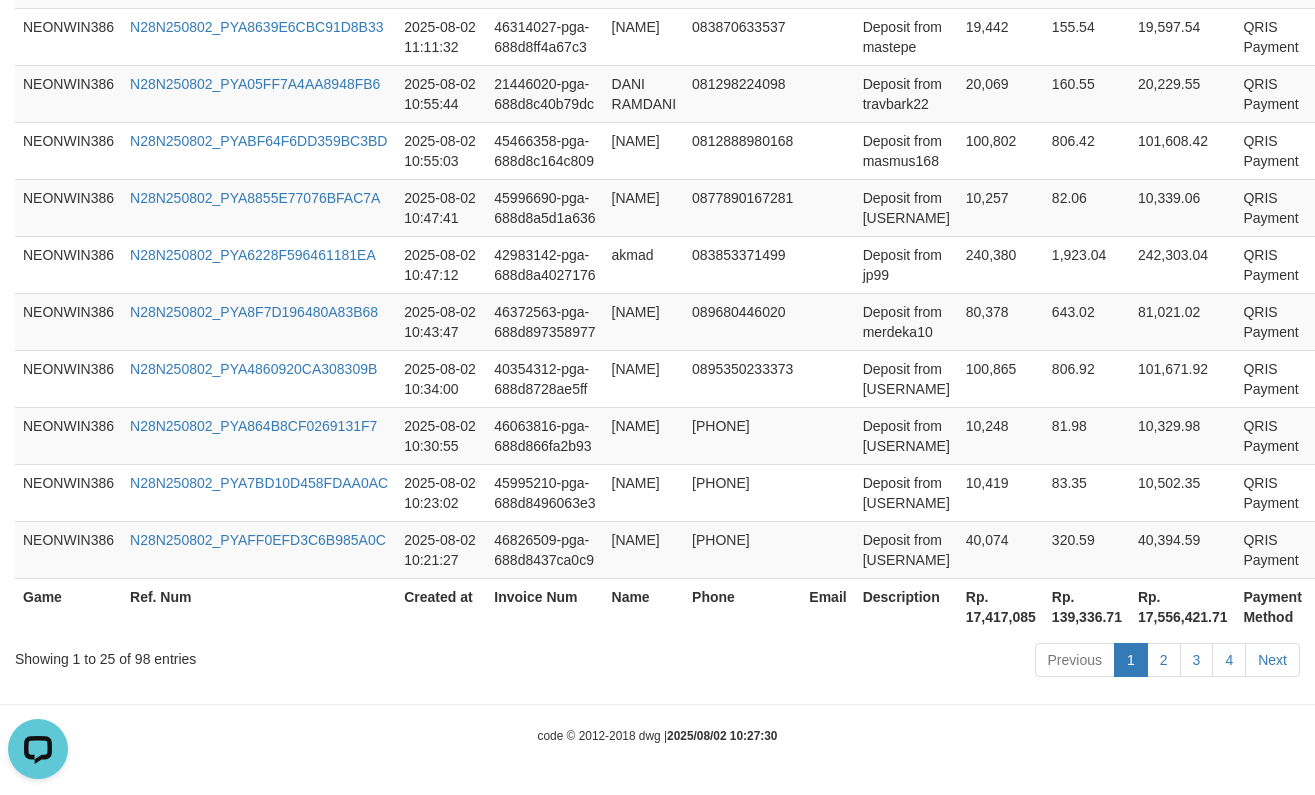 click on "Rp. 17,417,085" at bounding box center [1001, 606] 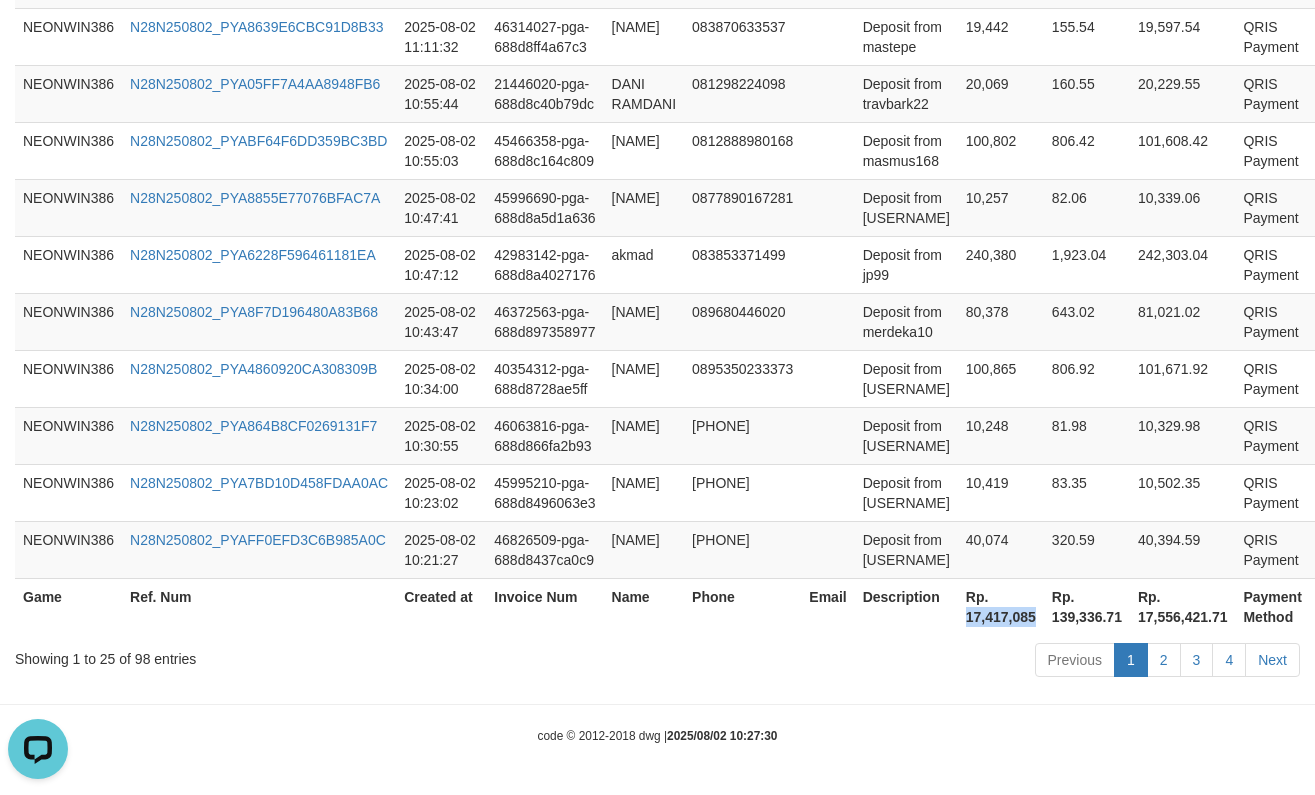 click on "Rp. 17,417,085" at bounding box center (1001, 606) 